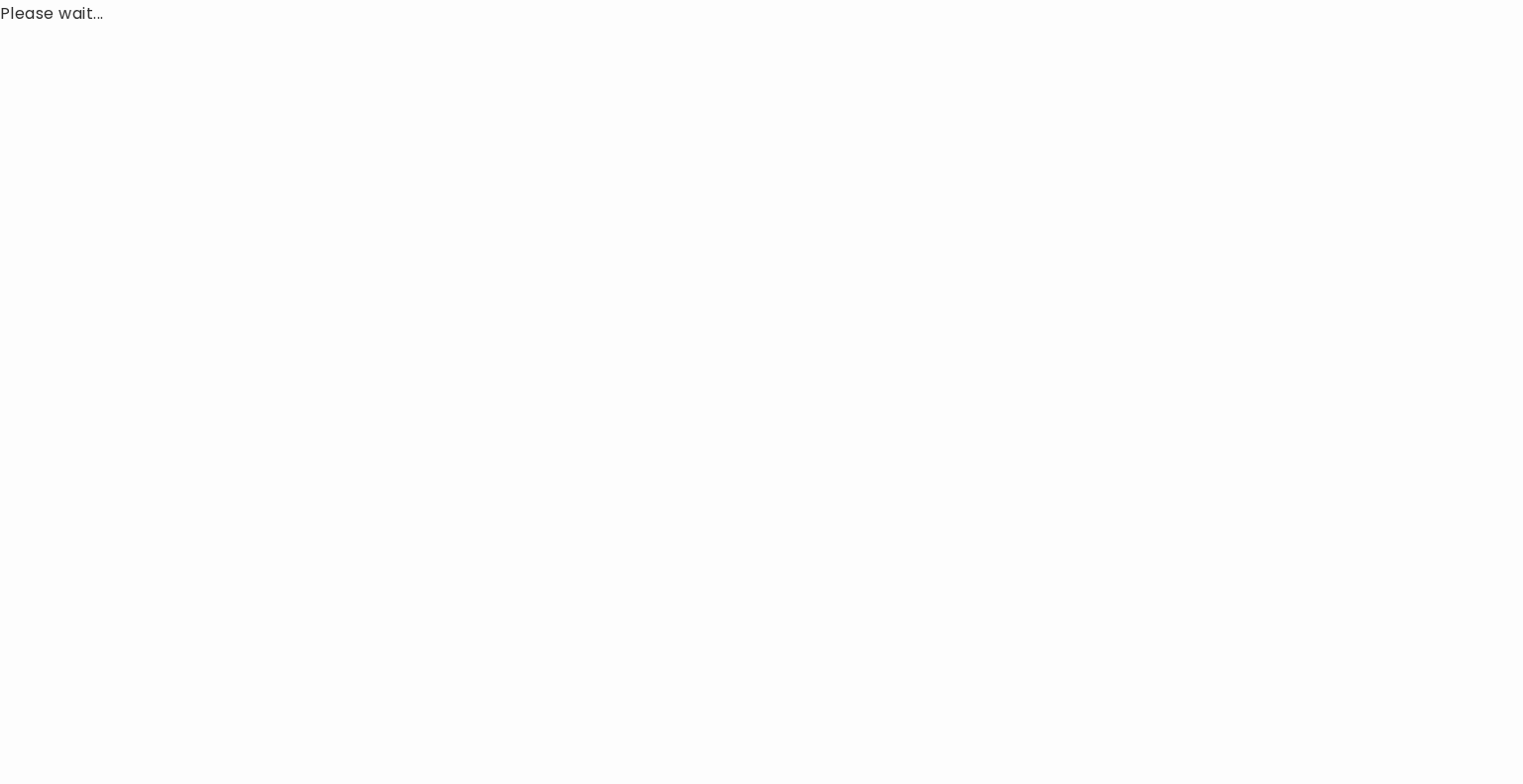 scroll, scrollTop: 0, scrollLeft: 0, axis: both 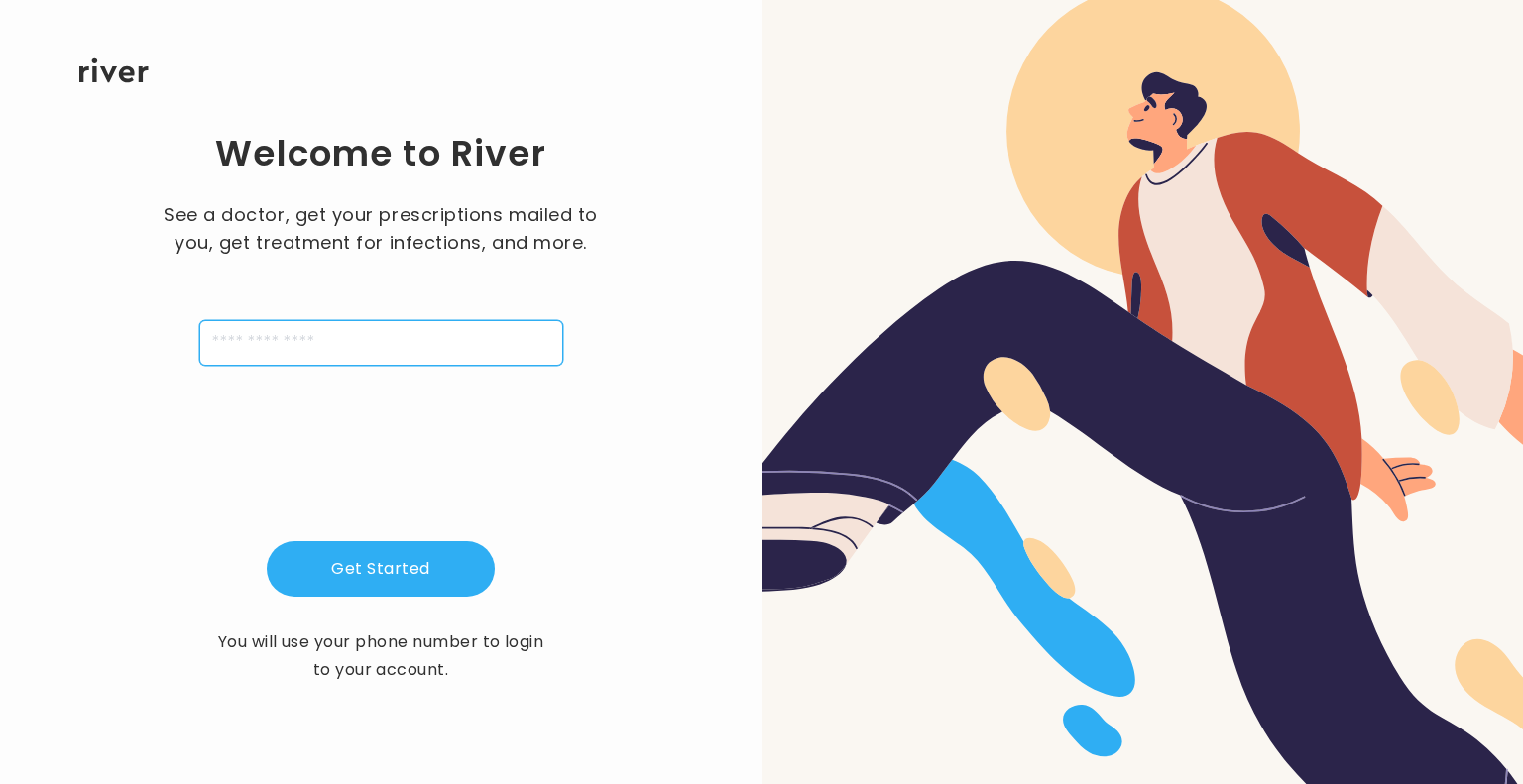 click at bounding box center (381, 343) 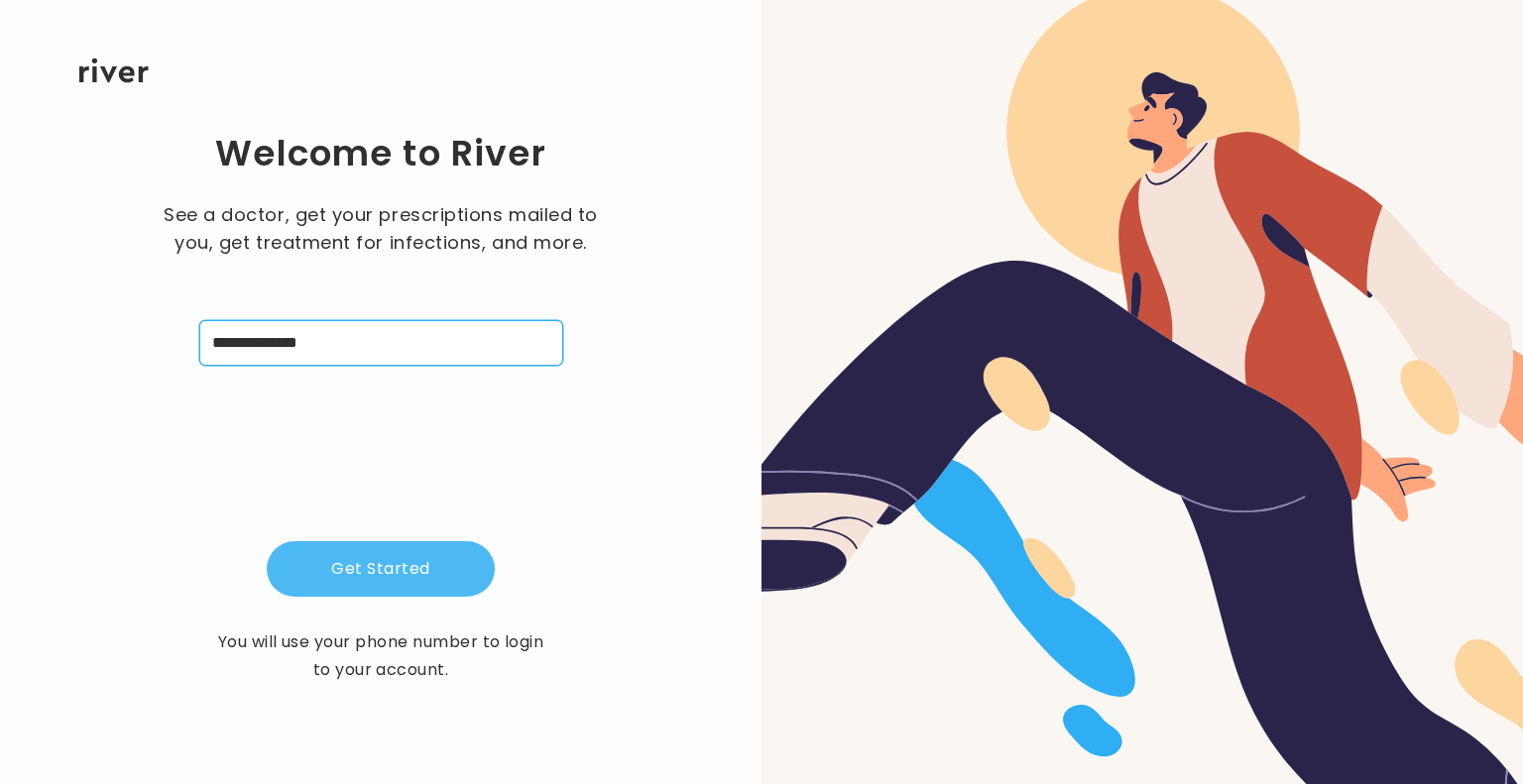 type on "**********" 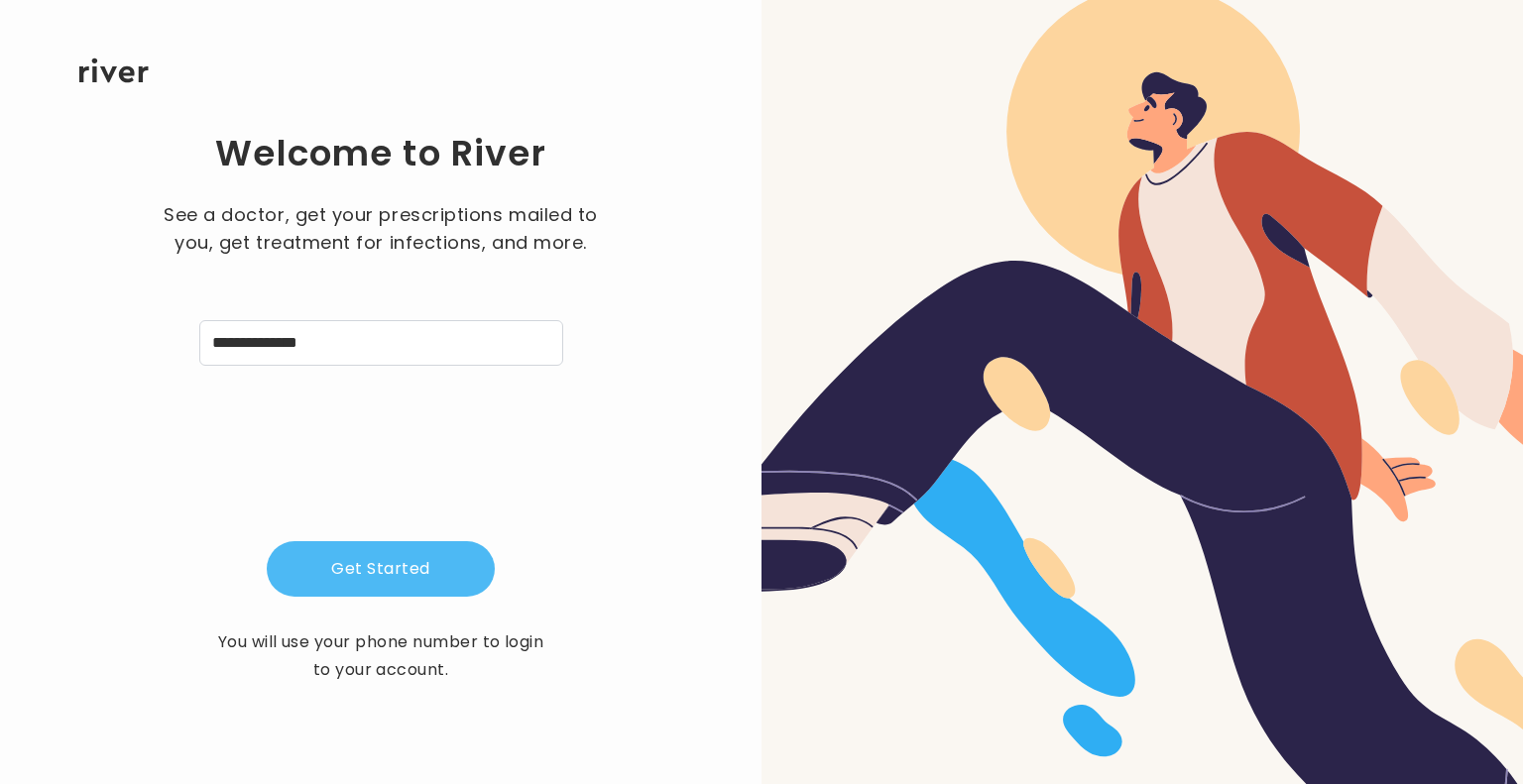 click on "Get Started" at bounding box center [381, 569] 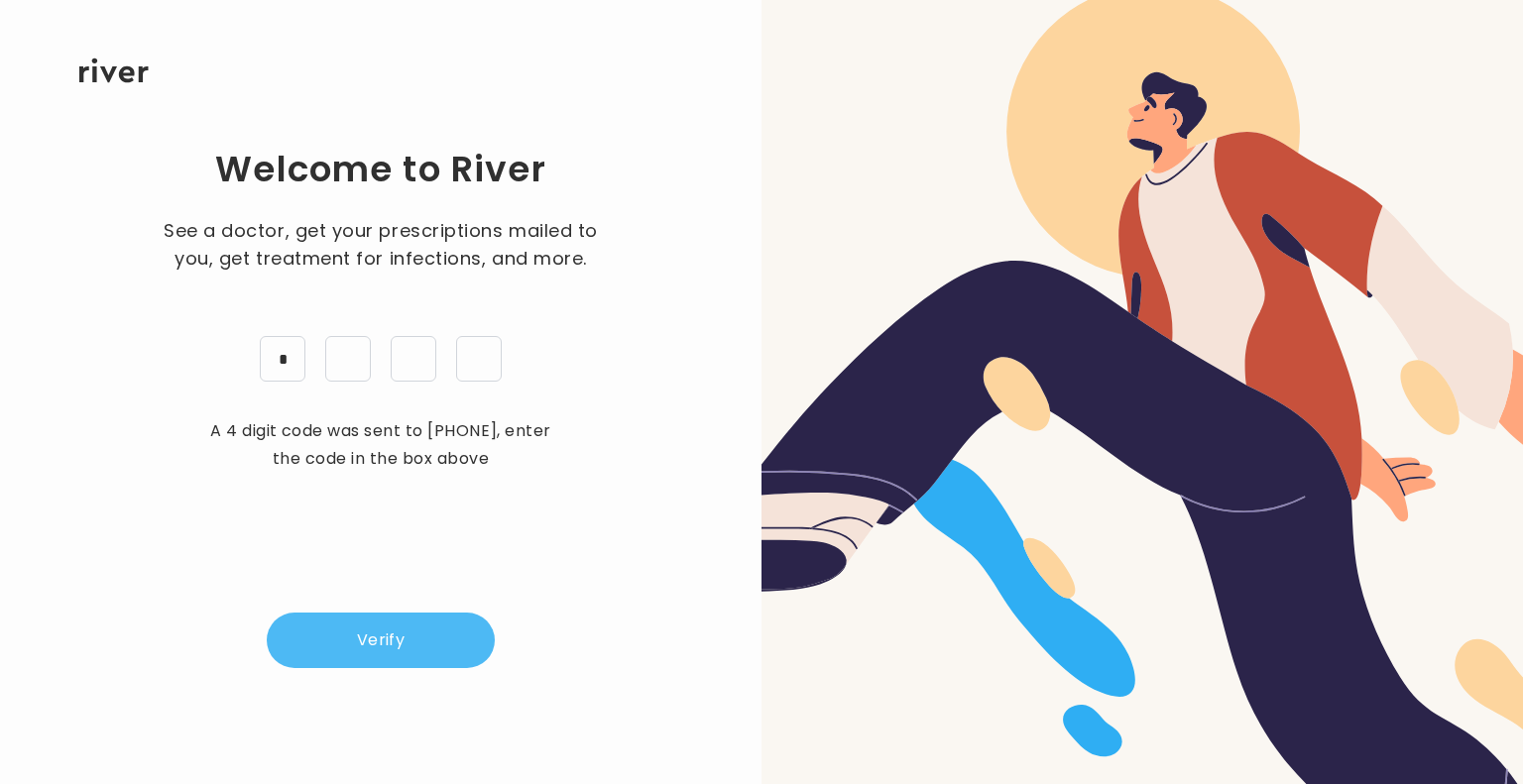 type on "*" 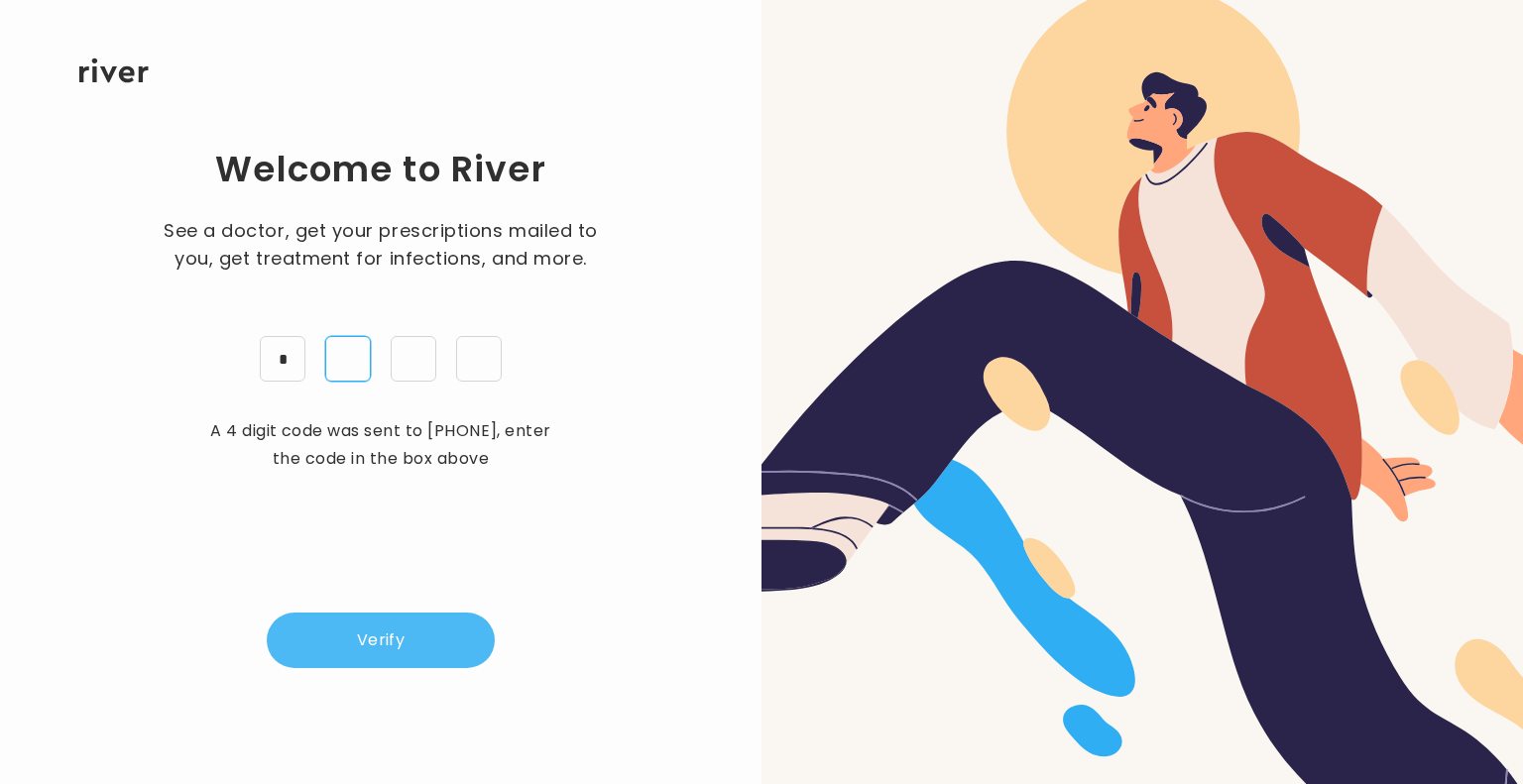 type on "*" 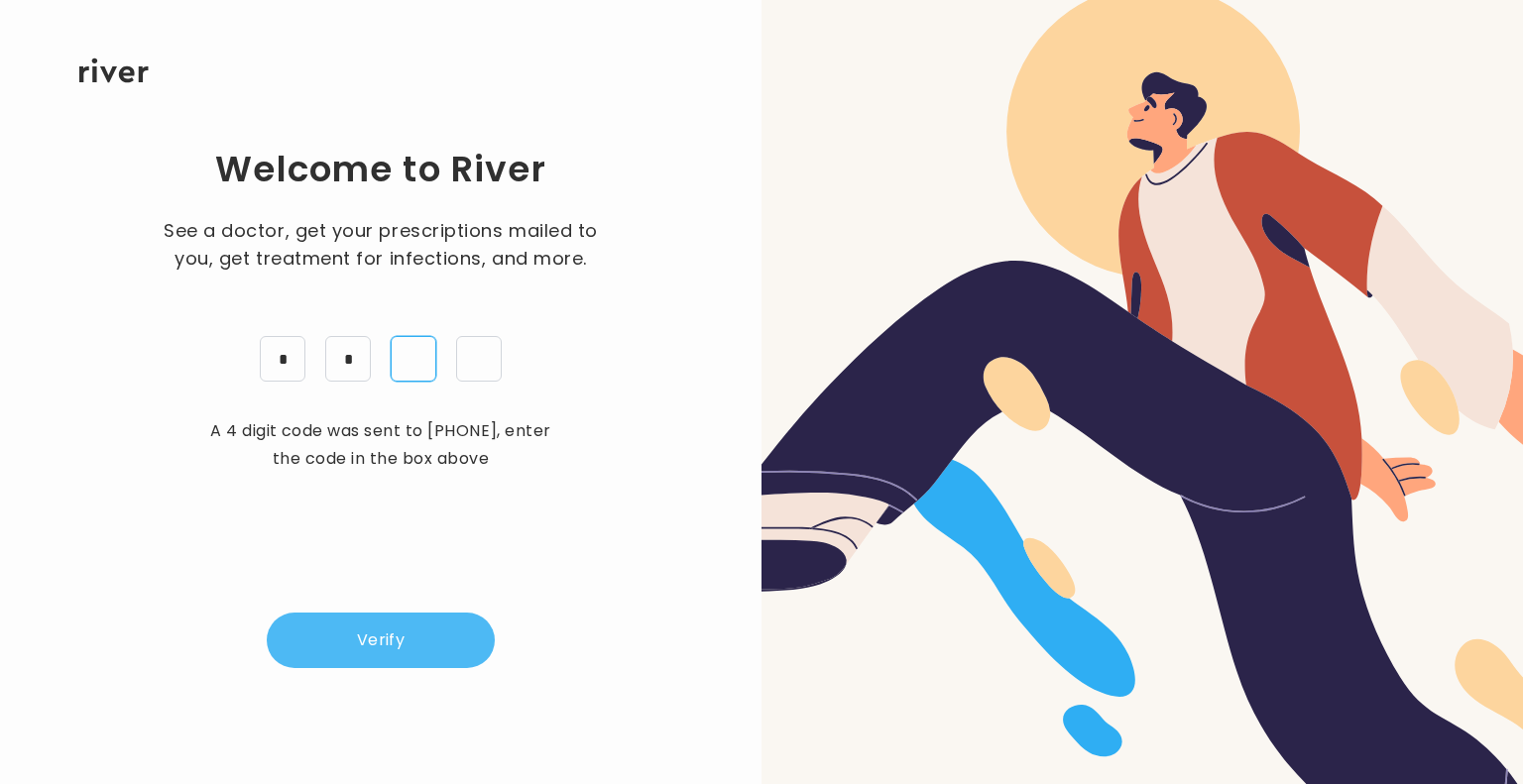 type on "*" 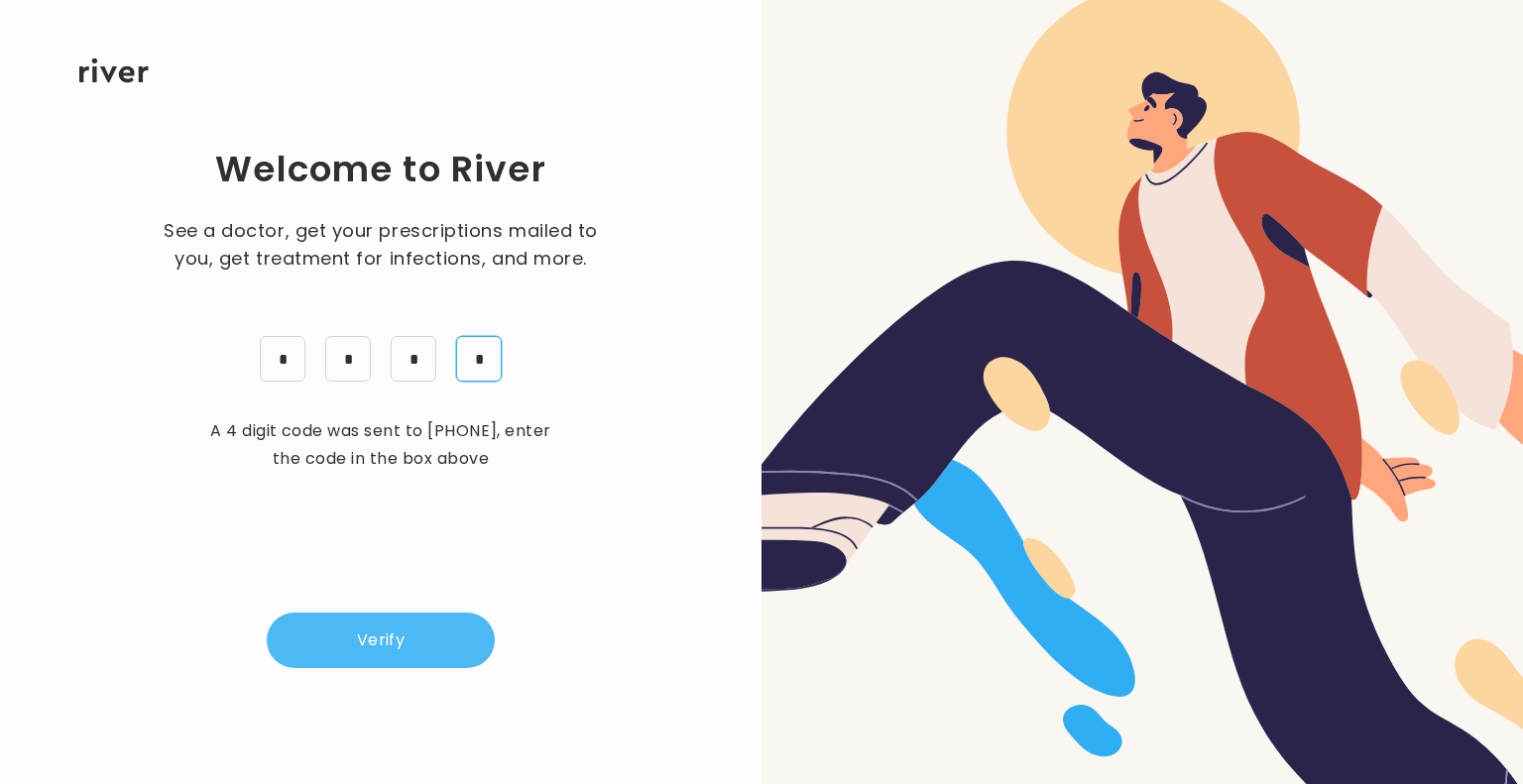 type on "*" 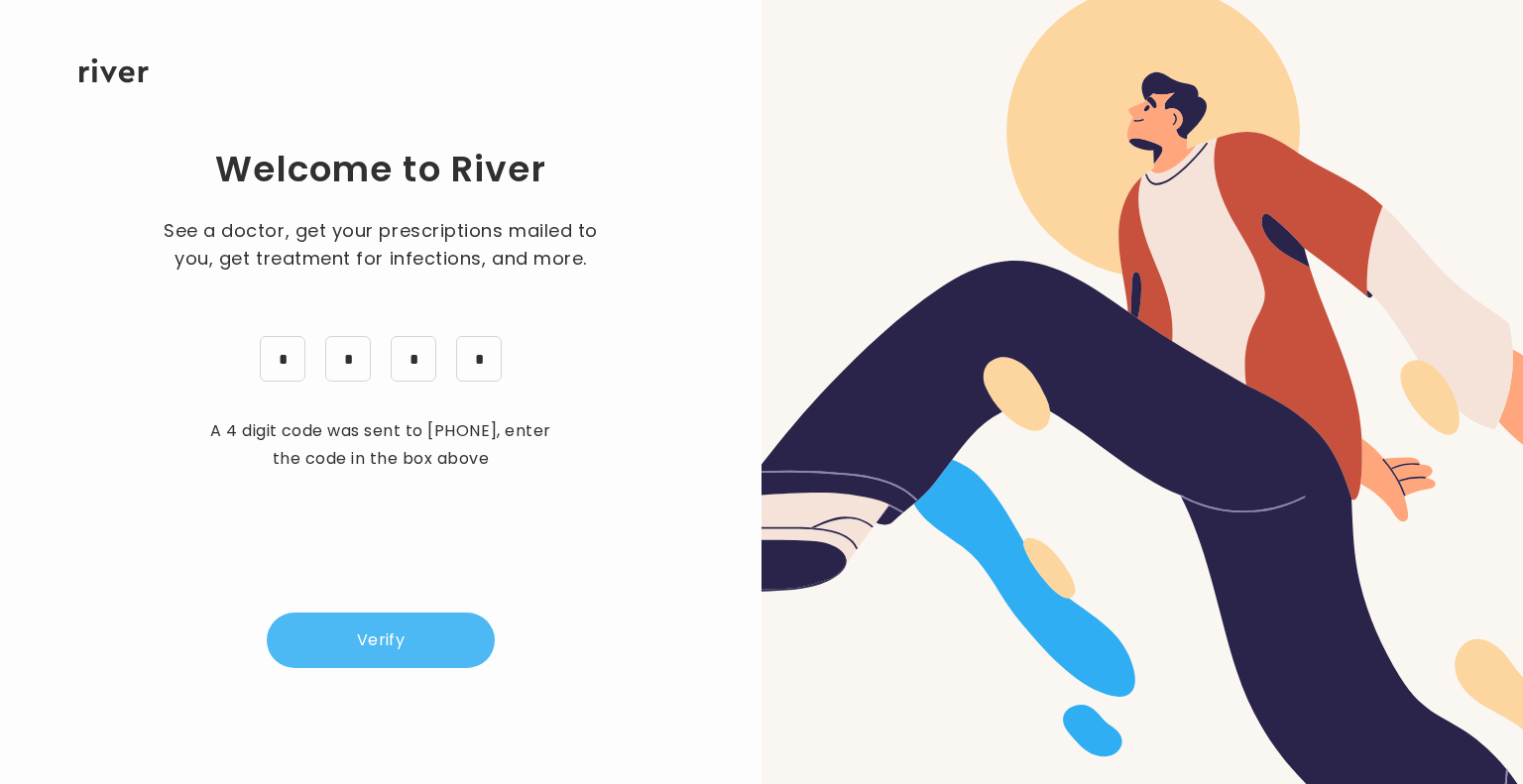 click on "Verify" at bounding box center (381, 640) 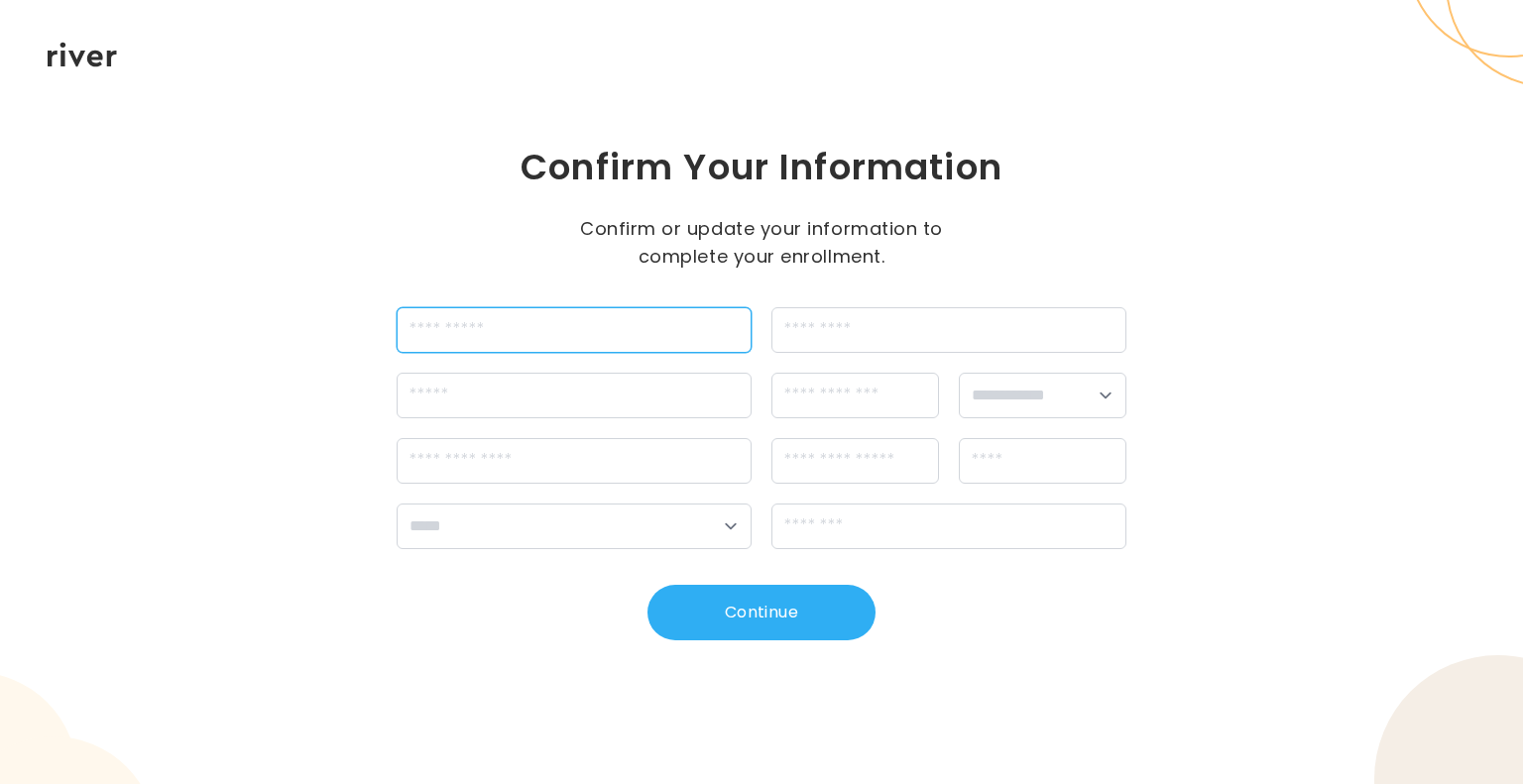 click at bounding box center (574, 330) 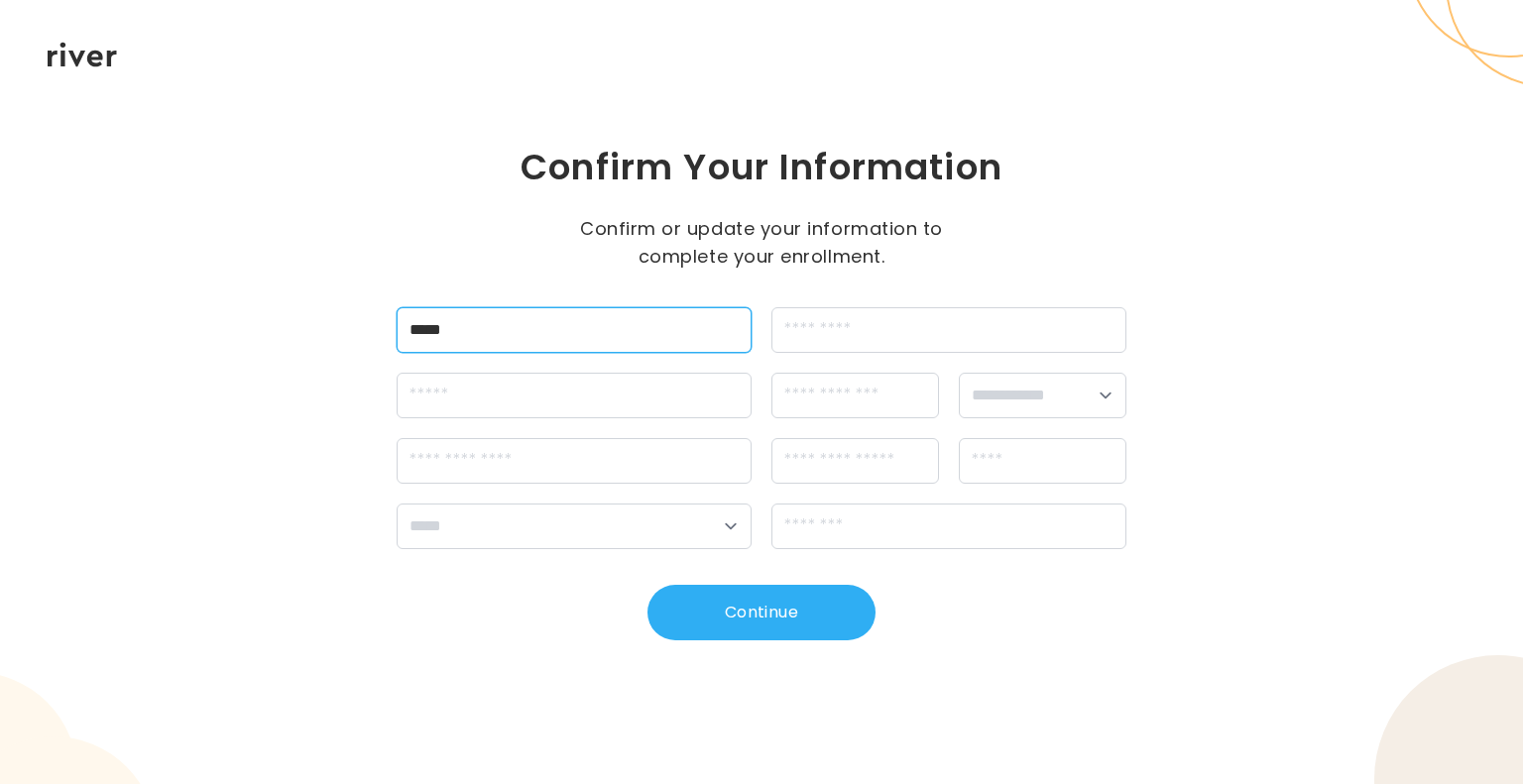 type on "*****" 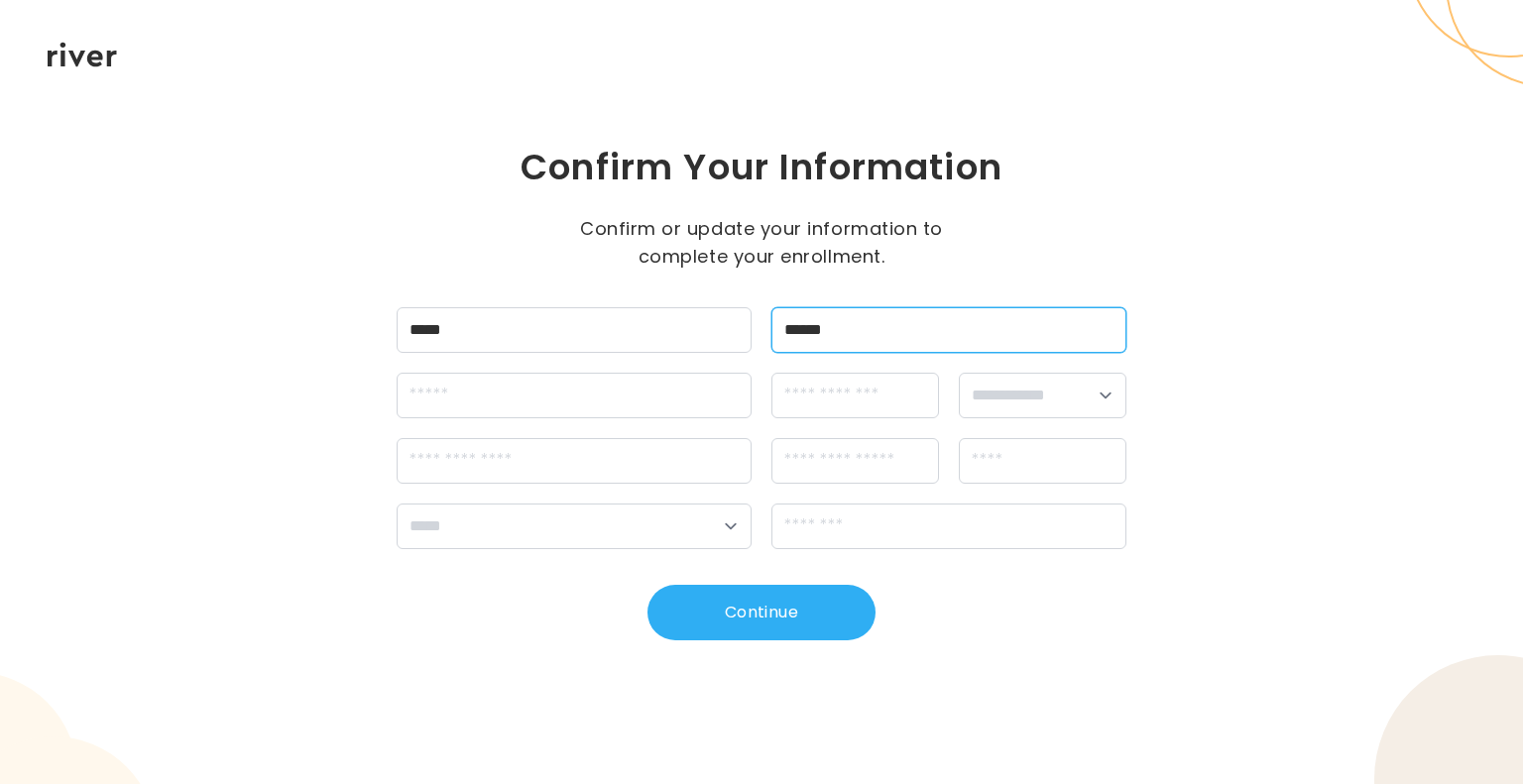 type on "******" 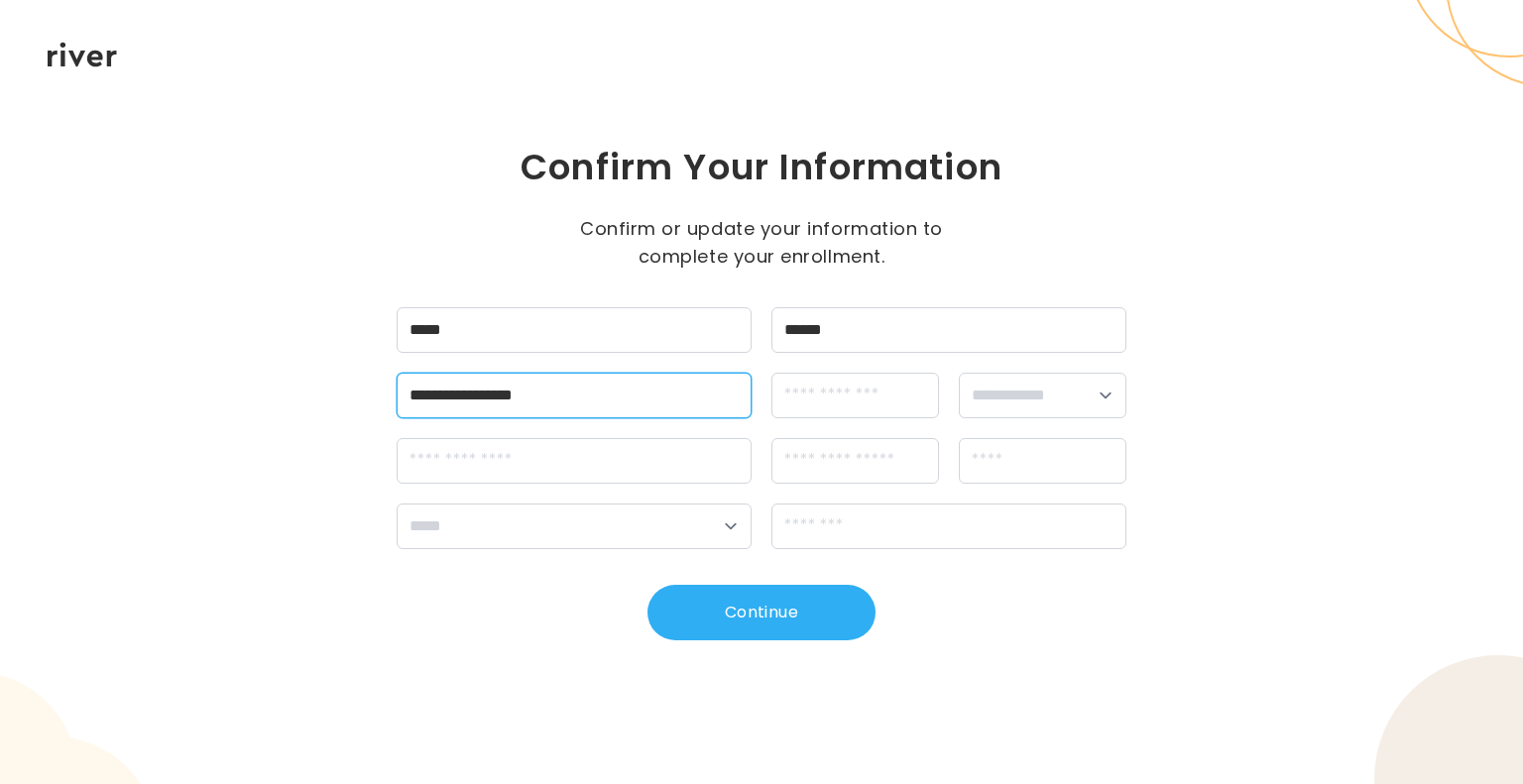 type on "**********" 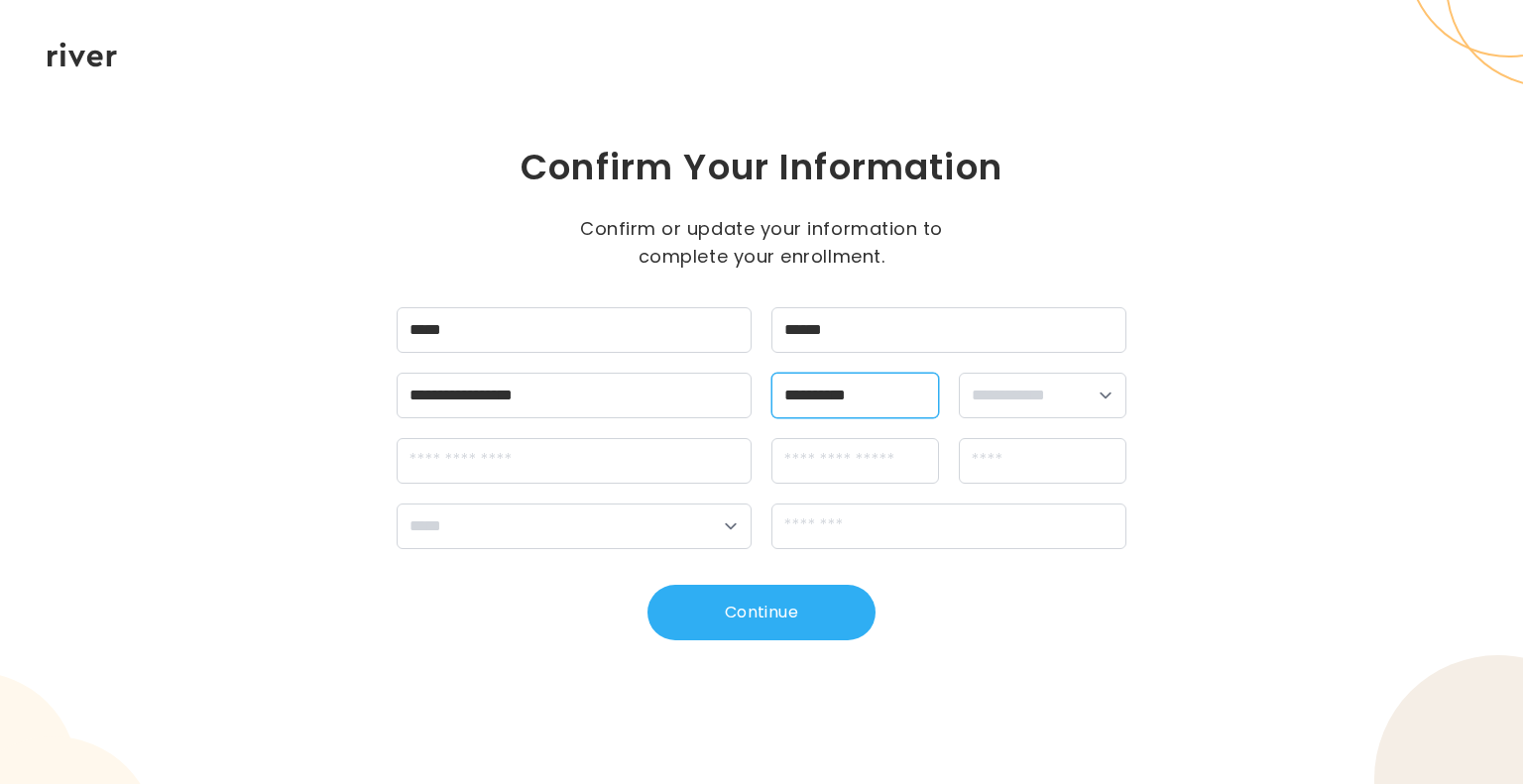 type on "**********" 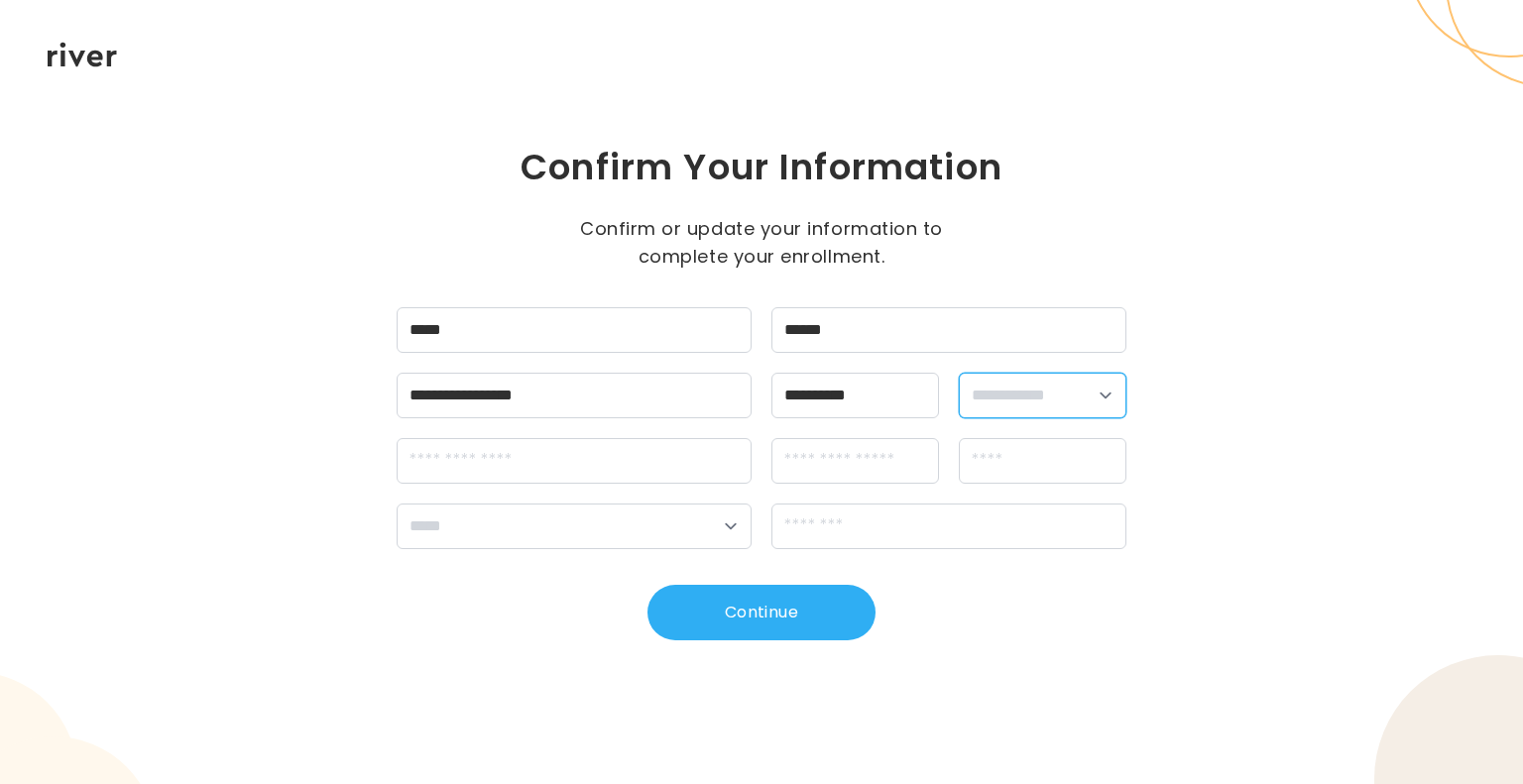 click on "**********" at bounding box center (1042, 395) 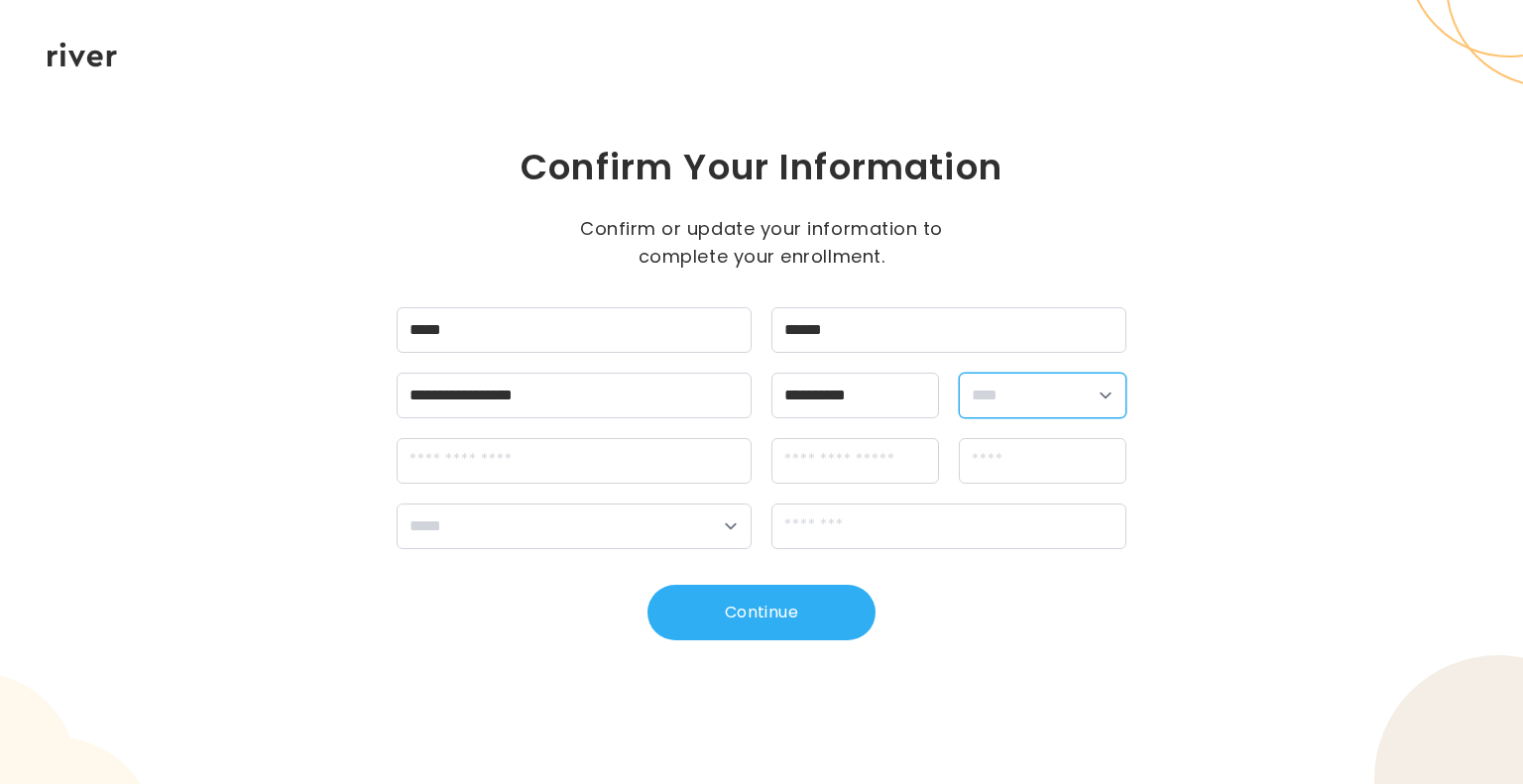 click on "**********" at bounding box center [1042, 395] 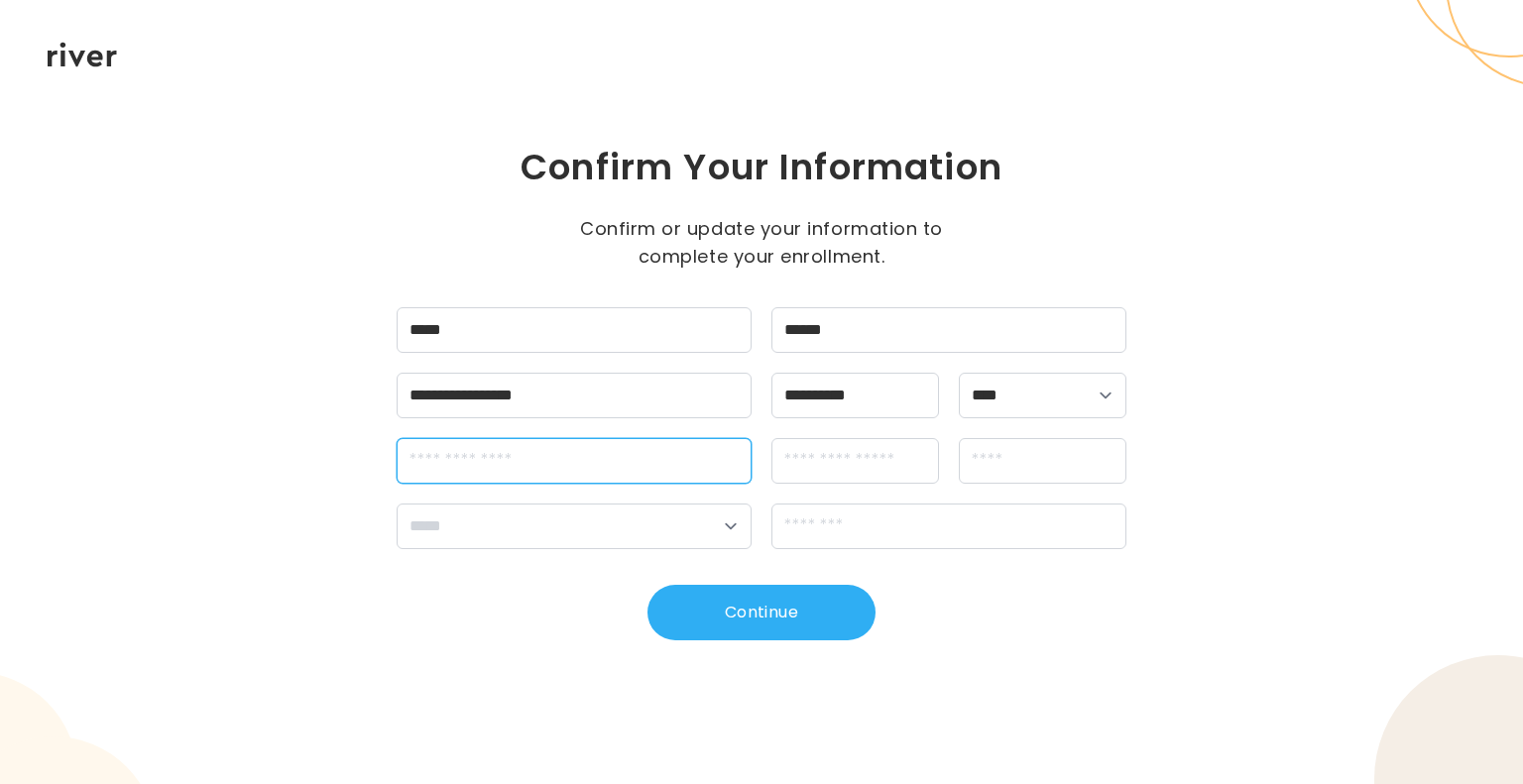 click at bounding box center [574, 461] 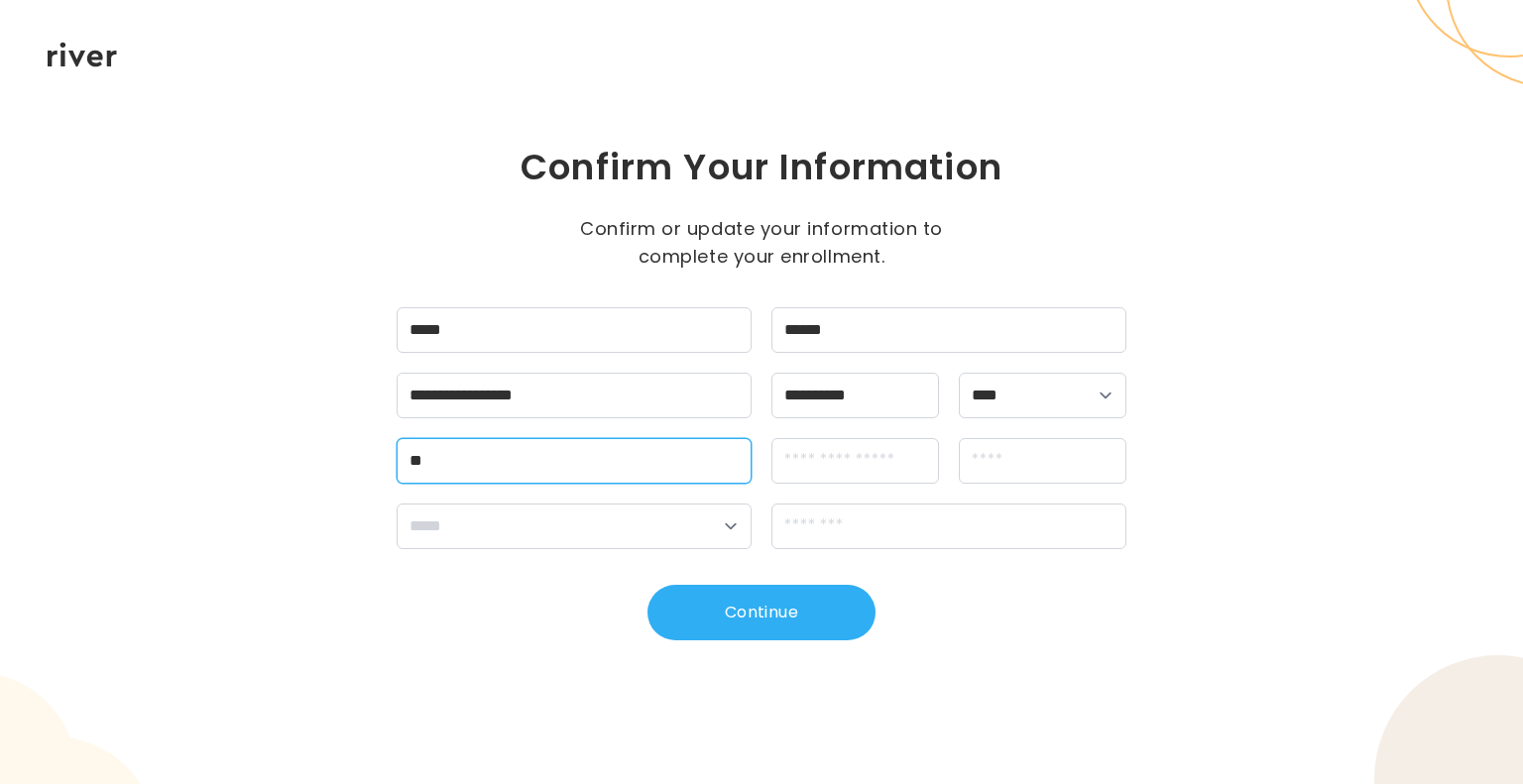 type on "*" 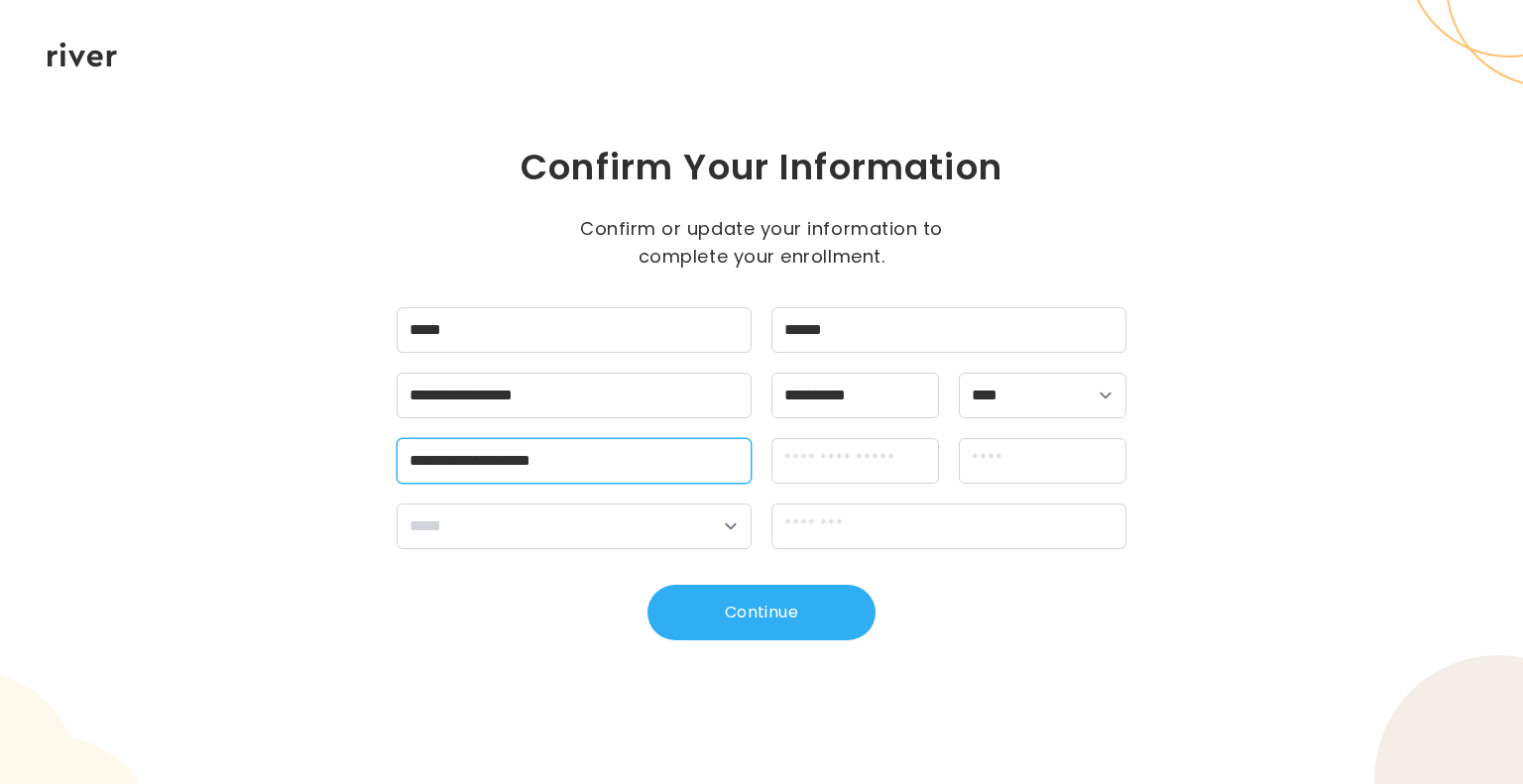 type on "**********" 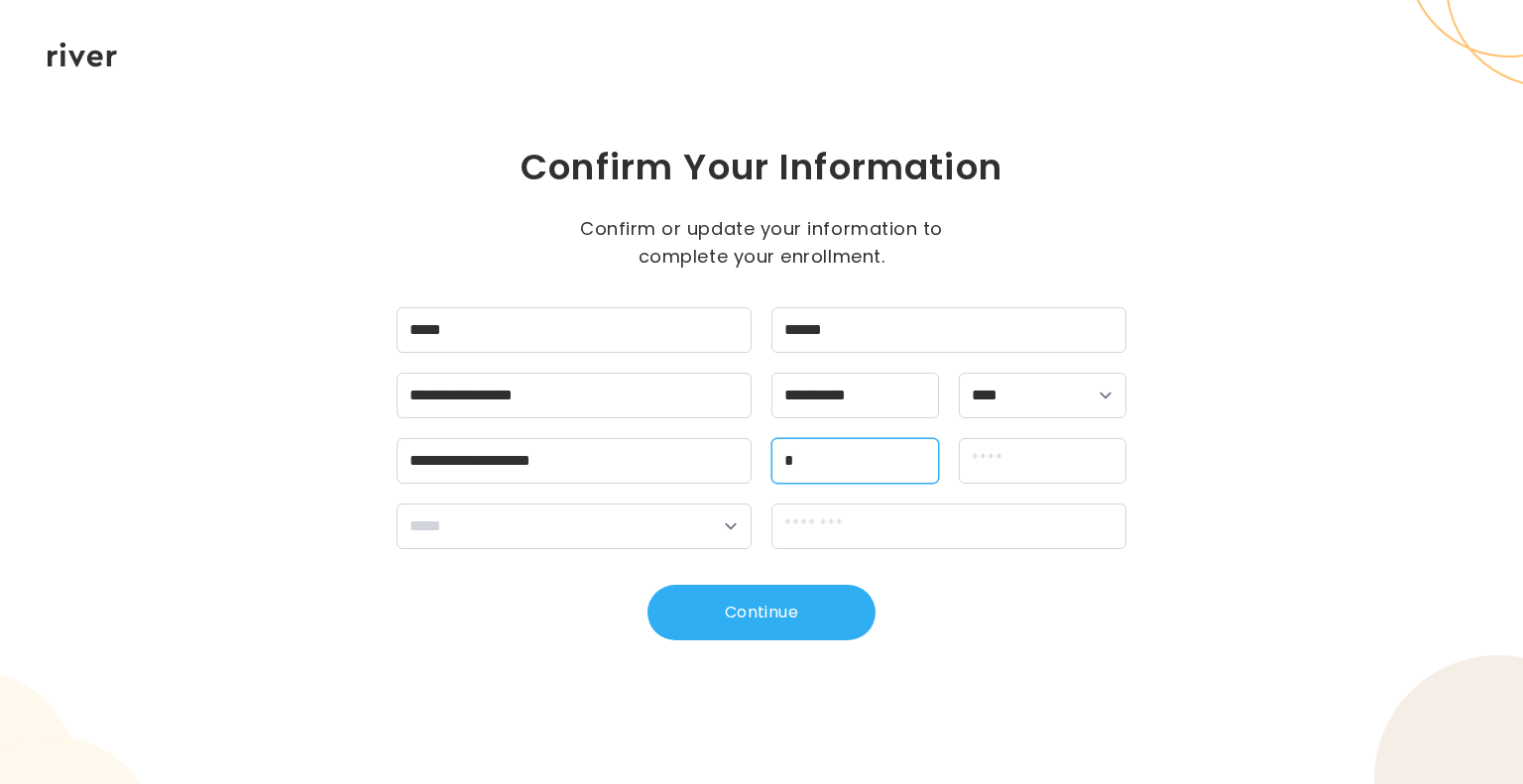 type on "*" 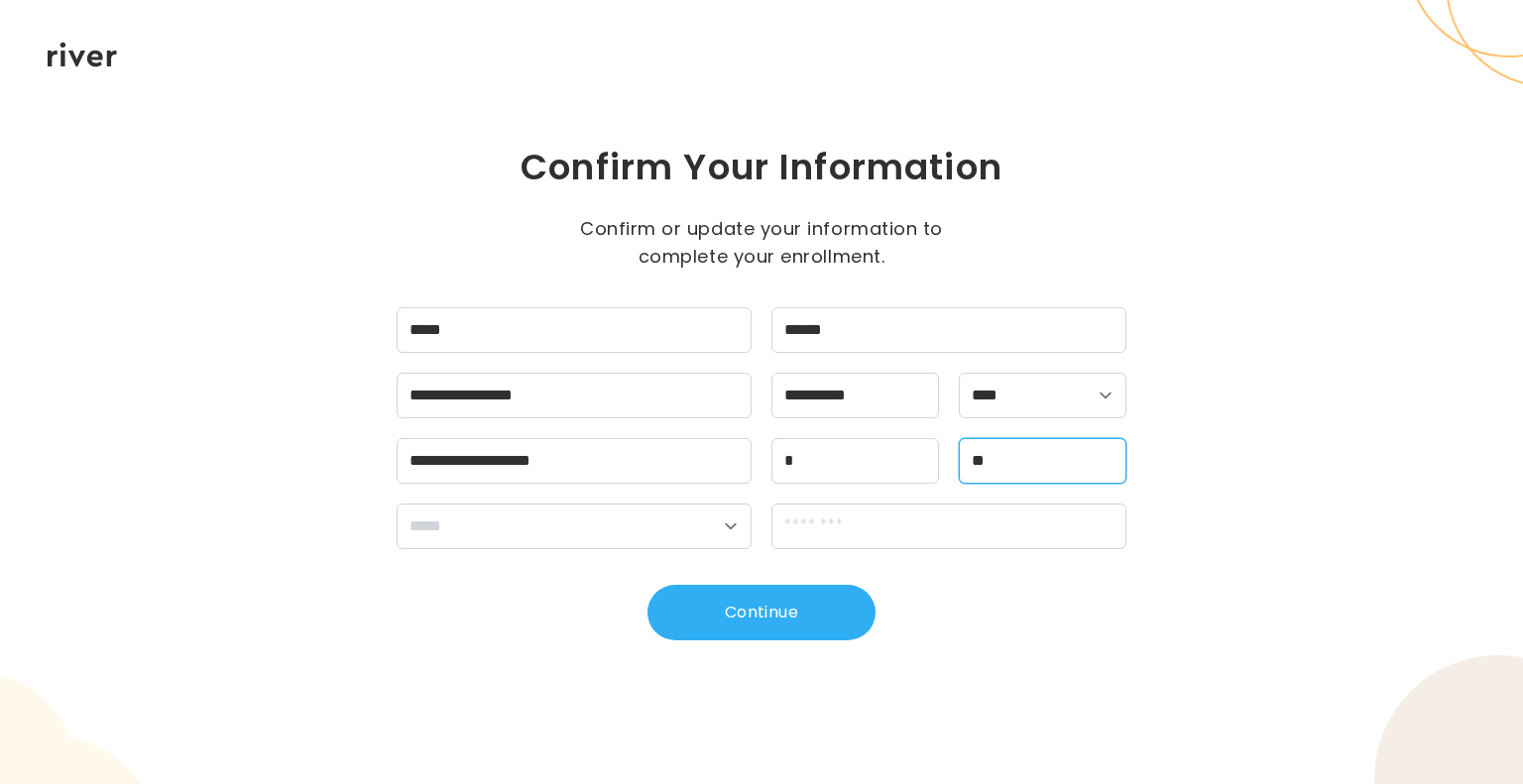 type on "*" 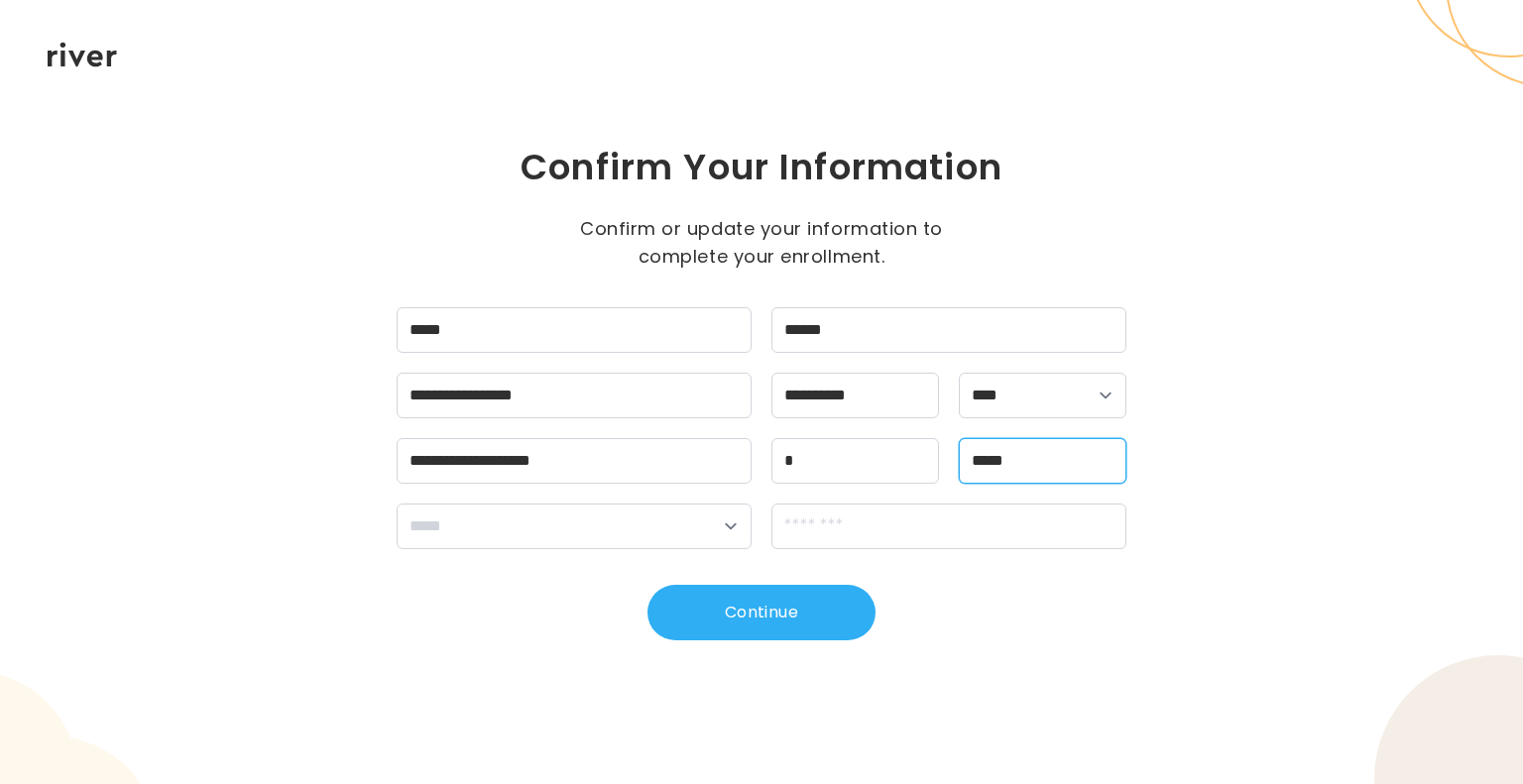 type on "*****" 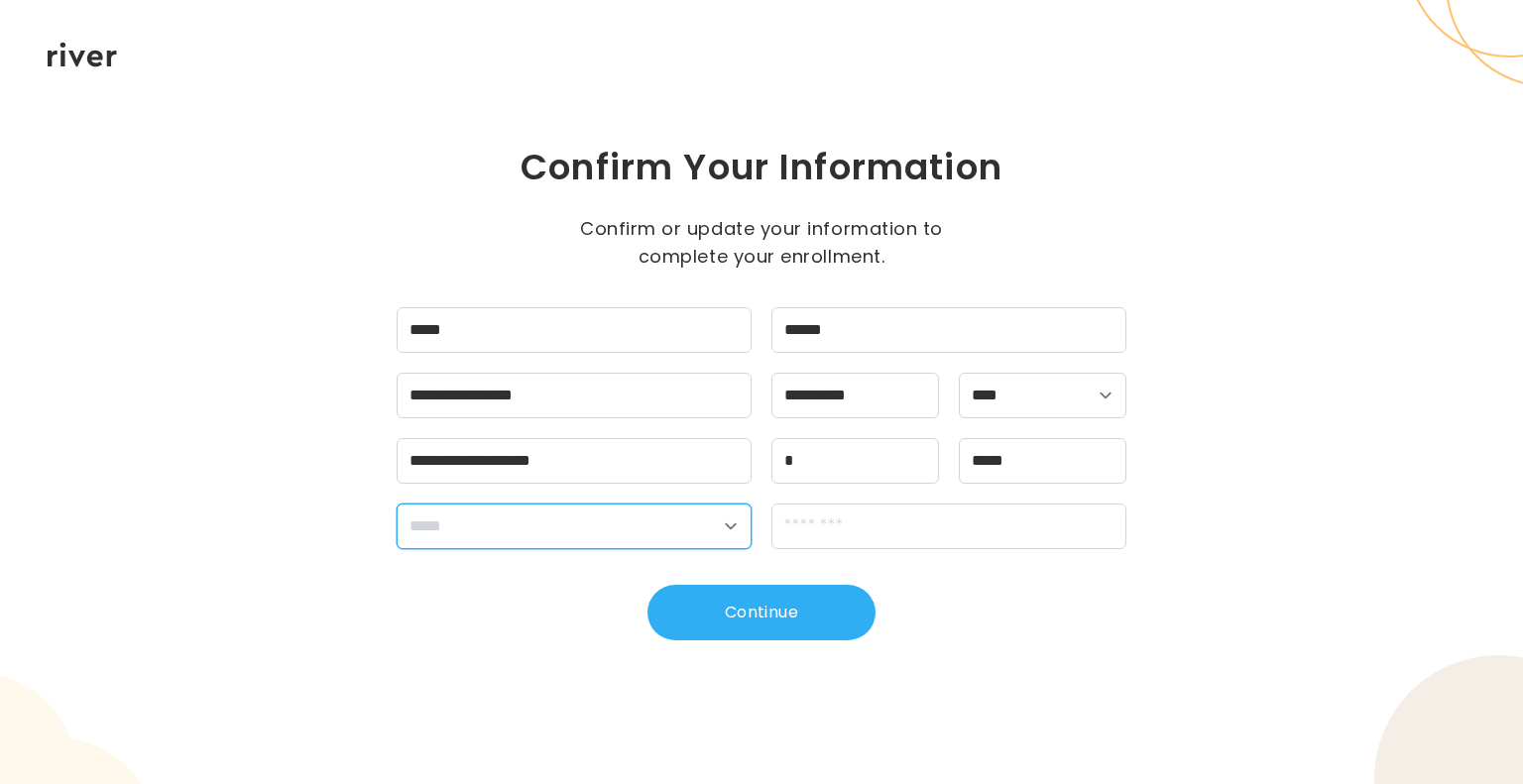 select on "**" 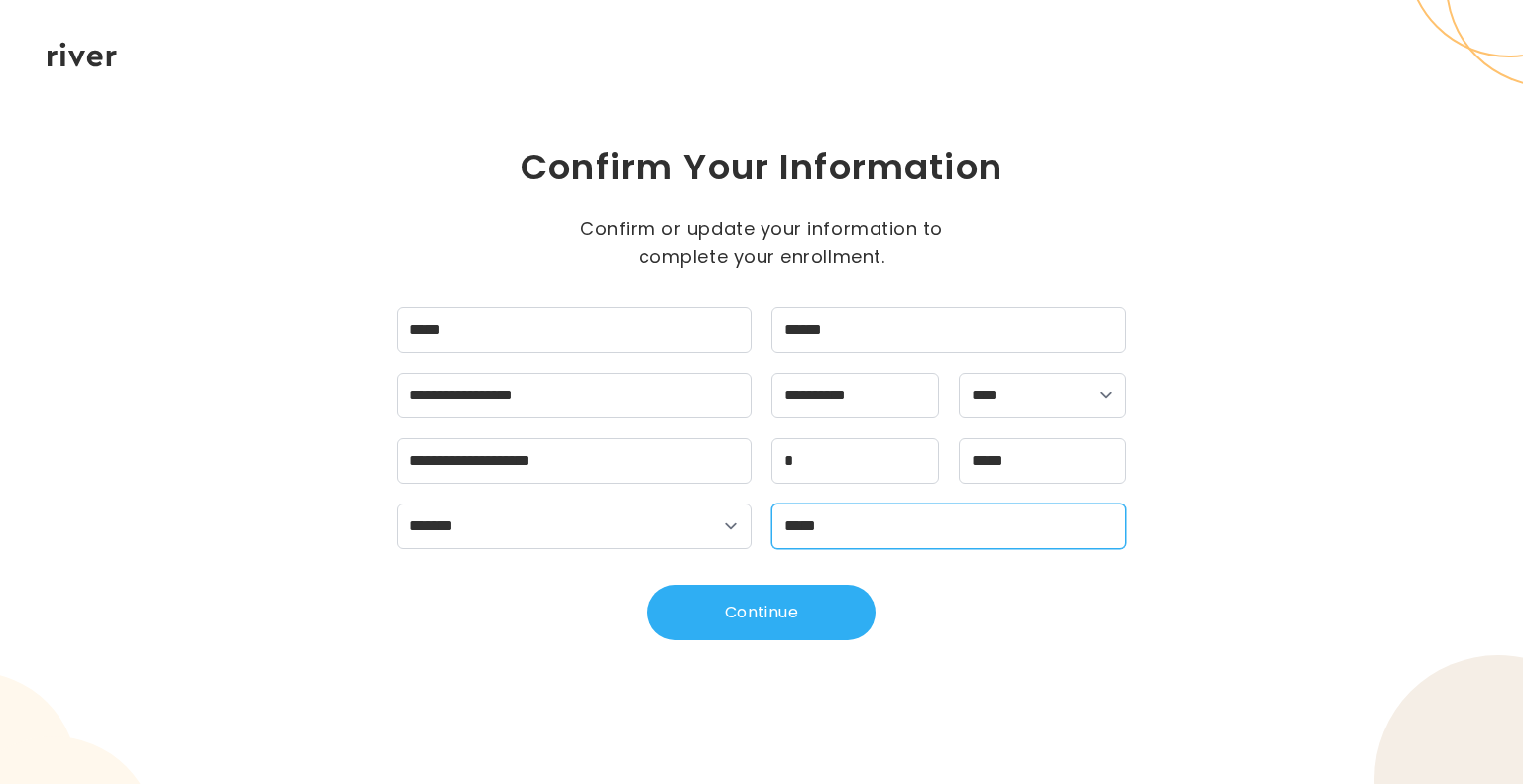 type on "*****" 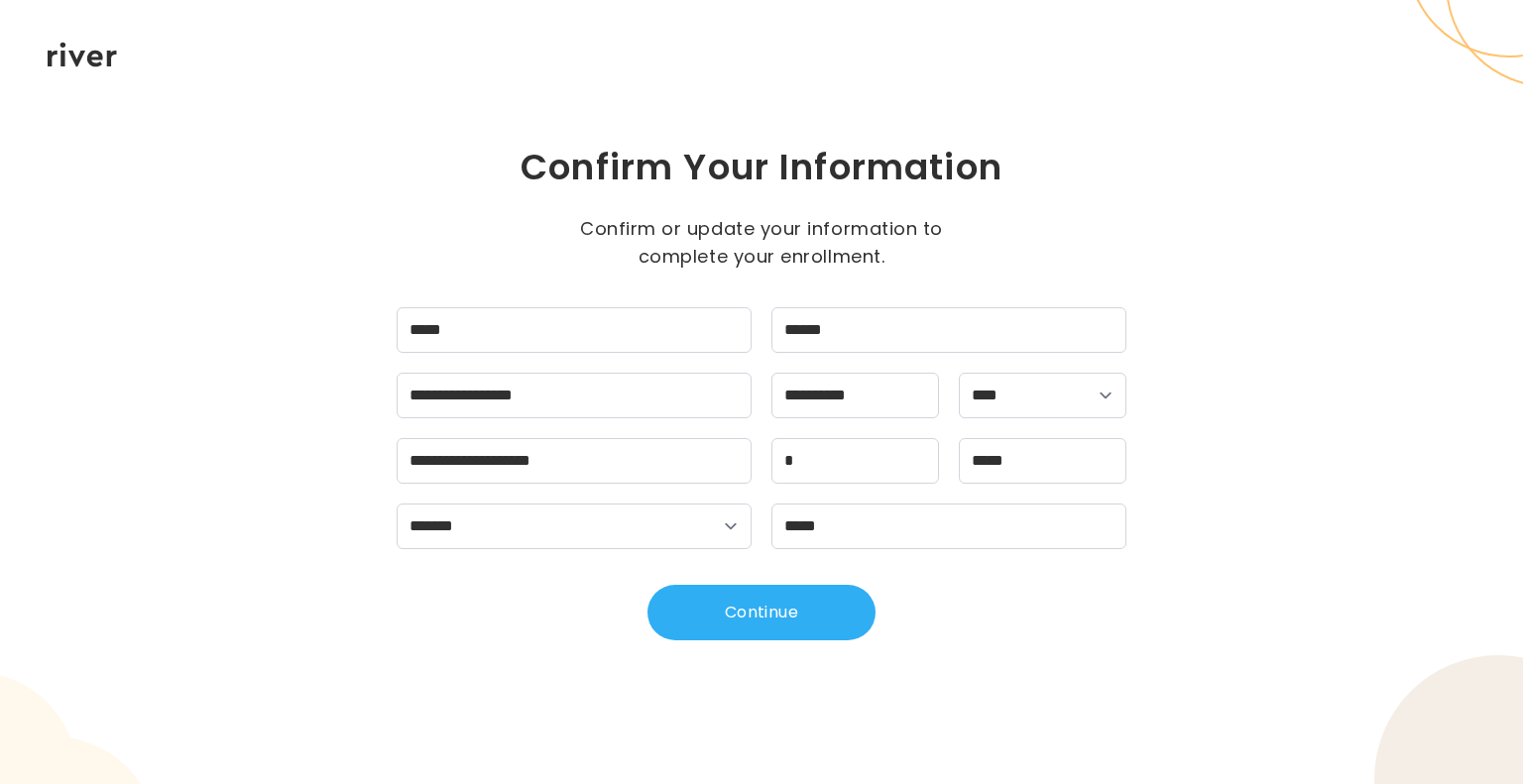 click on "**********" at bounding box center (762, 392) 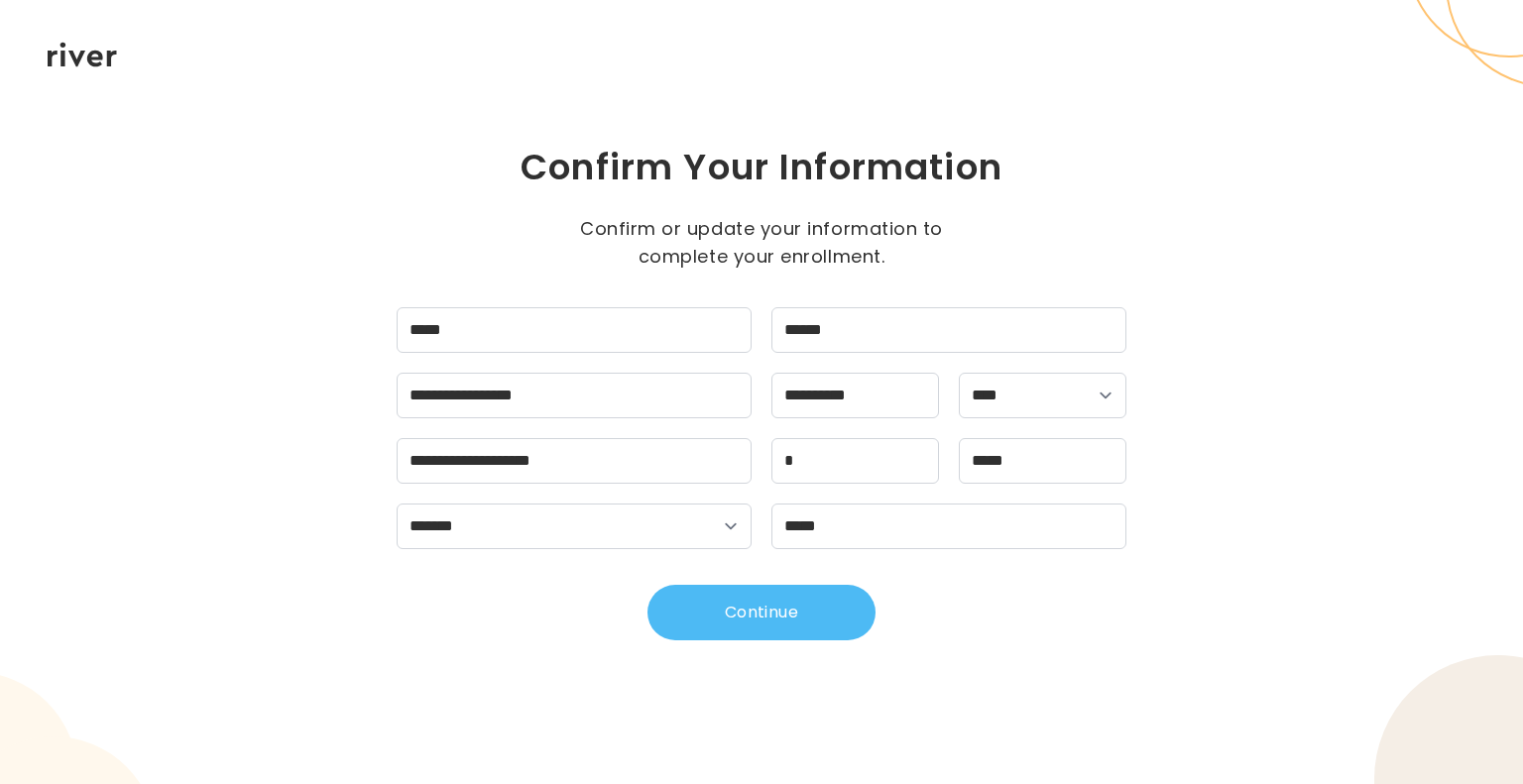 click on "Continue" at bounding box center (762, 613) 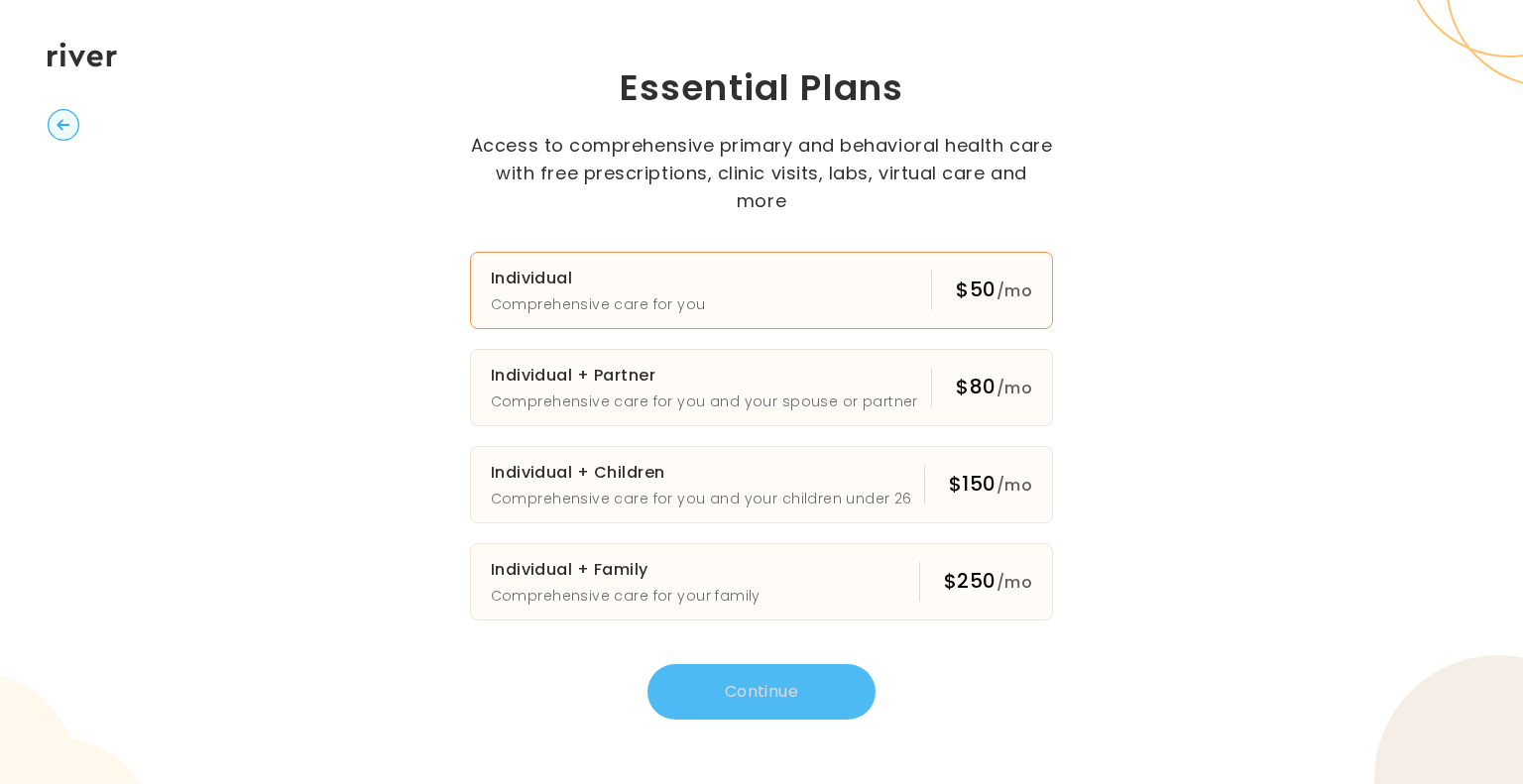 click on "Individual Comprehensive care for you $50 /mo" at bounding box center [762, 290] 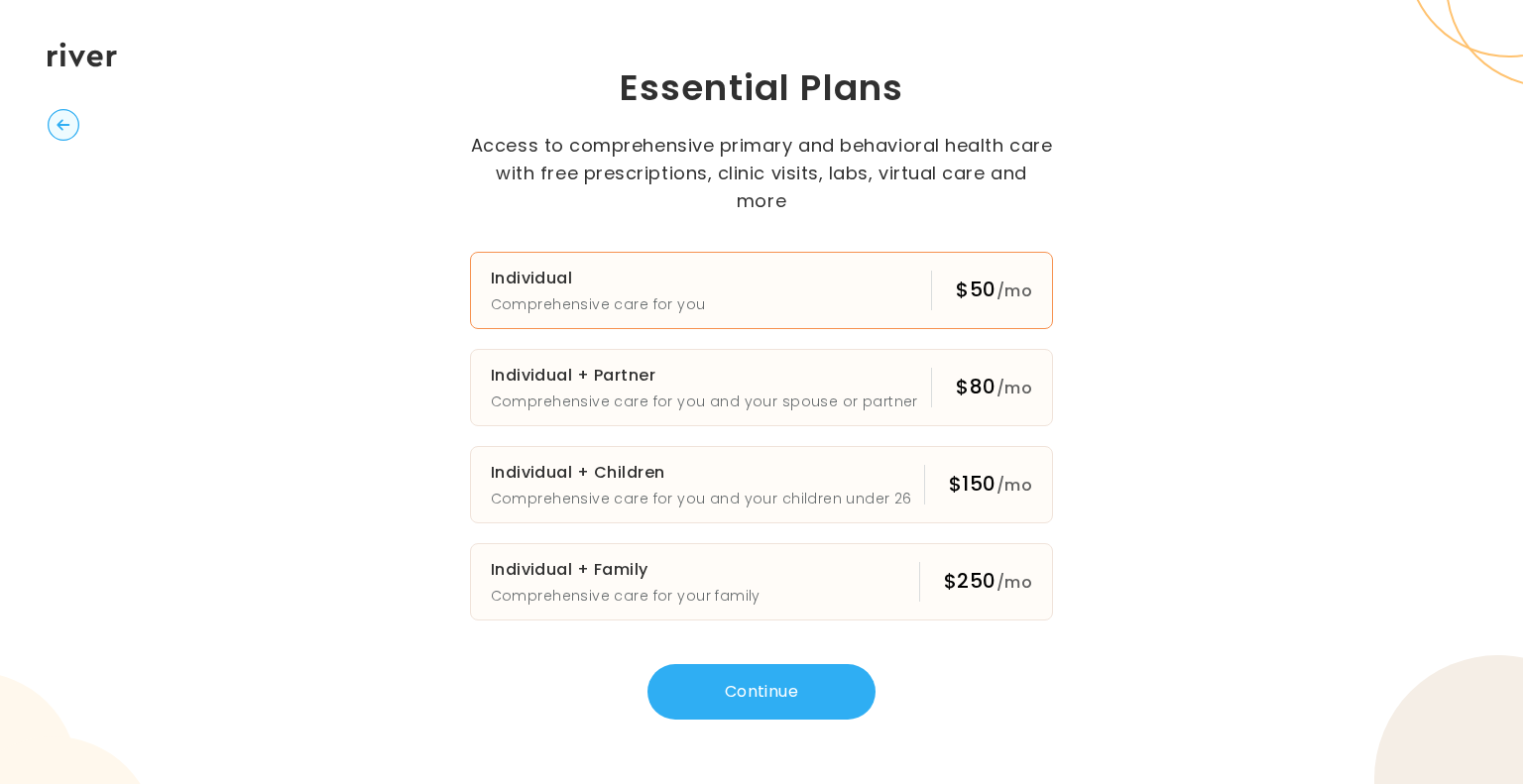 click 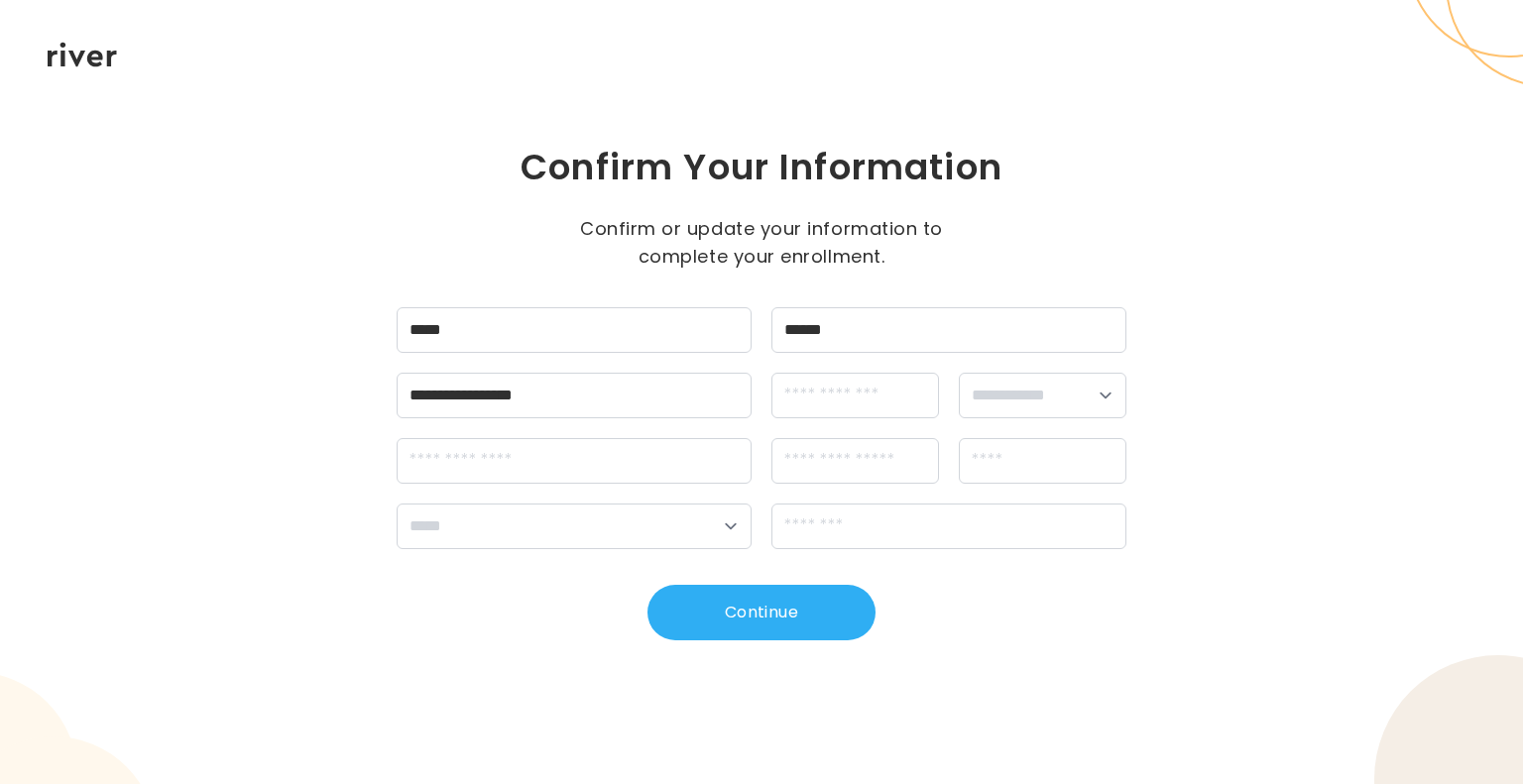 click on "**********" at bounding box center (762, 392) 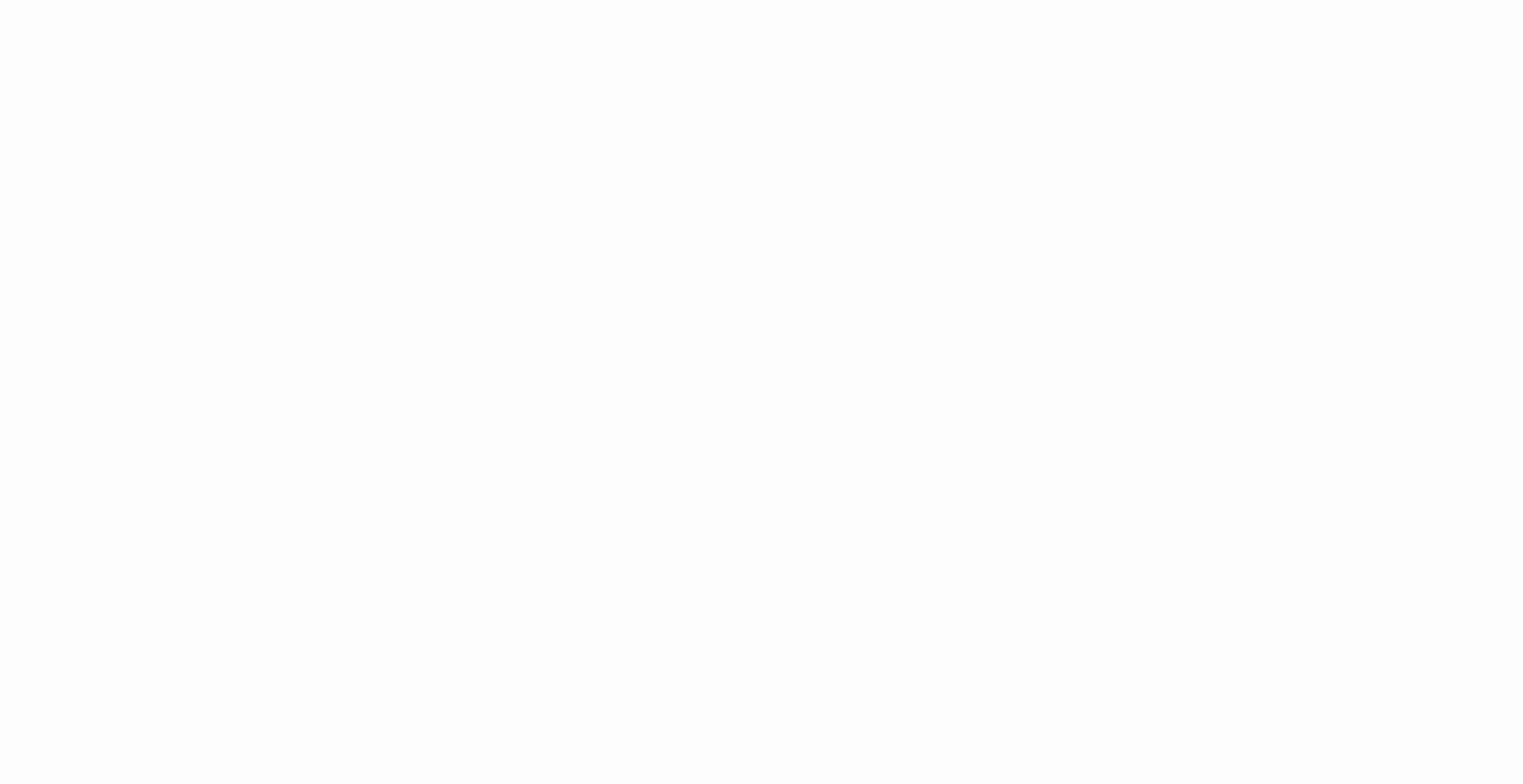 scroll, scrollTop: 0, scrollLeft: 0, axis: both 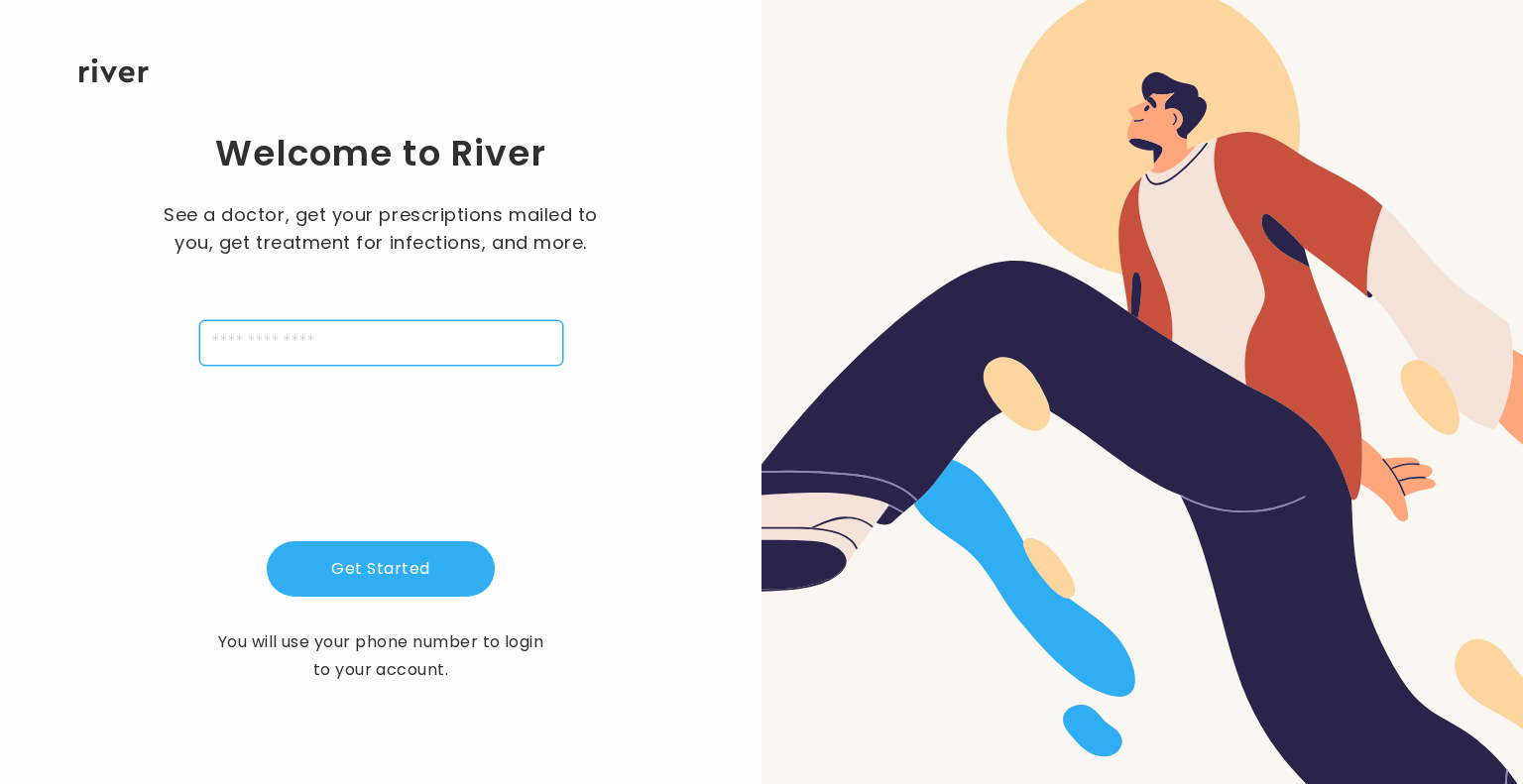 click at bounding box center [381, 343] 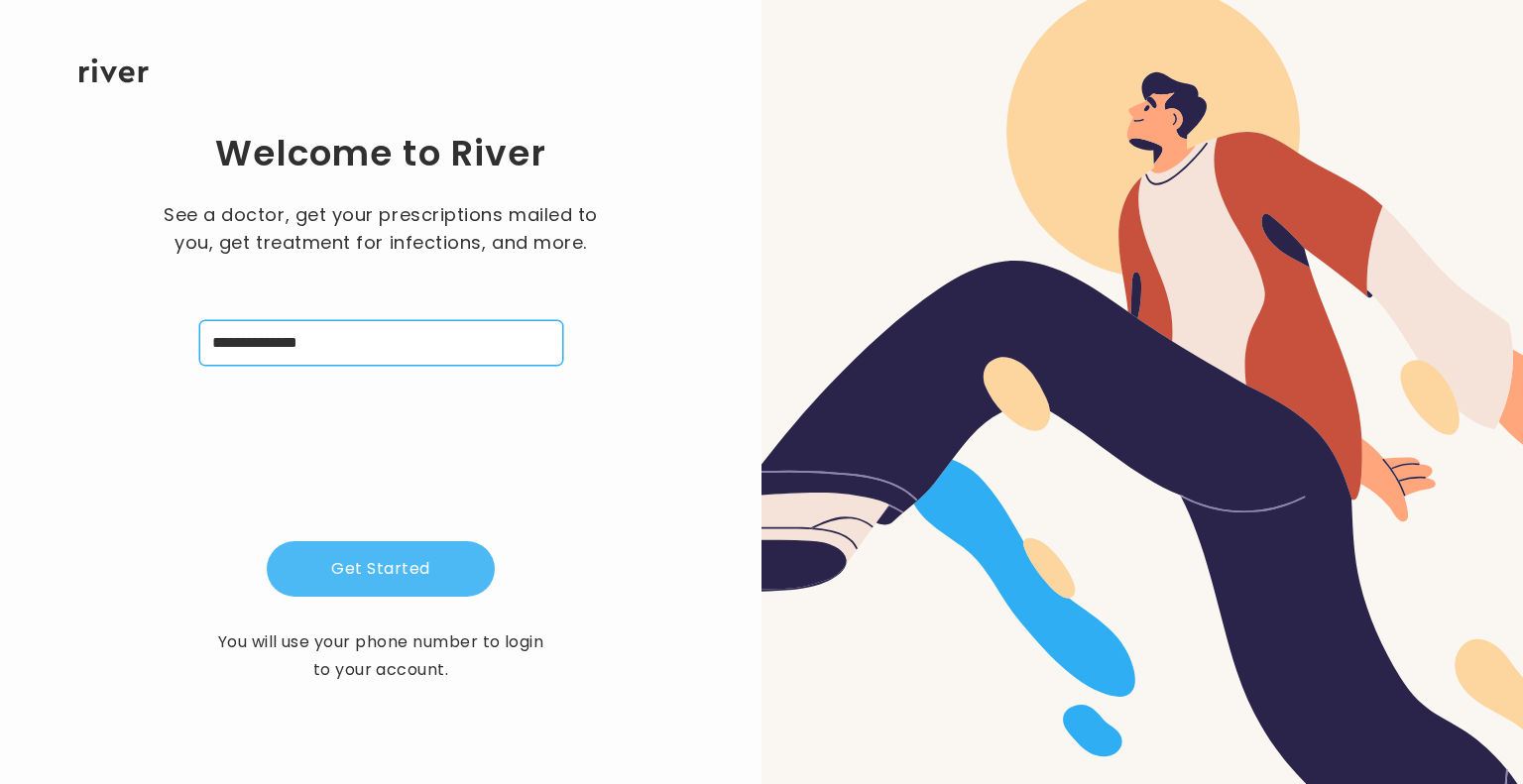 type on "**********" 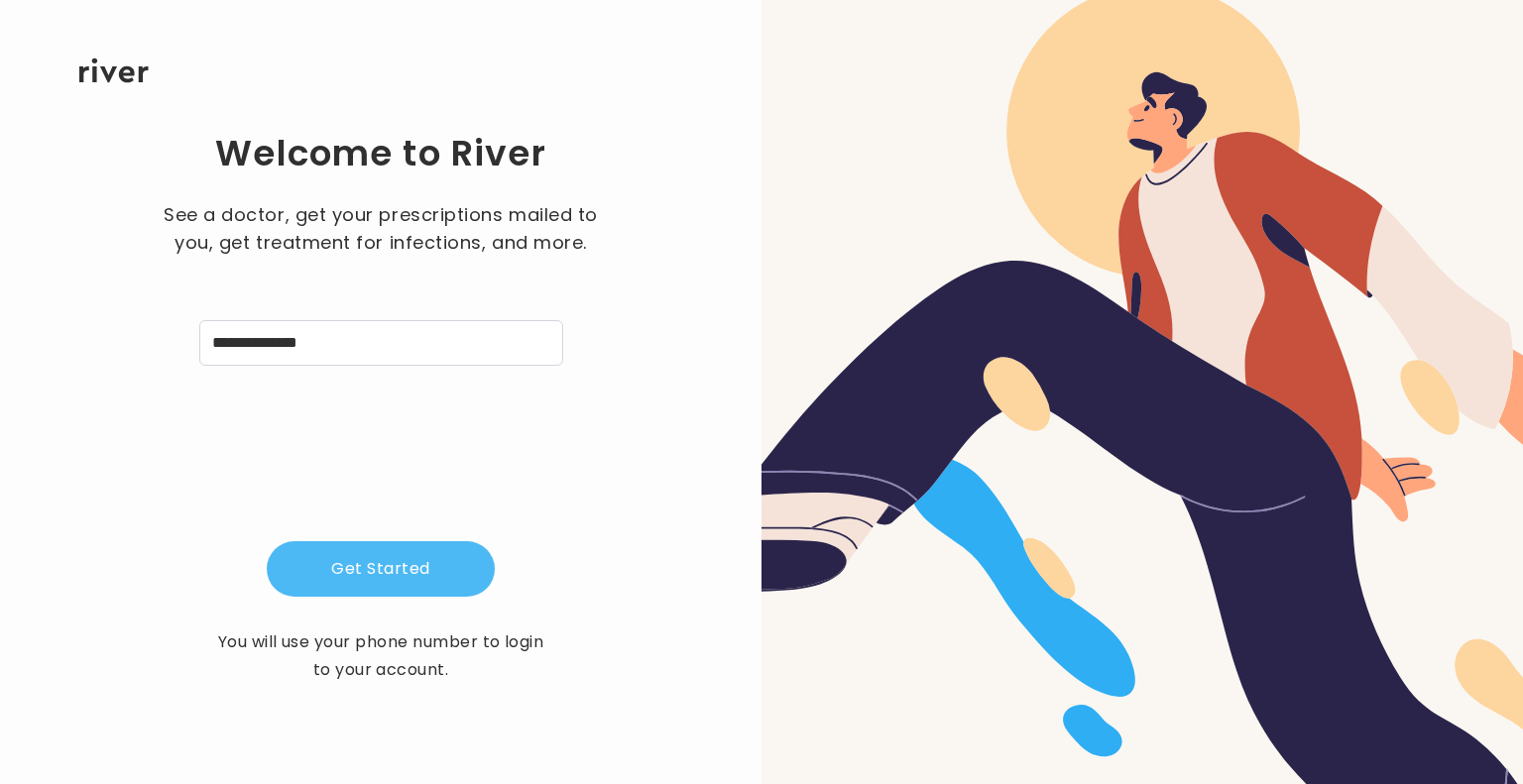 click on "Get Started" at bounding box center [381, 569] 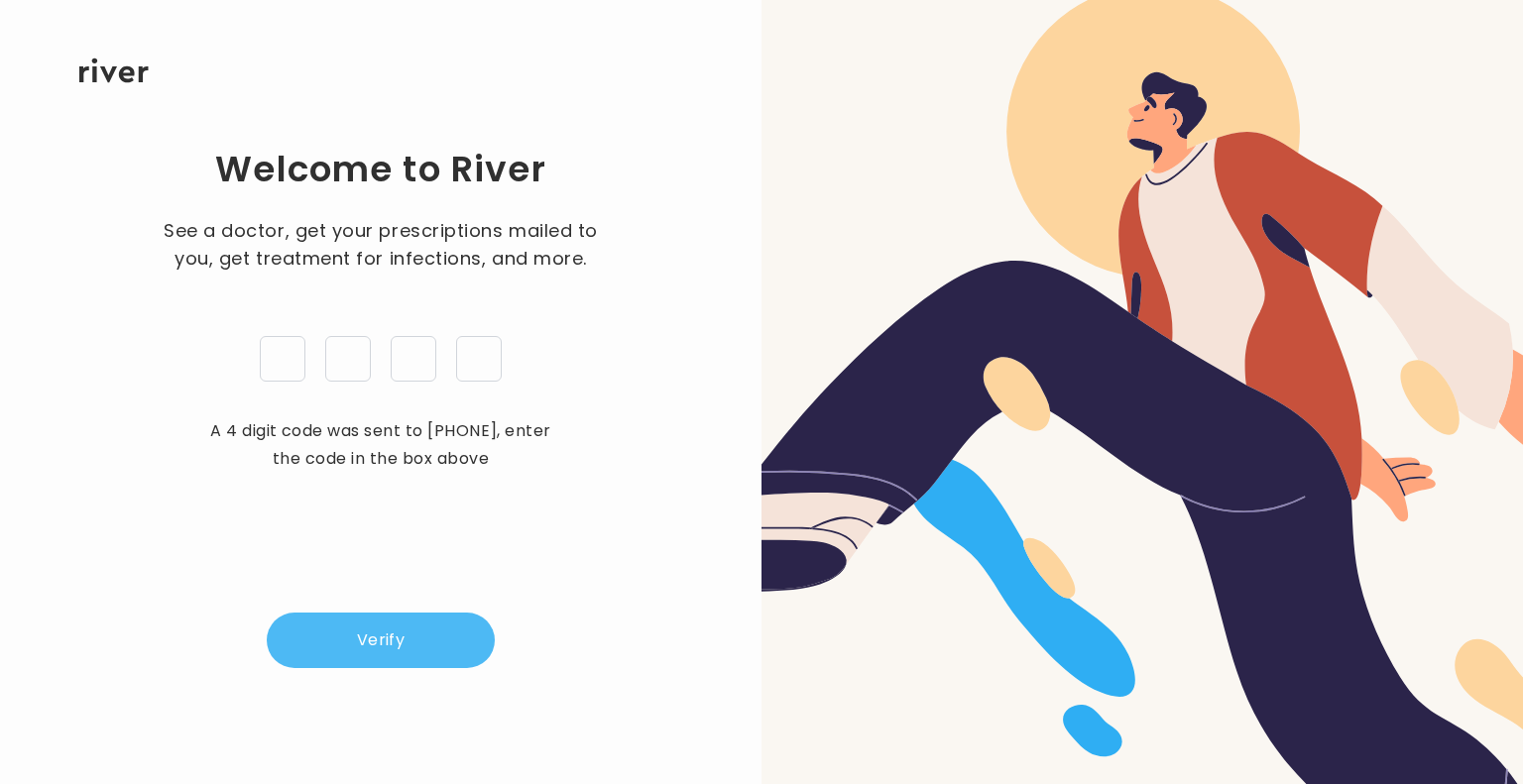 type on "*" 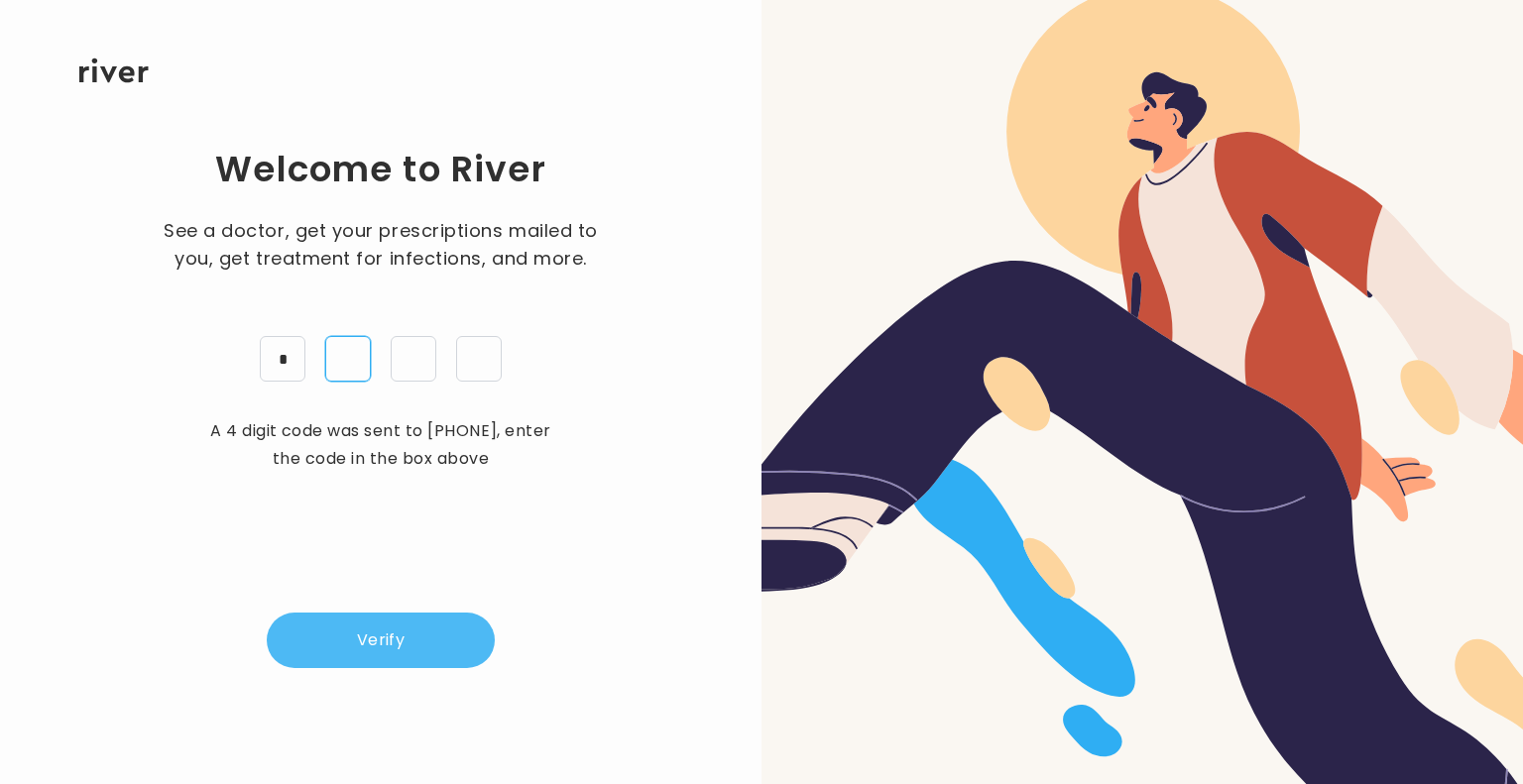 type on "*" 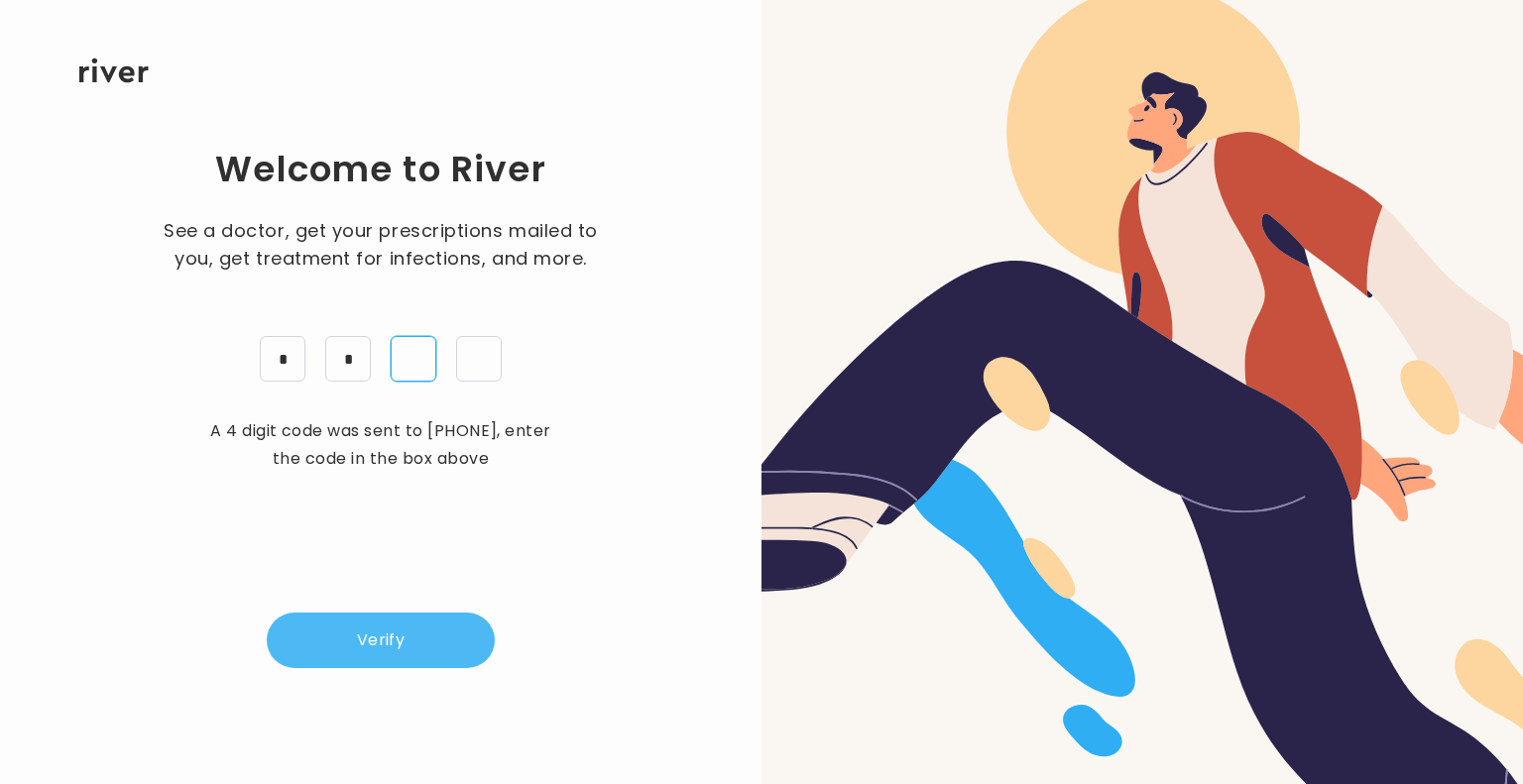 type on "*" 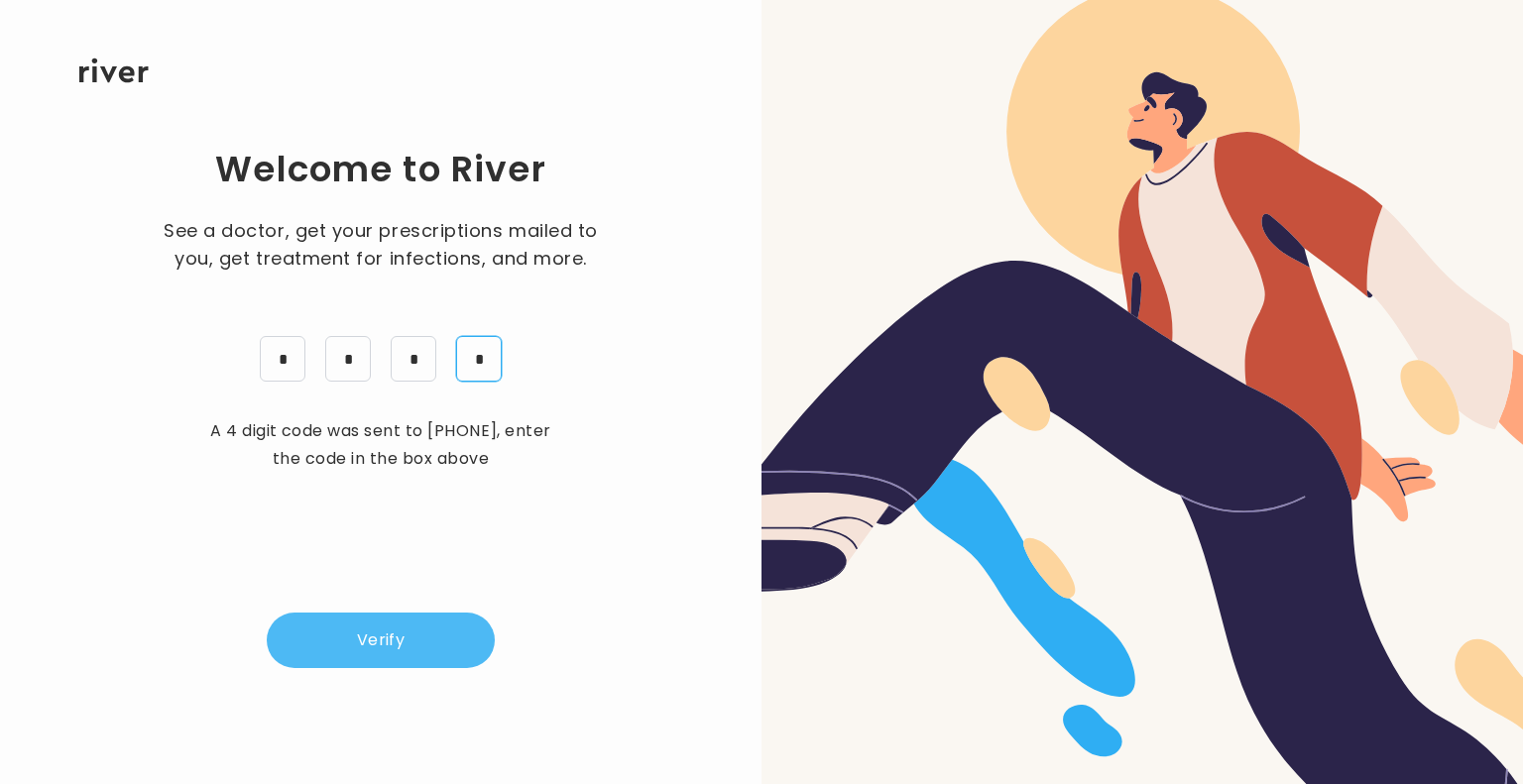 type on "*" 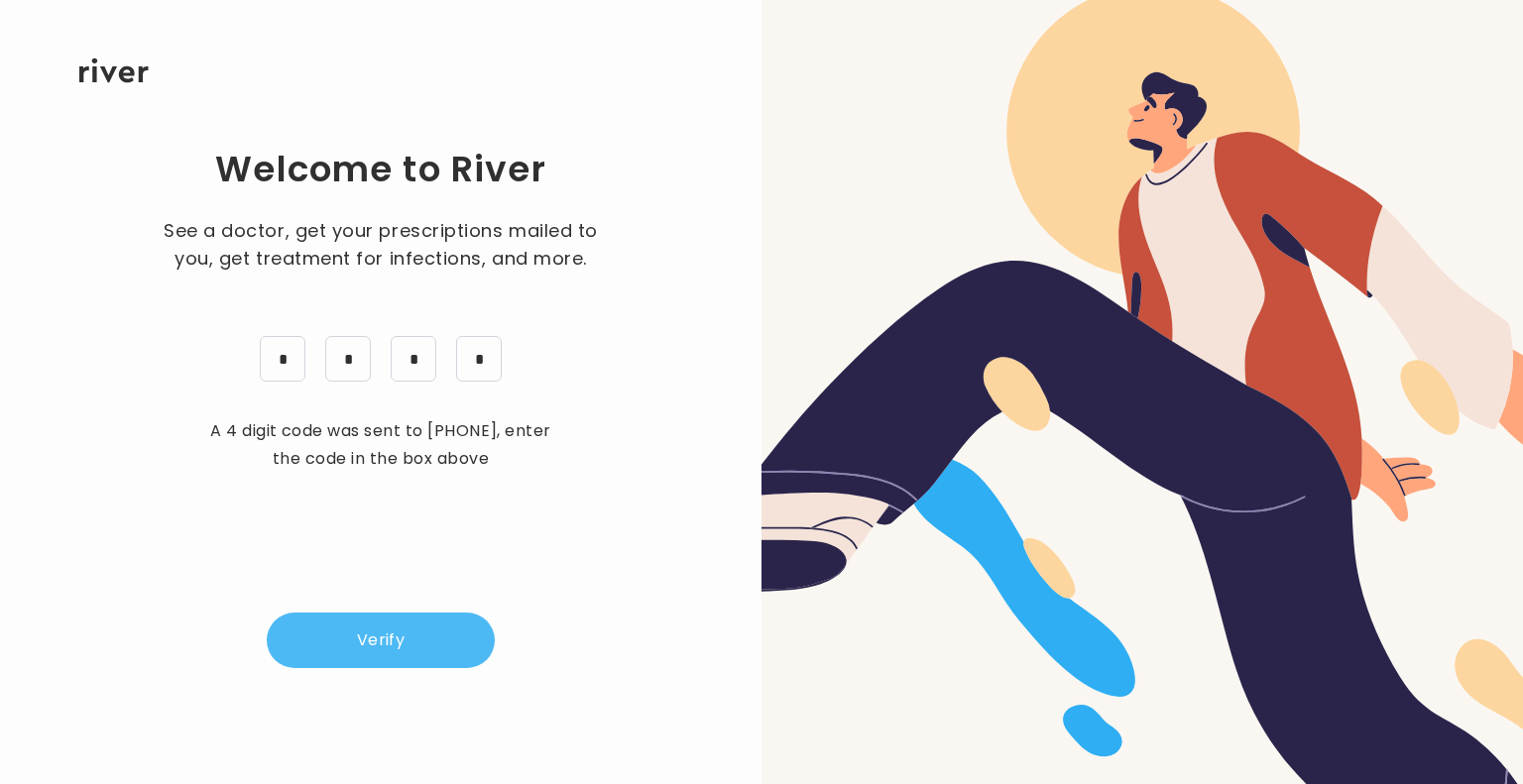 click on "Verify" at bounding box center (381, 640) 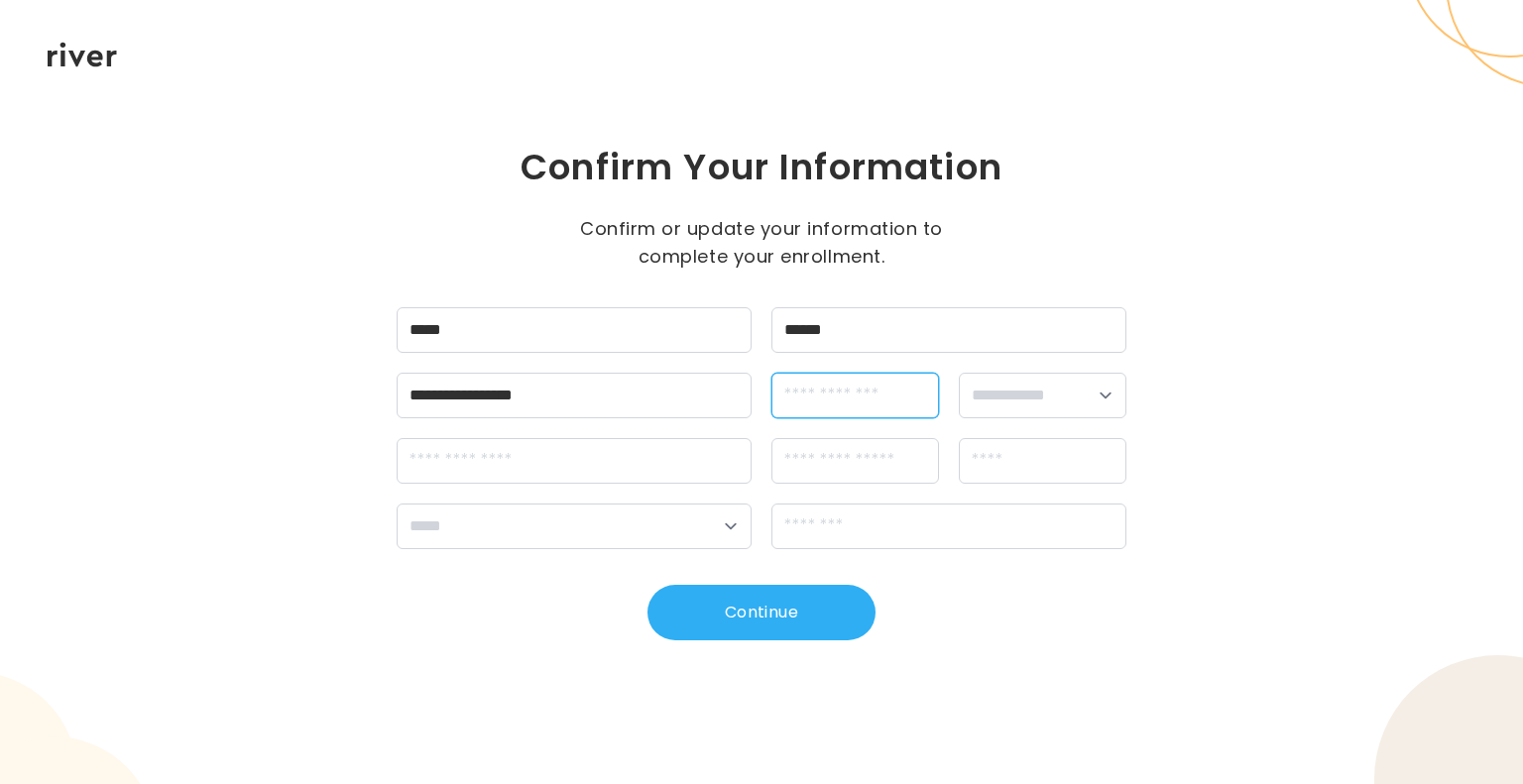 click at bounding box center [855, 395] 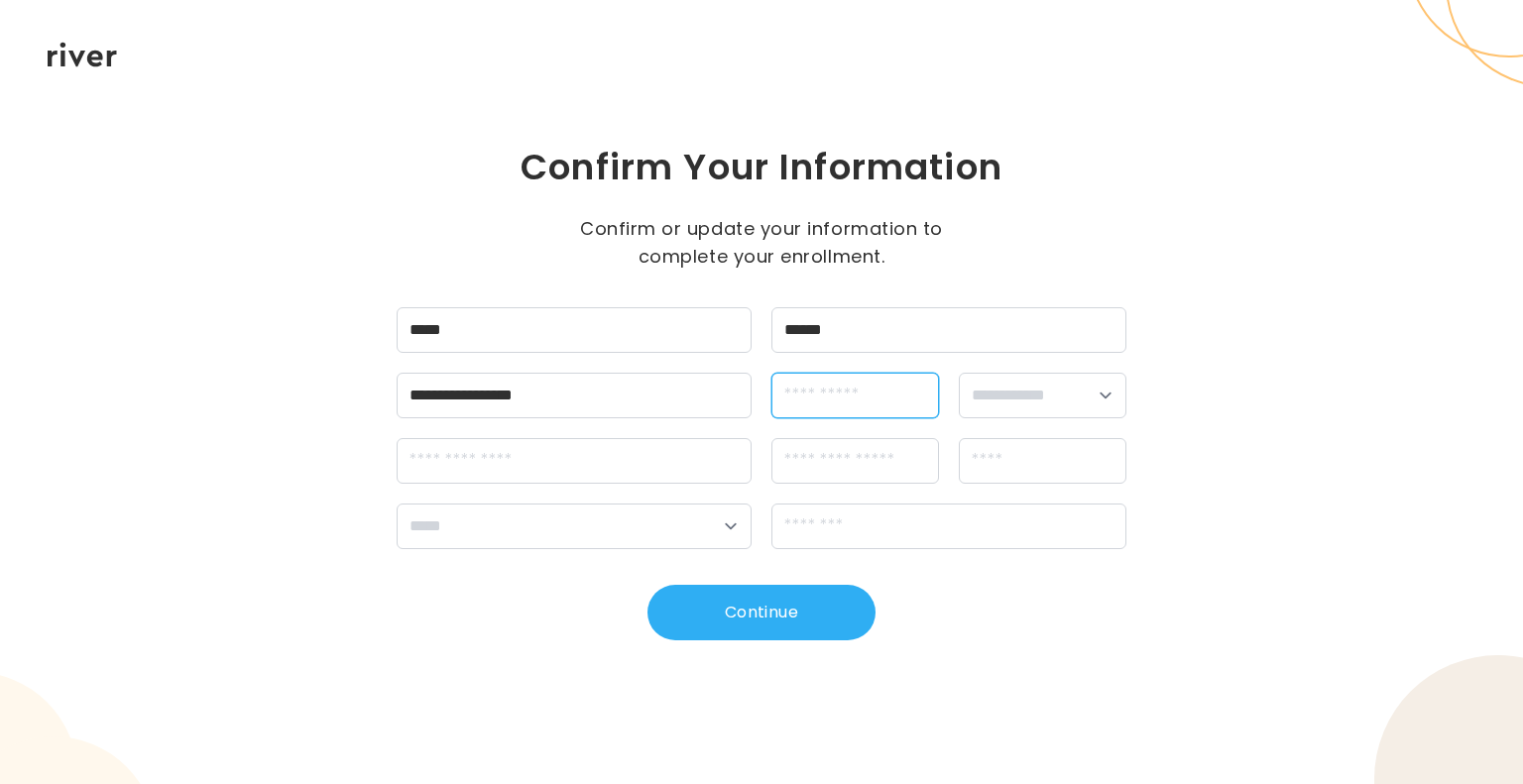 type on "**********" 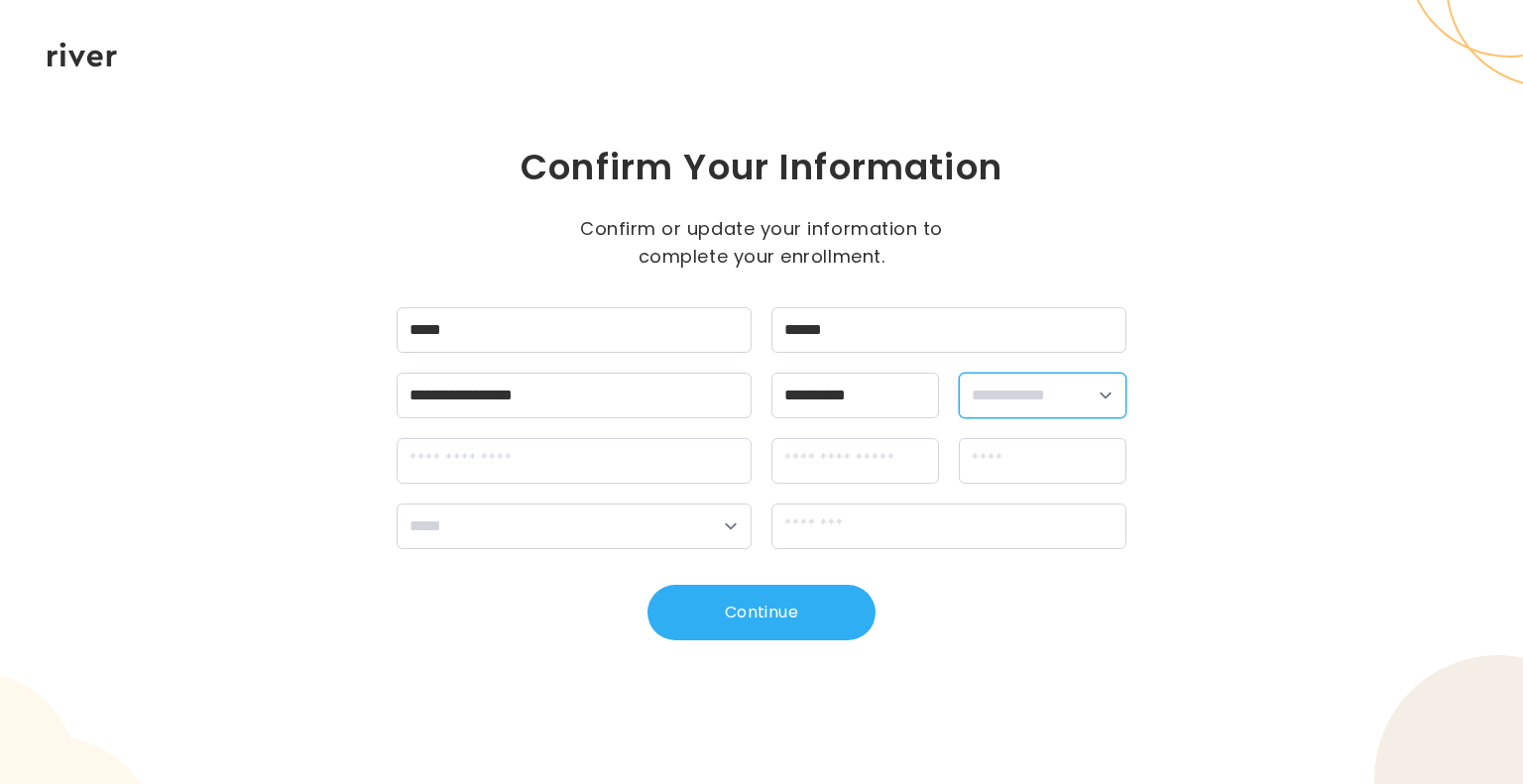 click on "**********" at bounding box center (1042, 395) 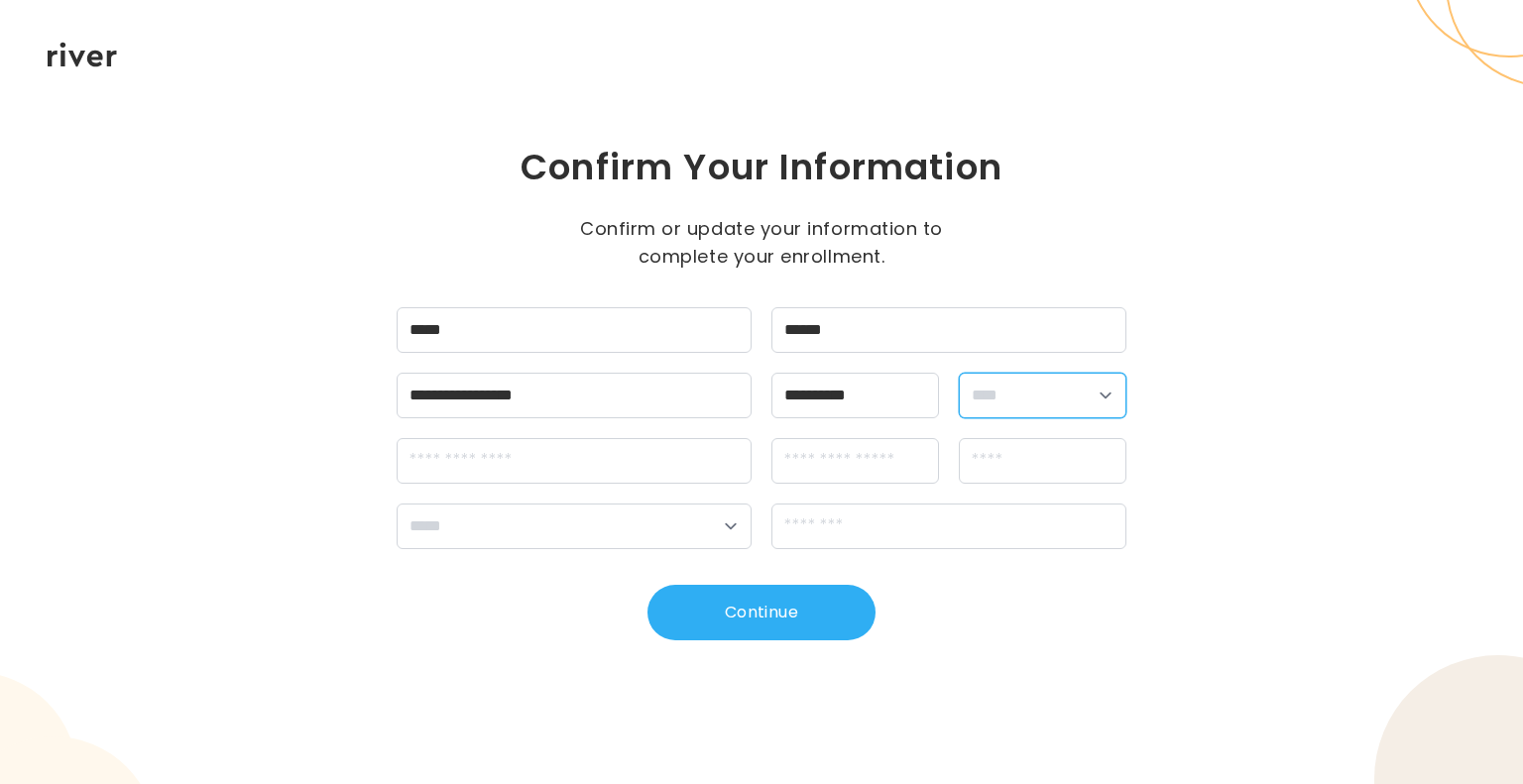 click on "**********" at bounding box center (1042, 395) 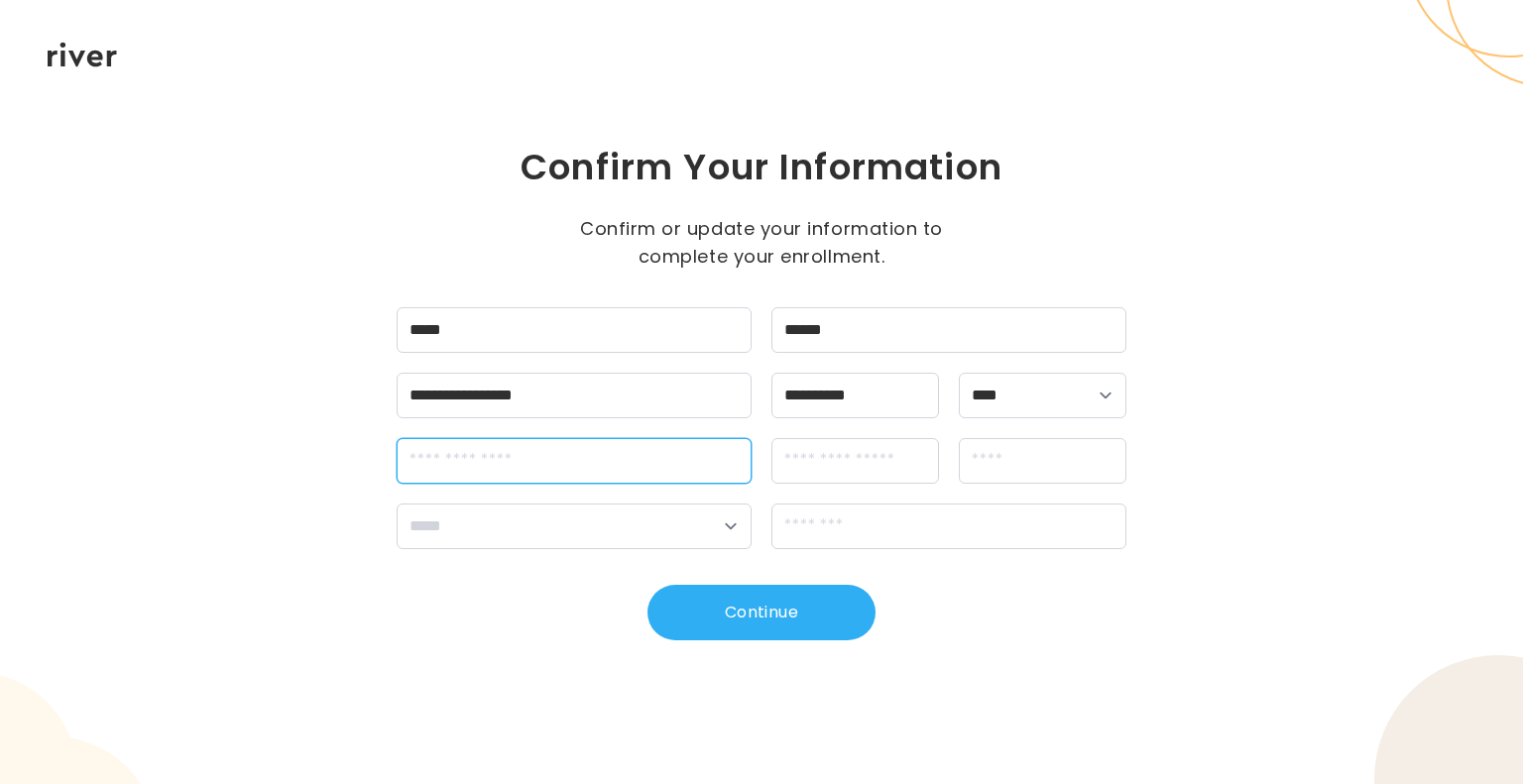 click at bounding box center [574, 461] 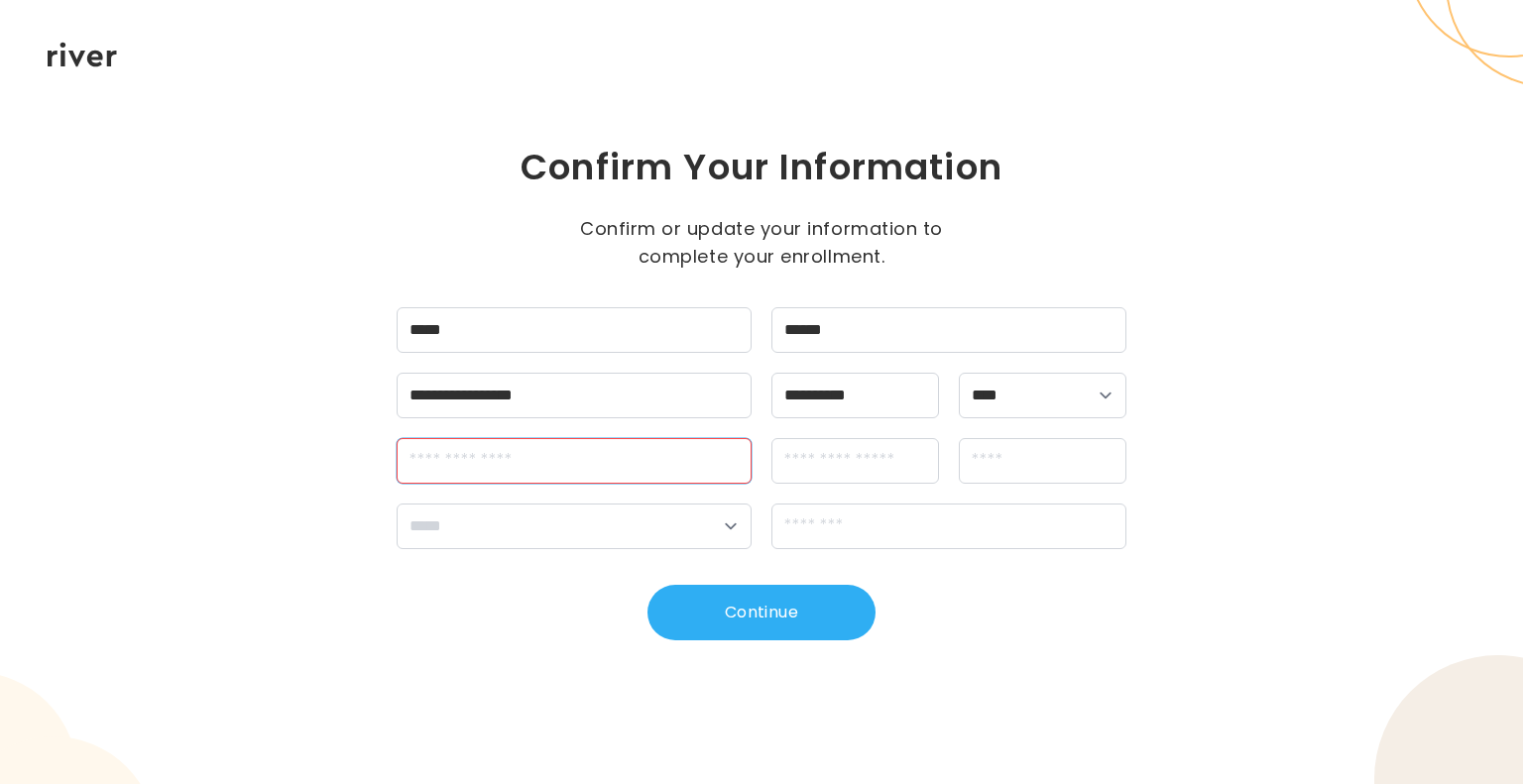 click at bounding box center (574, 461) 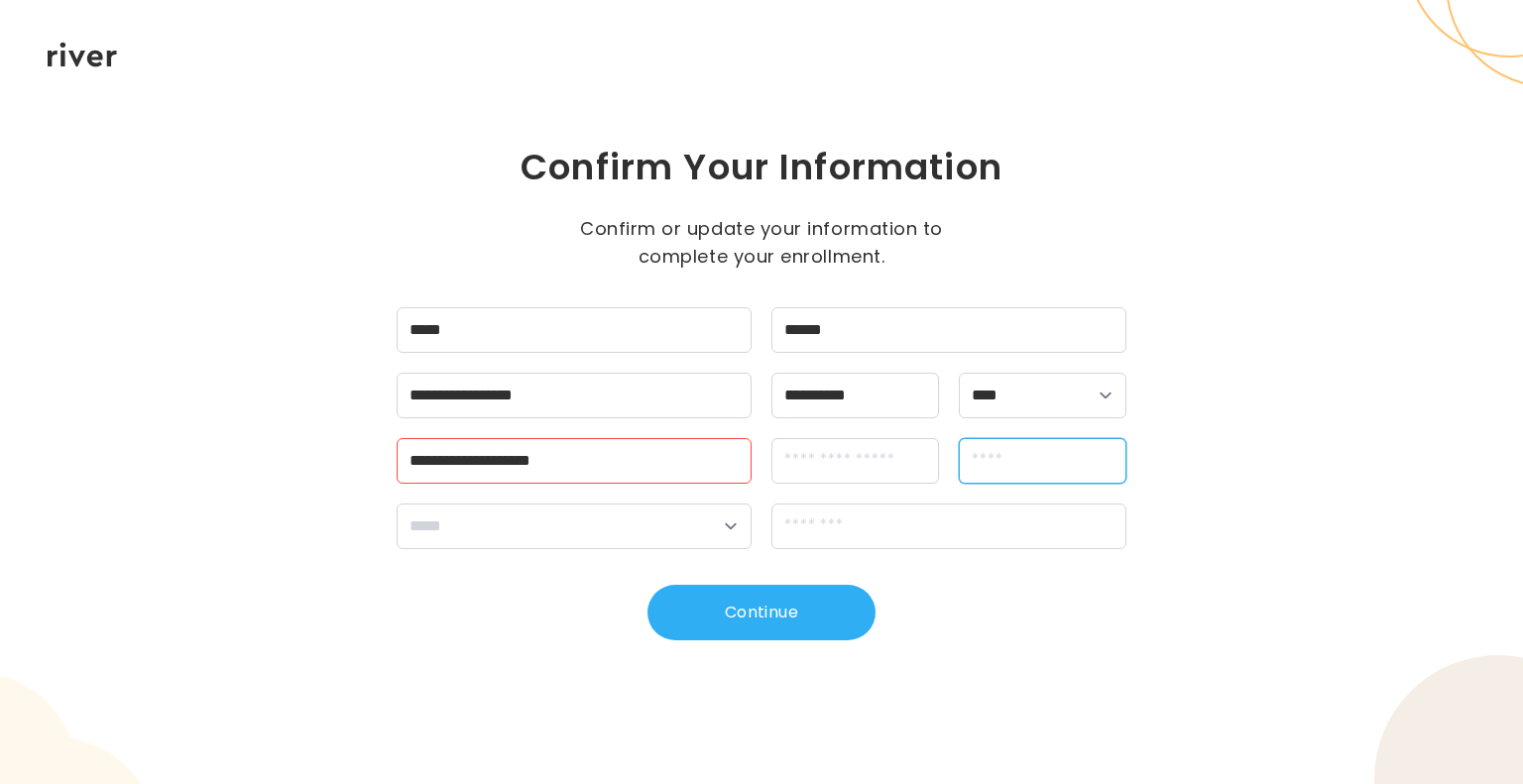 type on "*****" 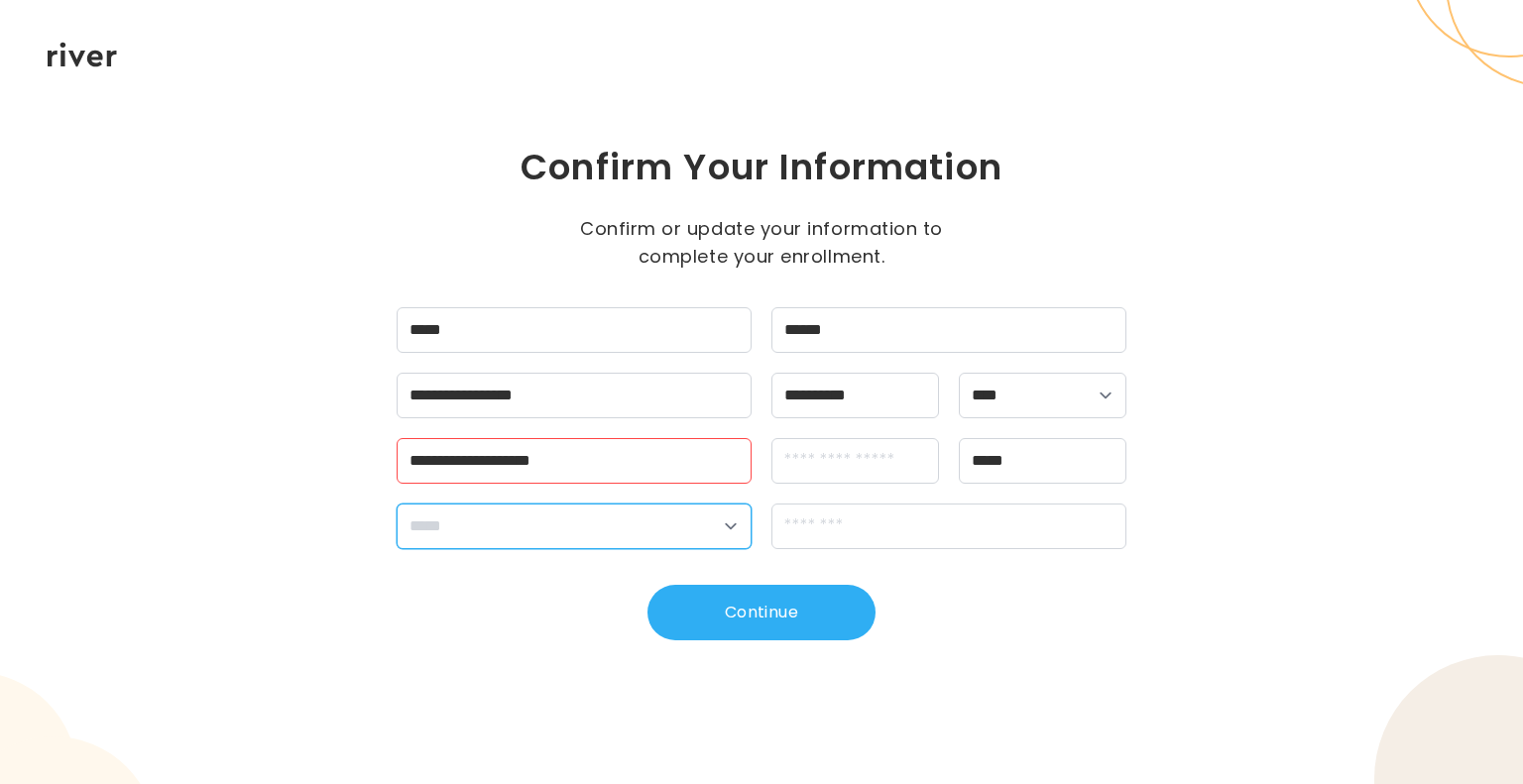 select on "**" 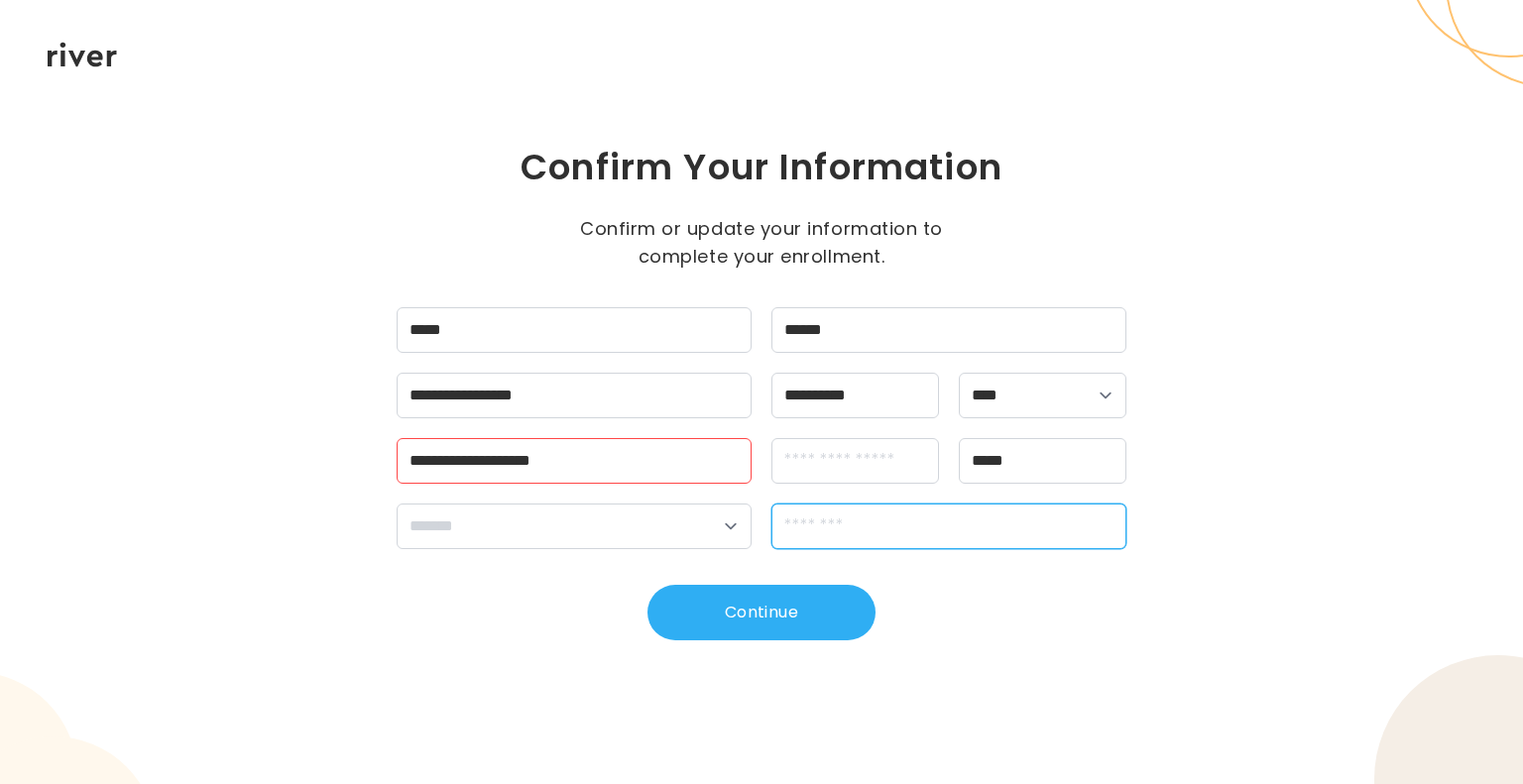 type on "*****" 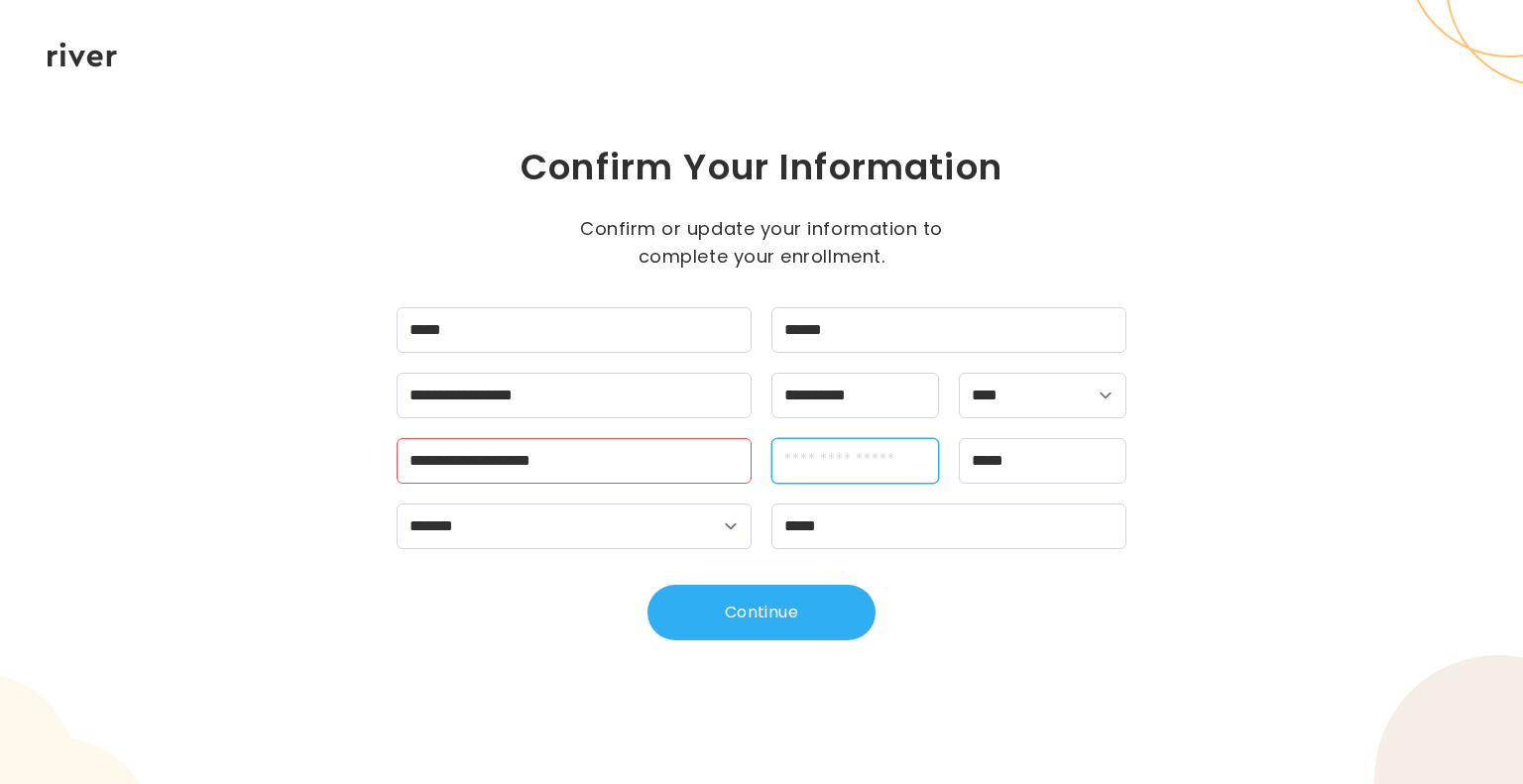 click at bounding box center [855, 461] 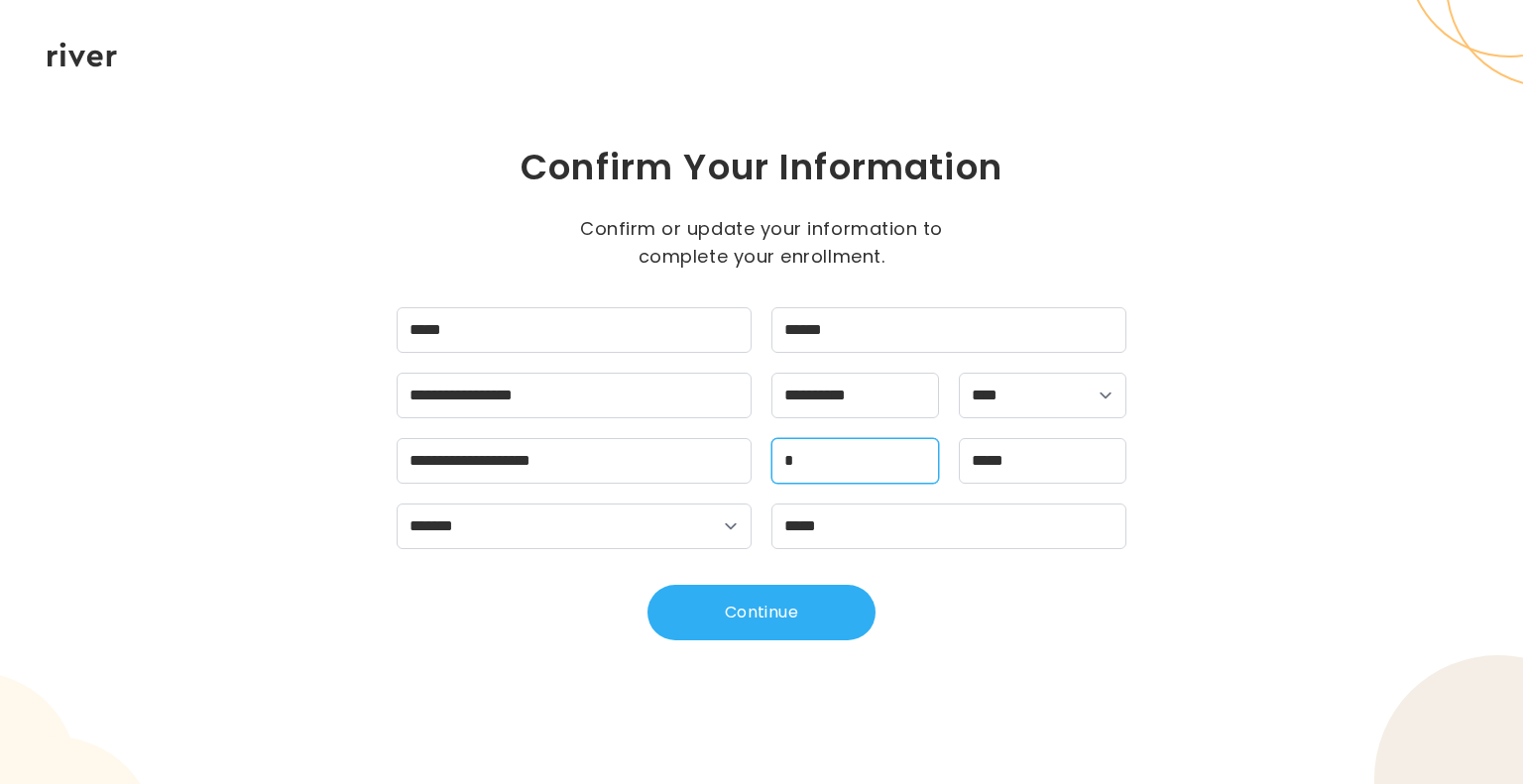 type on "*" 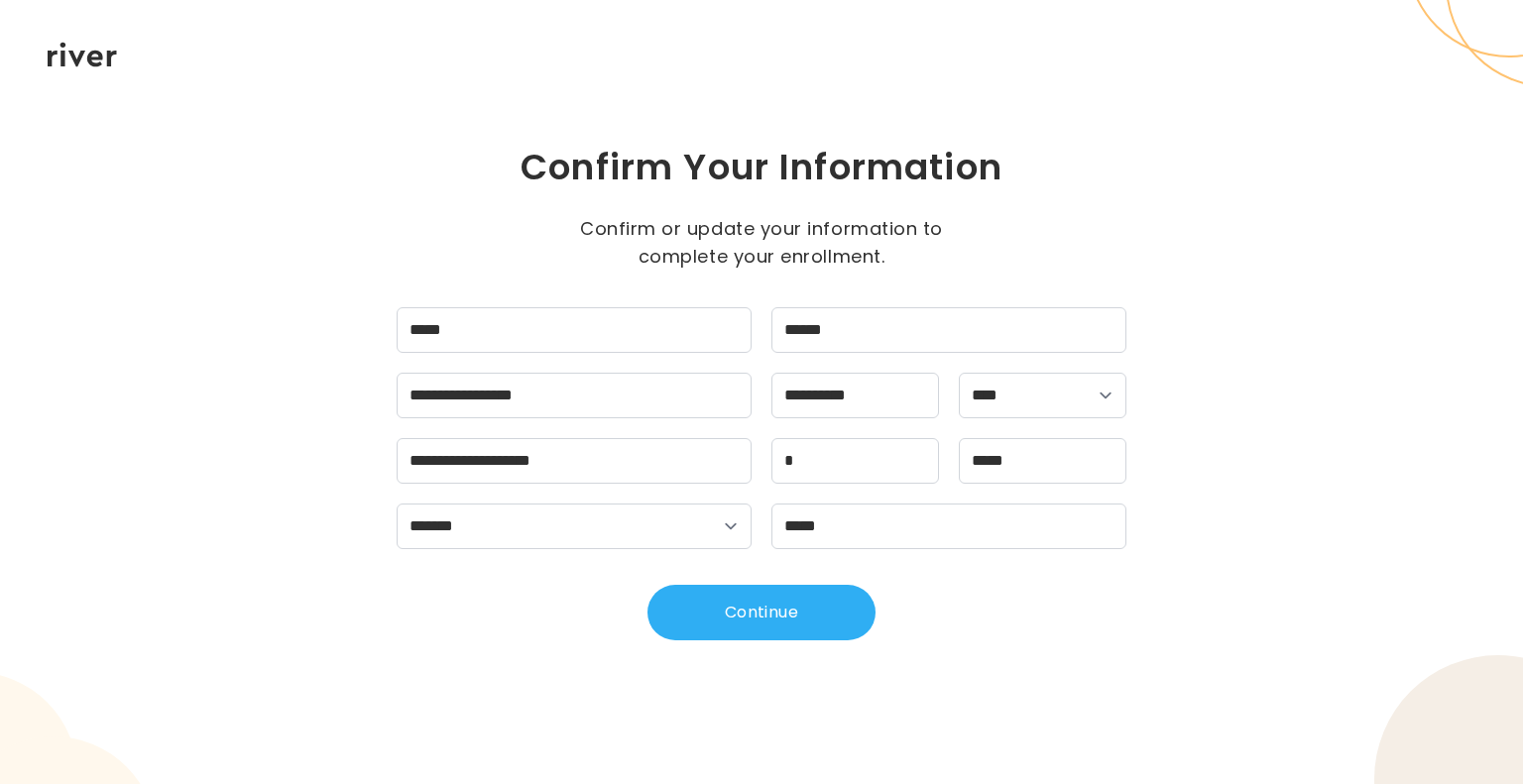 click on "**********" at bounding box center (762, 392) 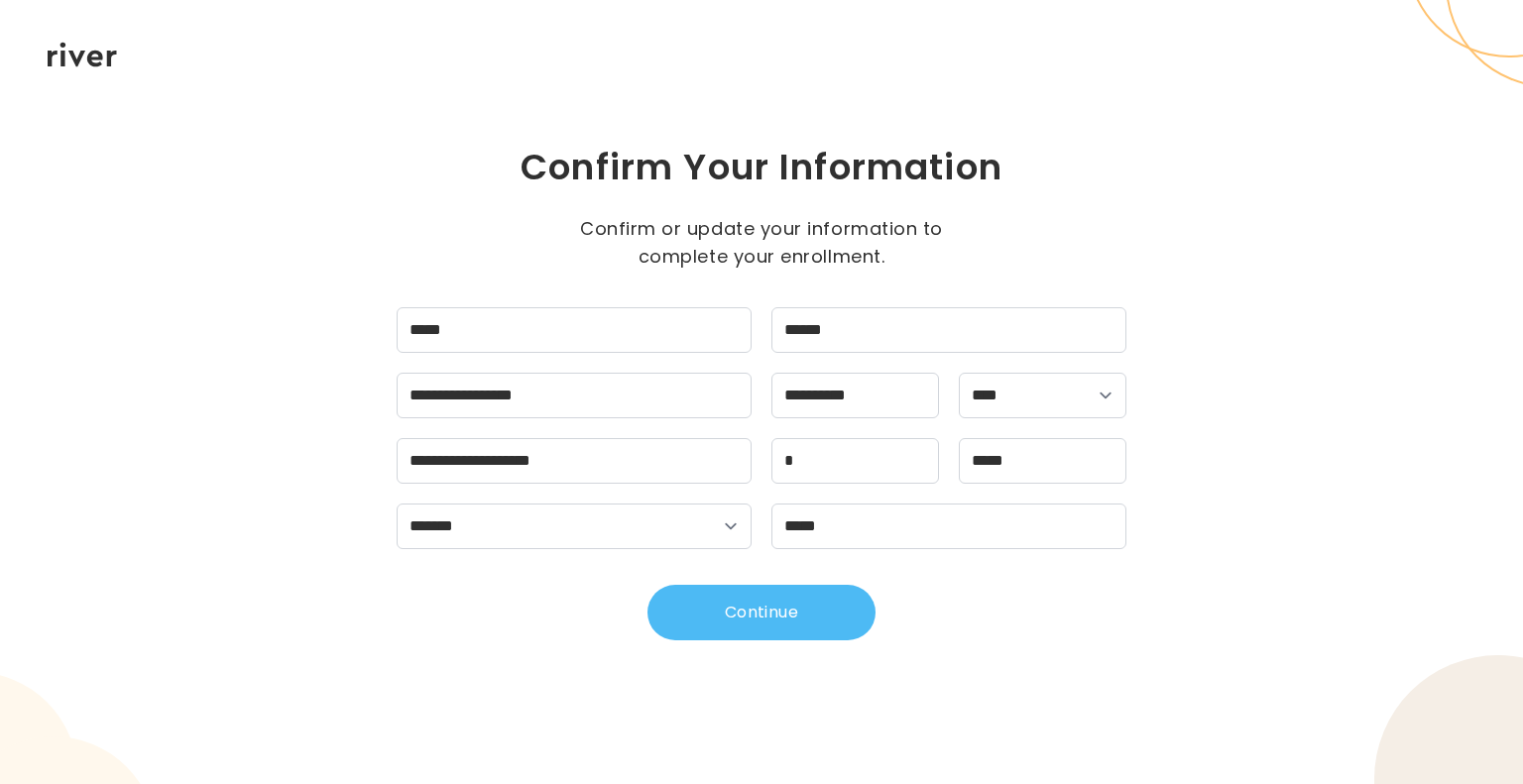 click on "Continue" at bounding box center (762, 613) 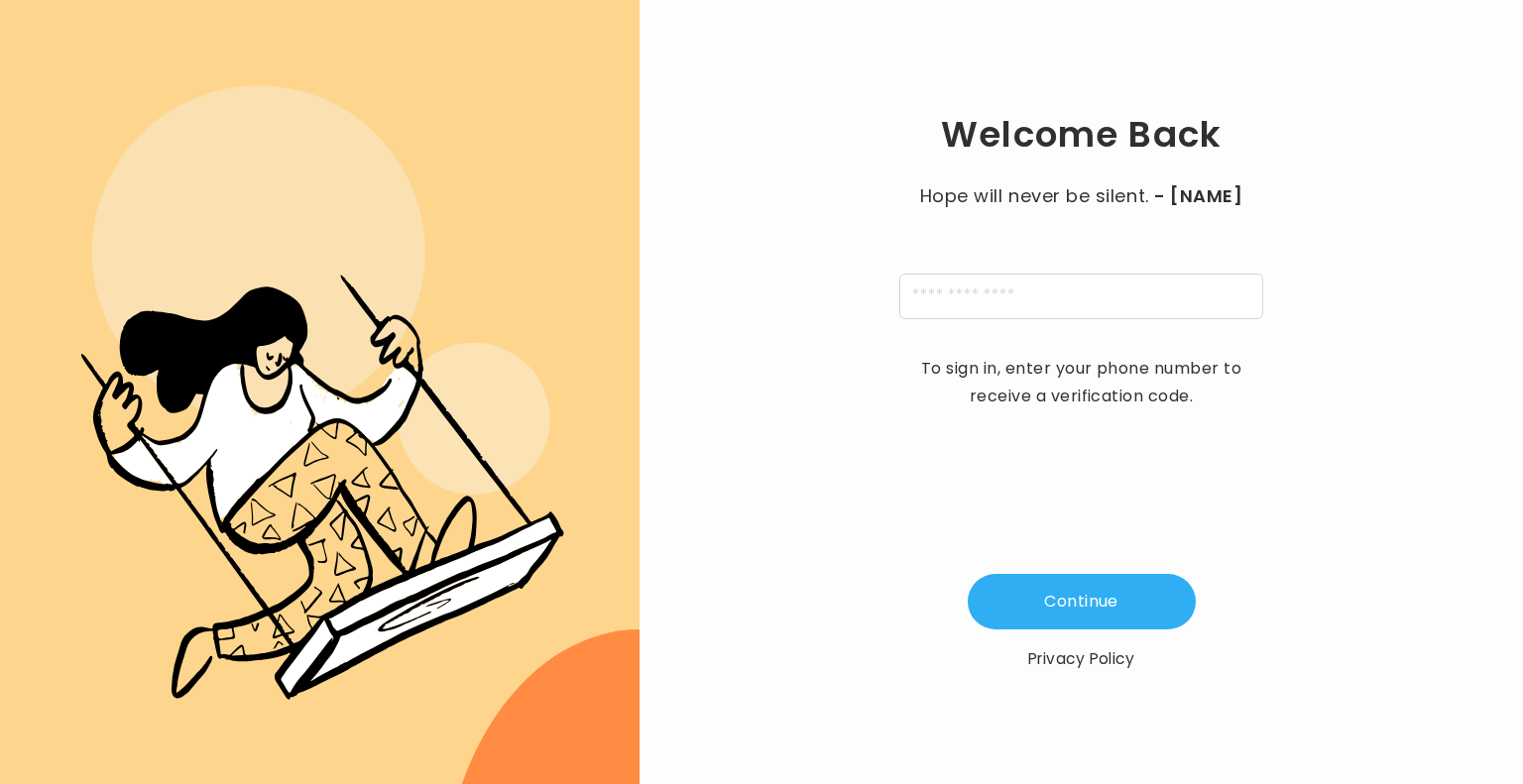 click on "Welcome Back Hope will never be silent.   - Harvey Milk To sign in, enter your phone number to receive a verification code. Continue Privacy Policy" at bounding box center (1081, 392) 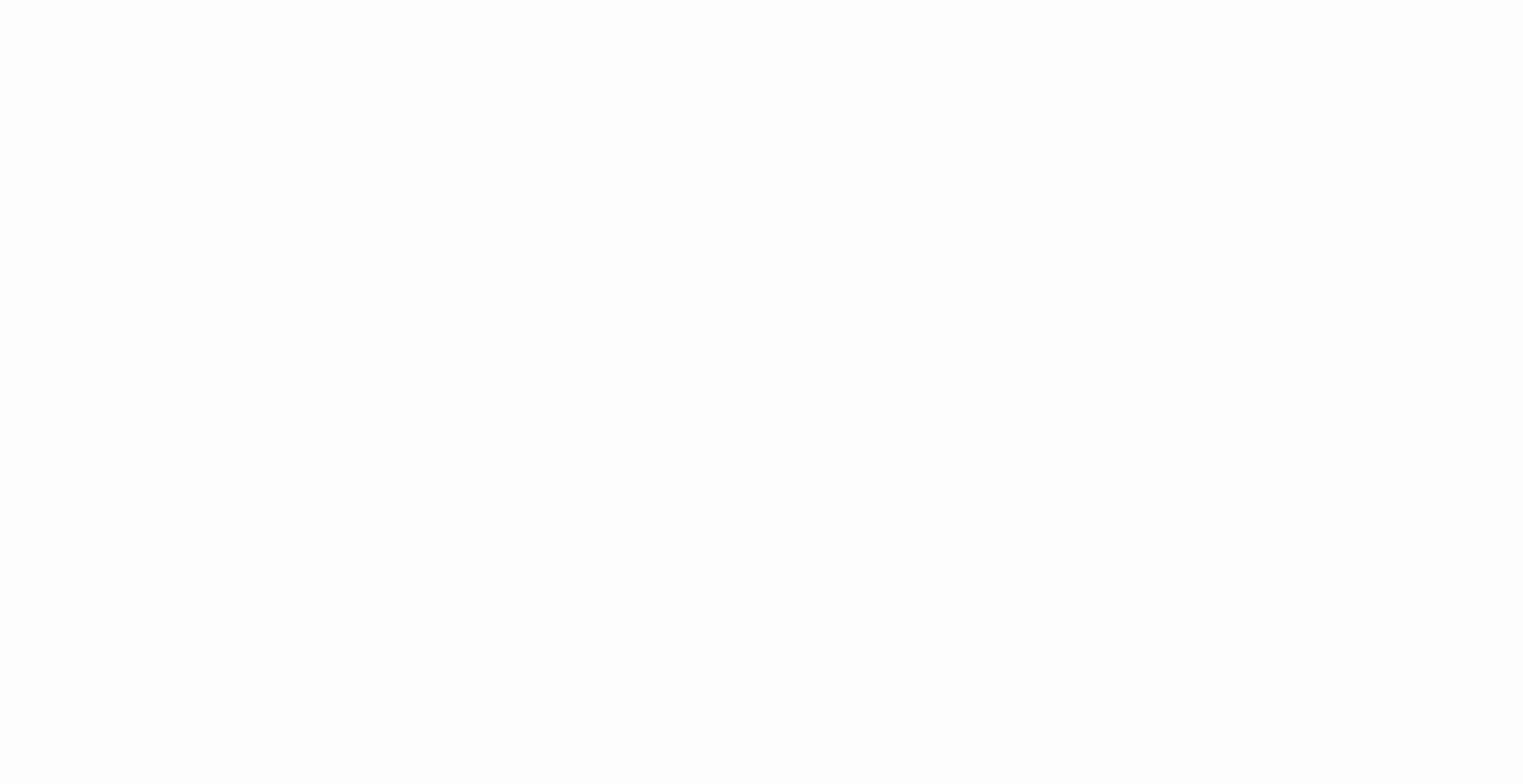 scroll, scrollTop: 0, scrollLeft: 0, axis: both 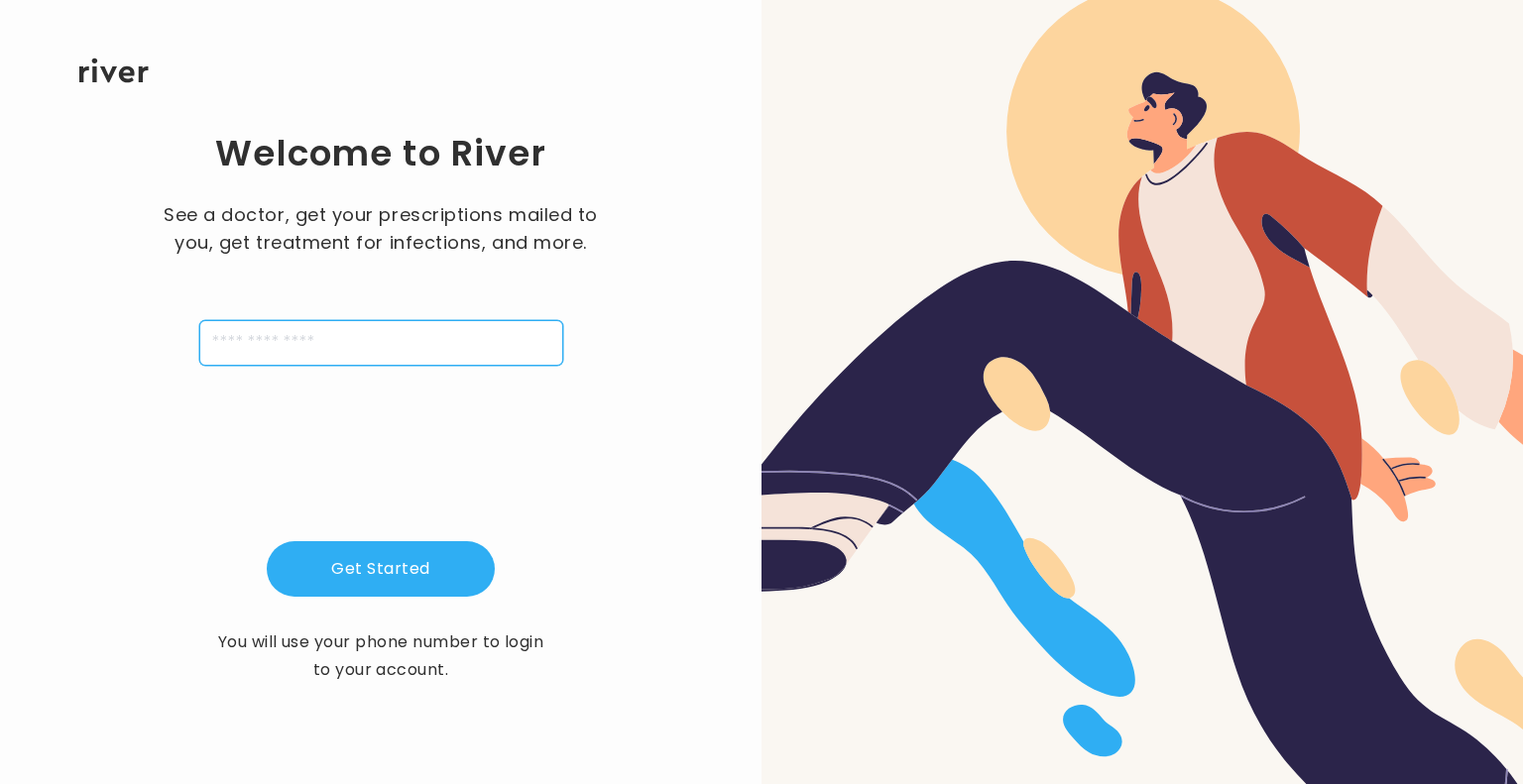 click at bounding box center (381, 343) 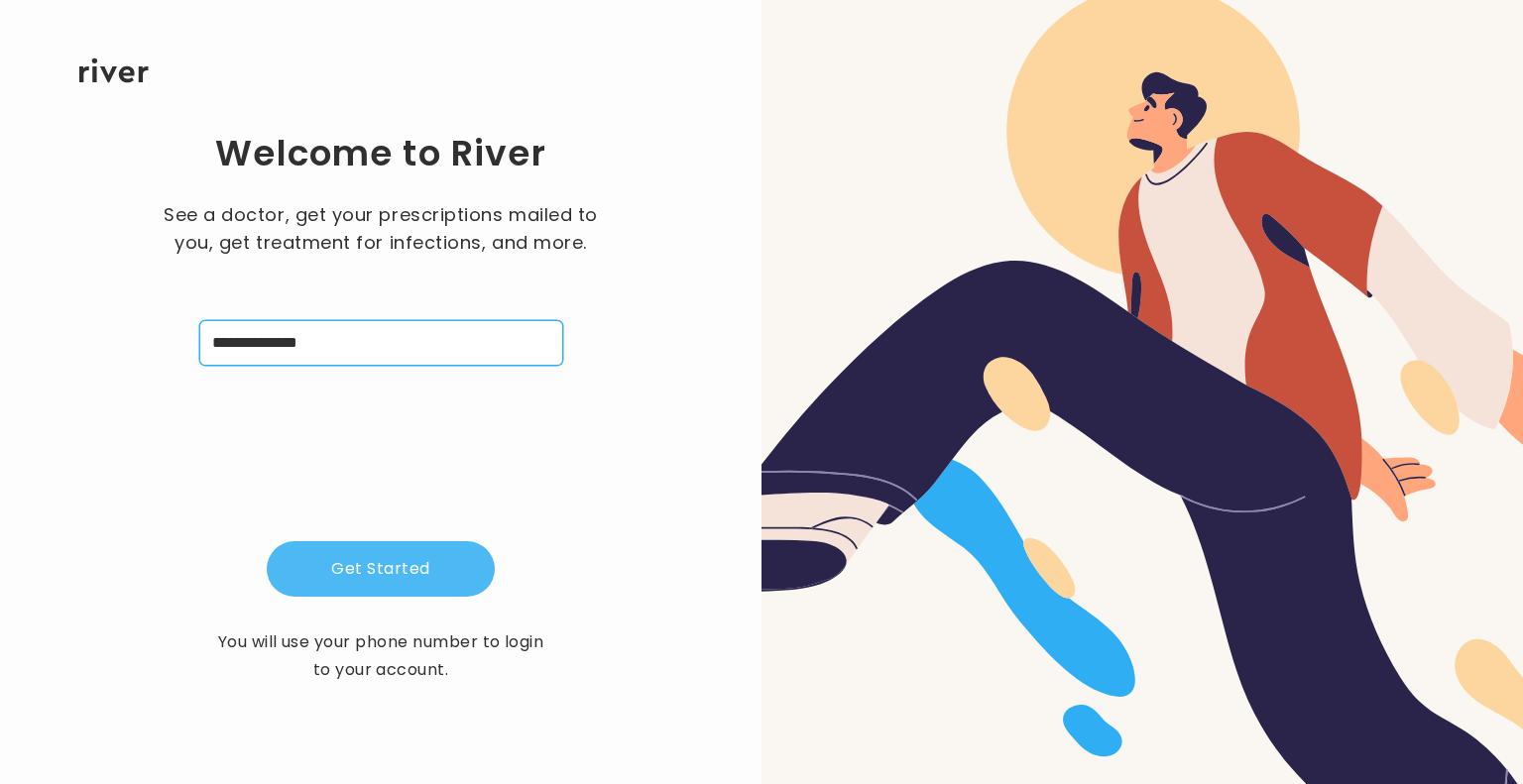 type on "**********" 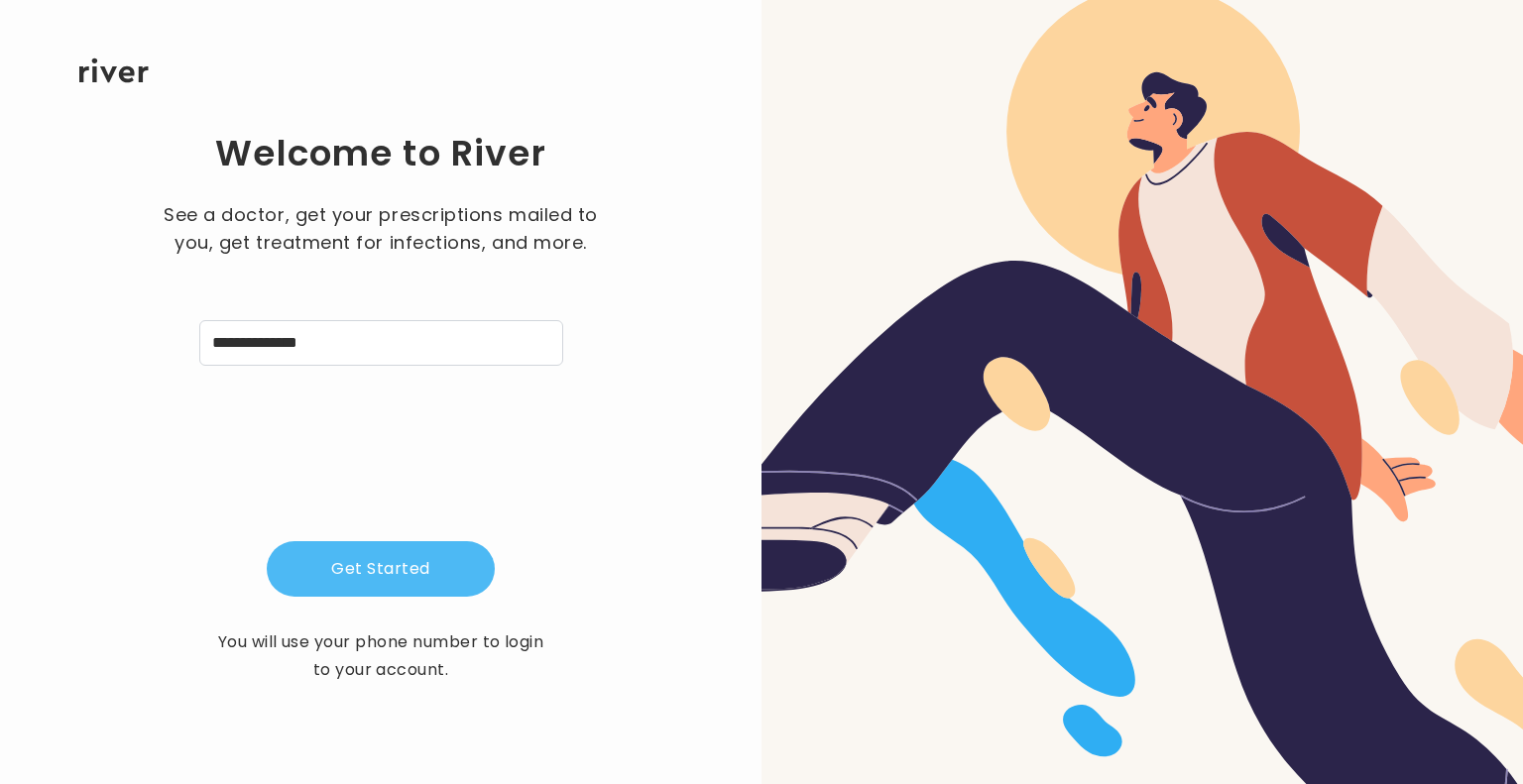 click on "Get Started" at bounding box center [381, 569] 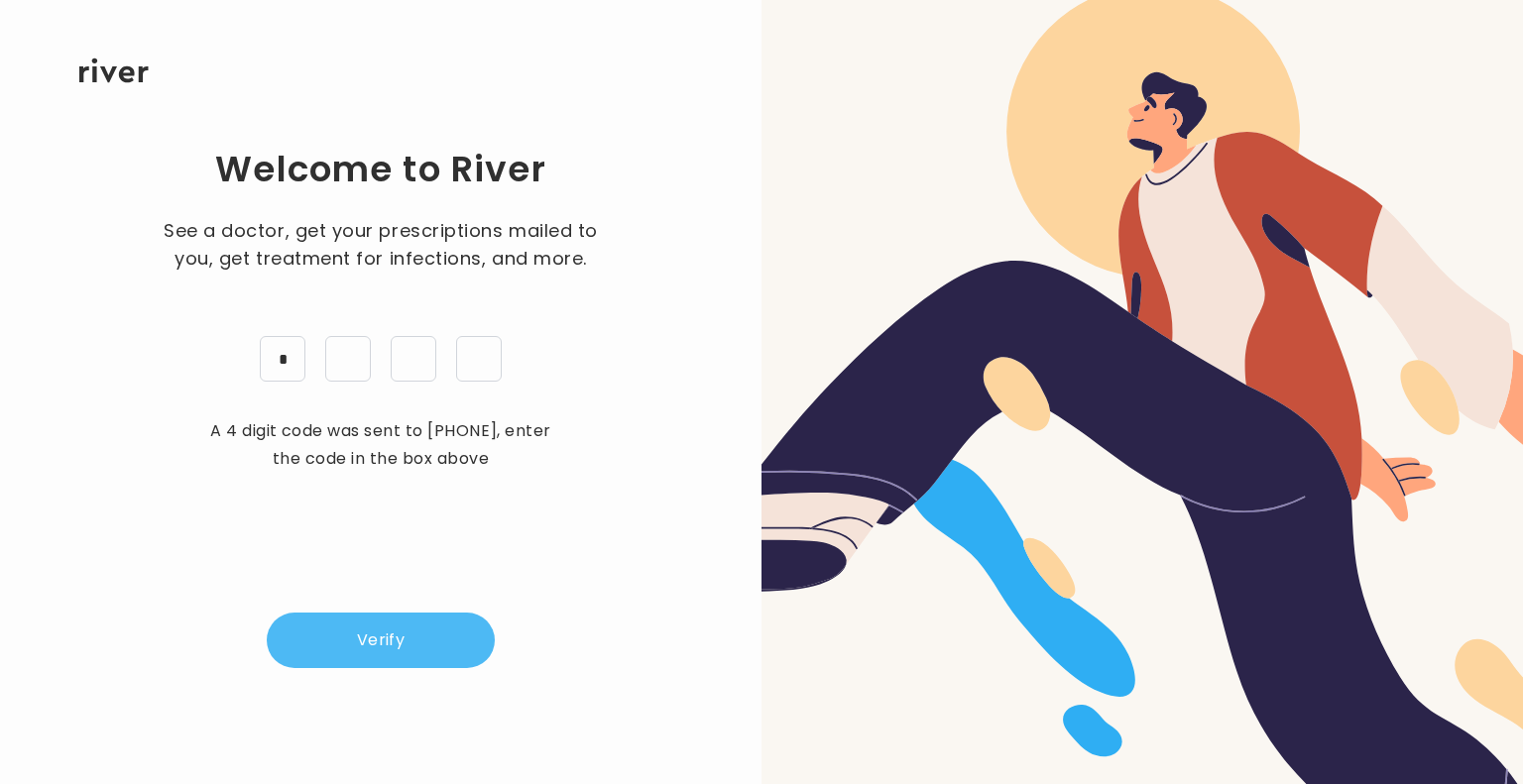 type on "*" 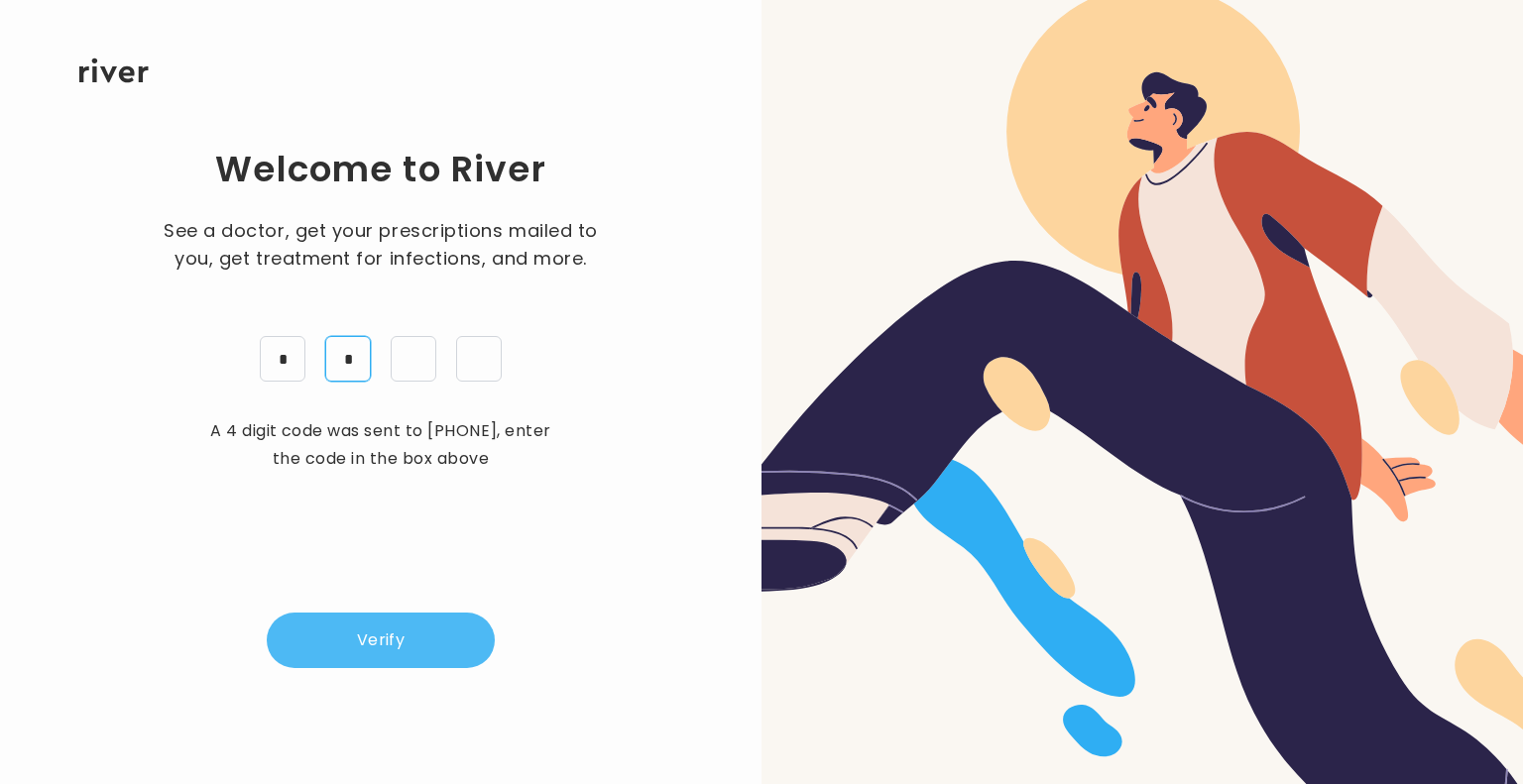 type on "*" 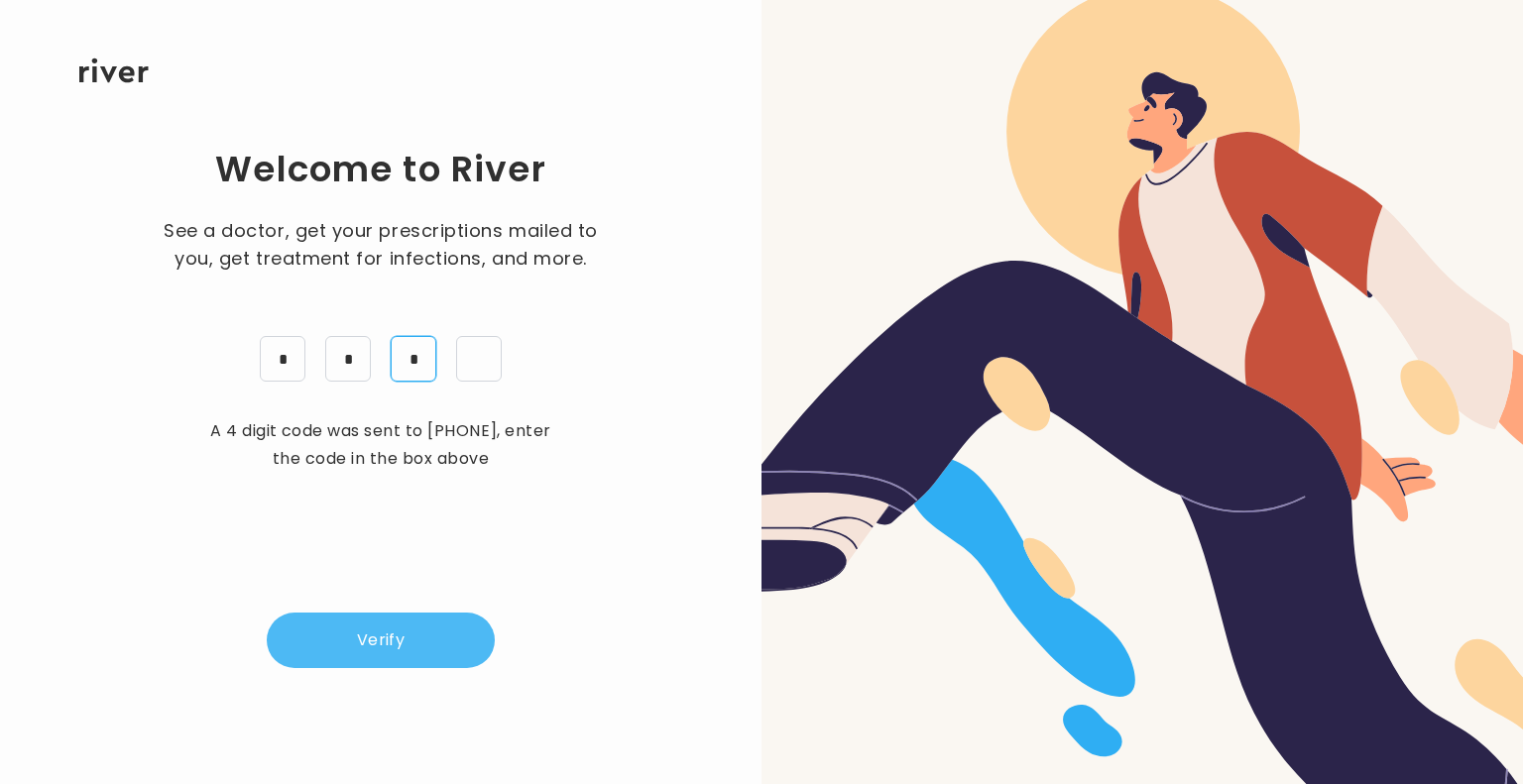 type on "*" 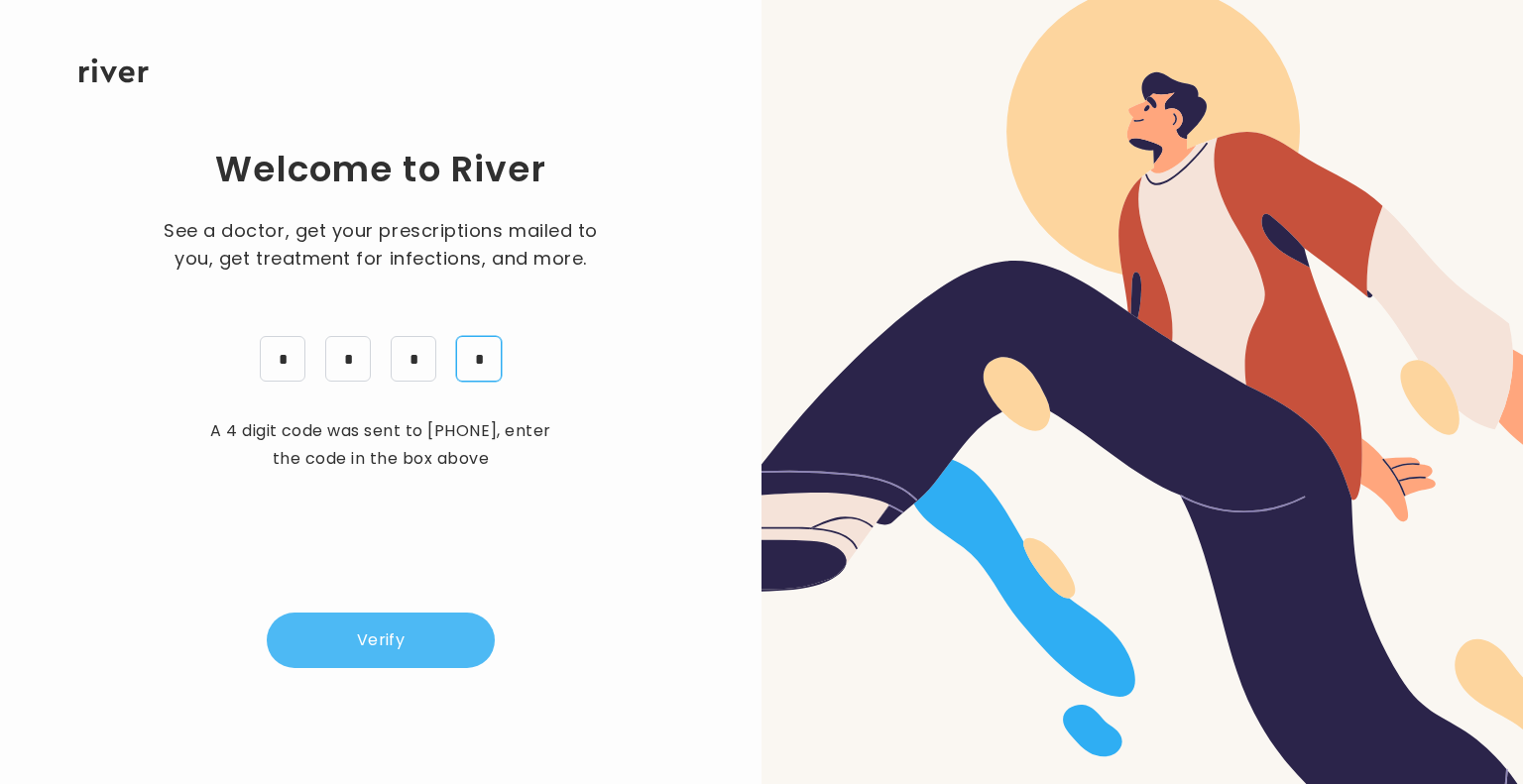 type on "*" 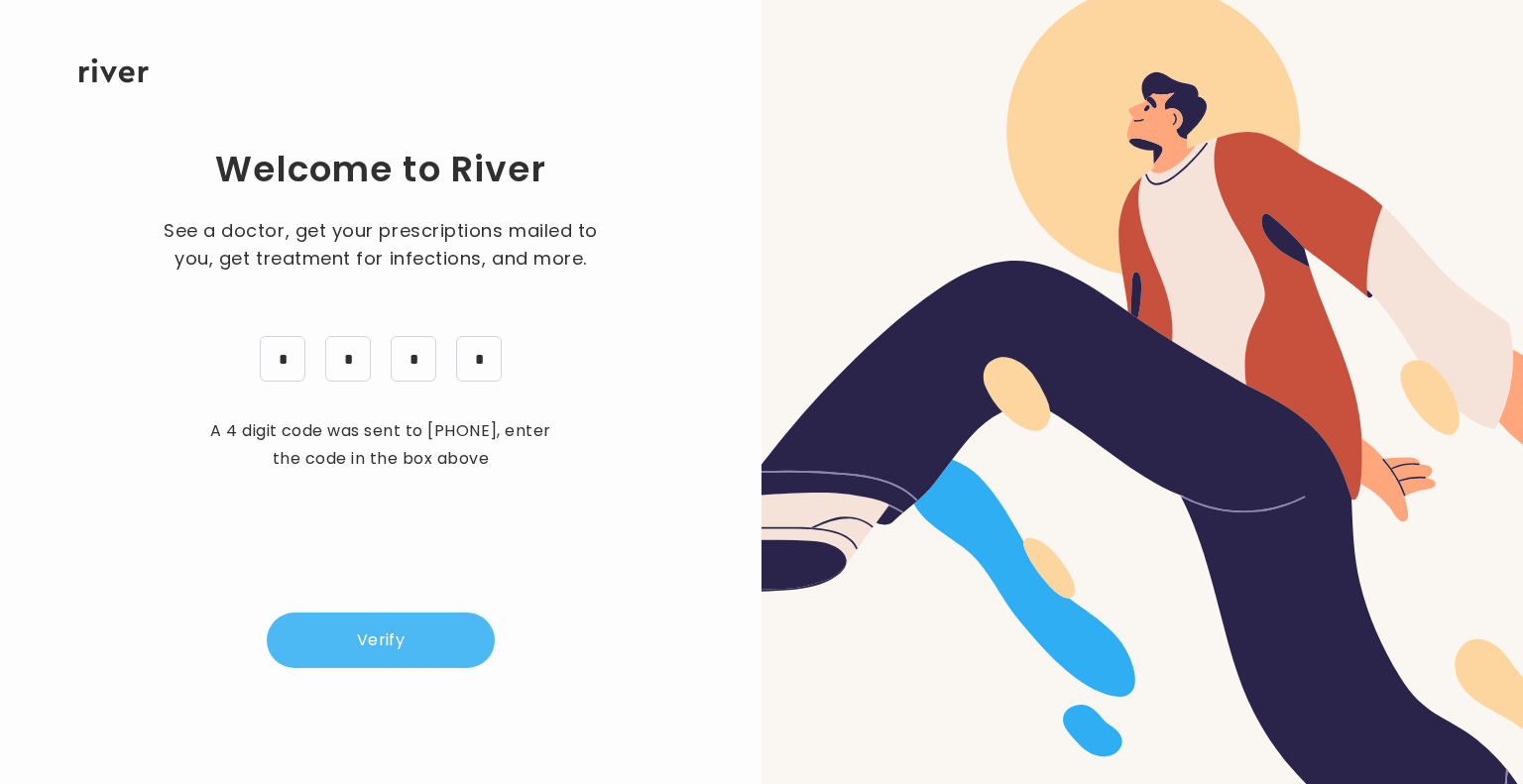 click on "Verify" at bounding box center [381, 640] 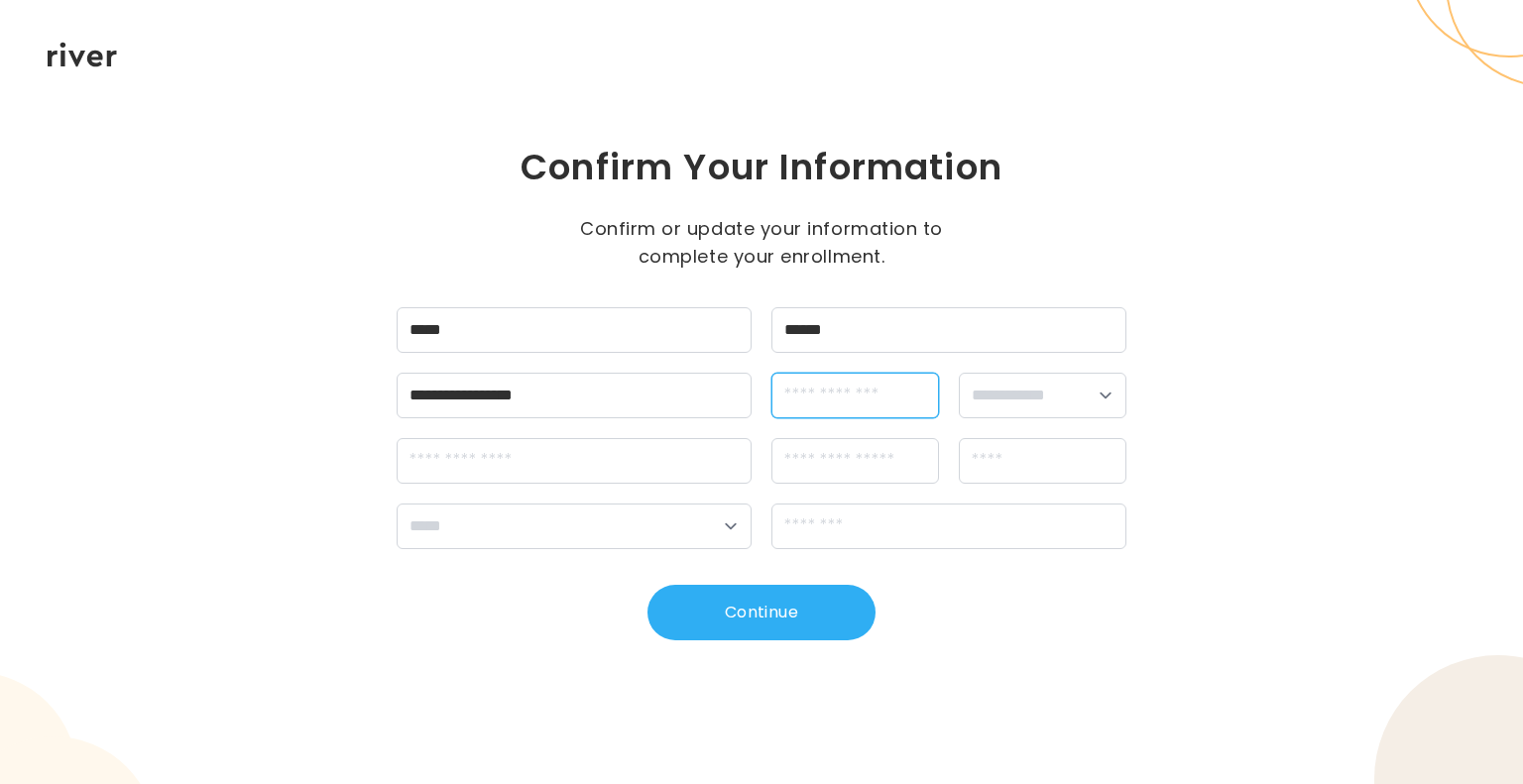 click at bounding box center (855, 395) 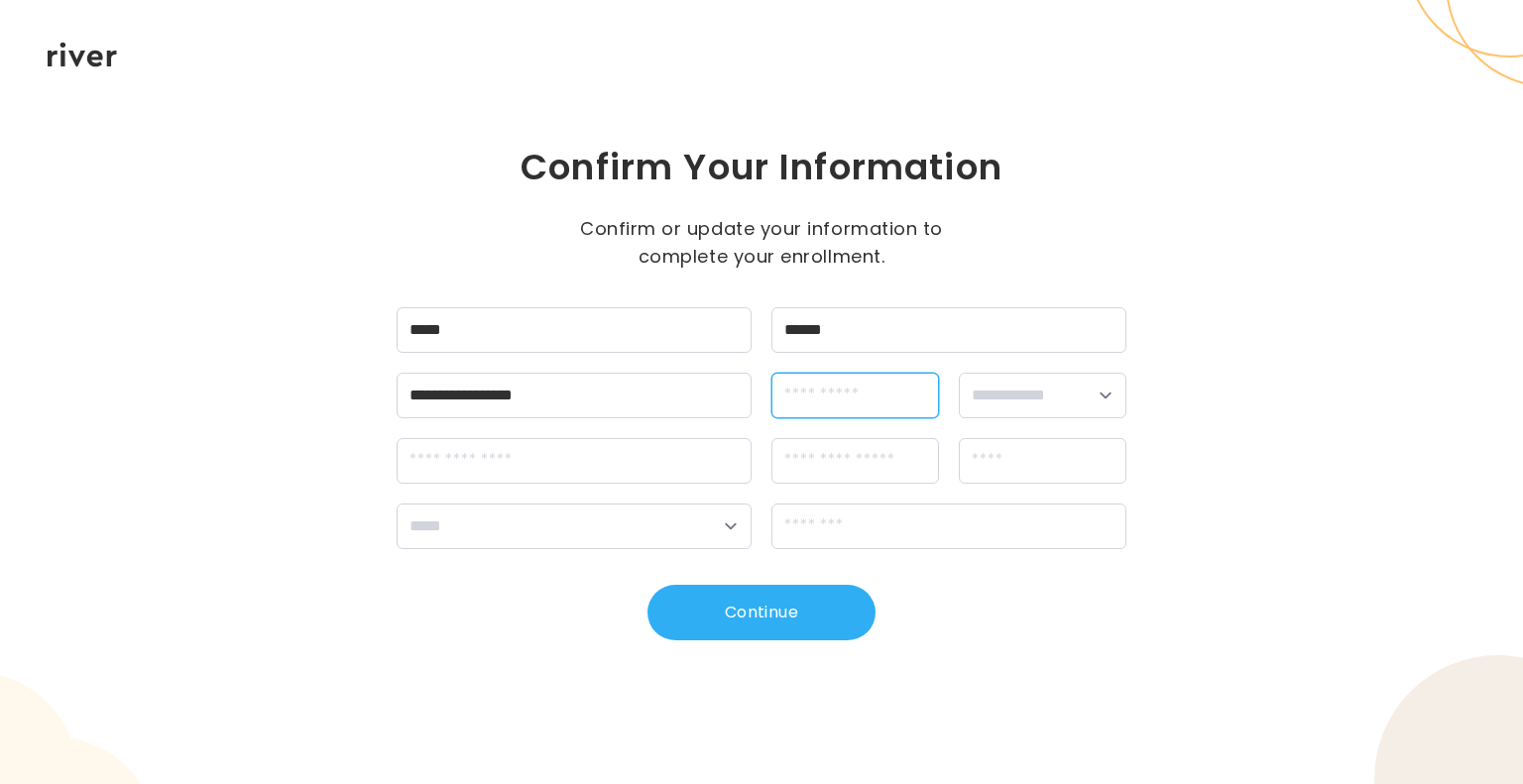 type on "**********" 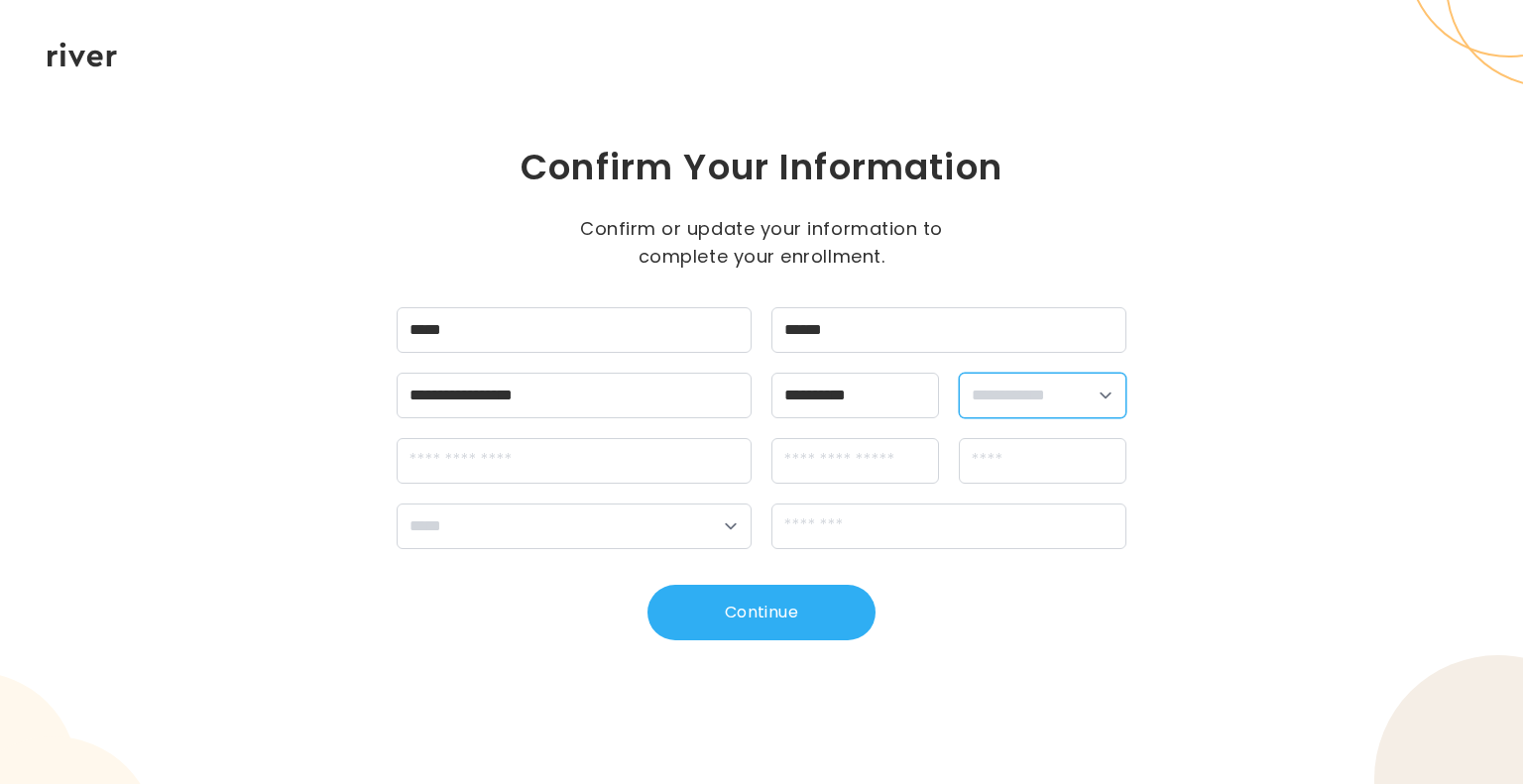click on "**********" at bounding box center [1042, 395] 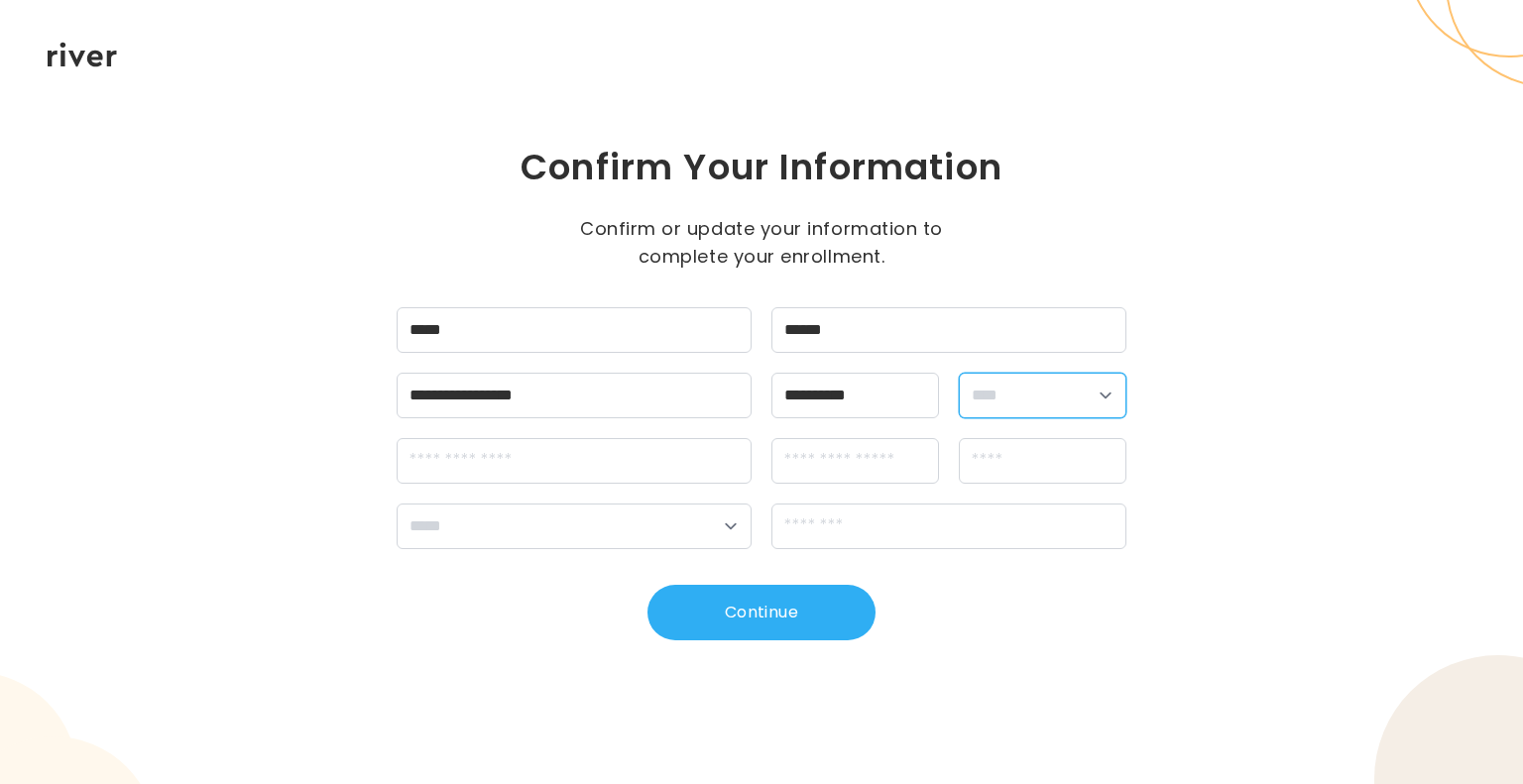 click on "**********" at bounding box center (1042, 395) 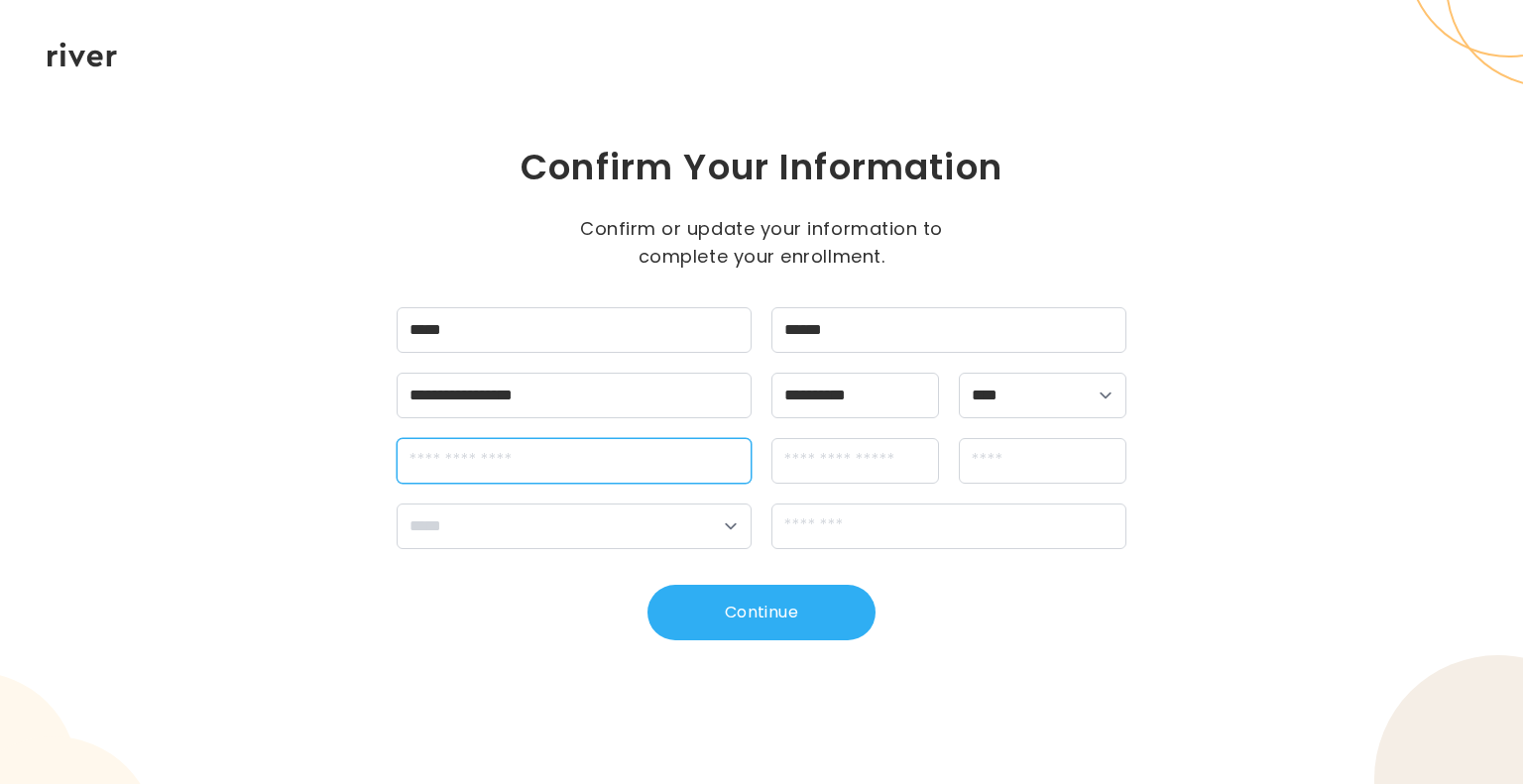 click at bounding box center [574, 461] 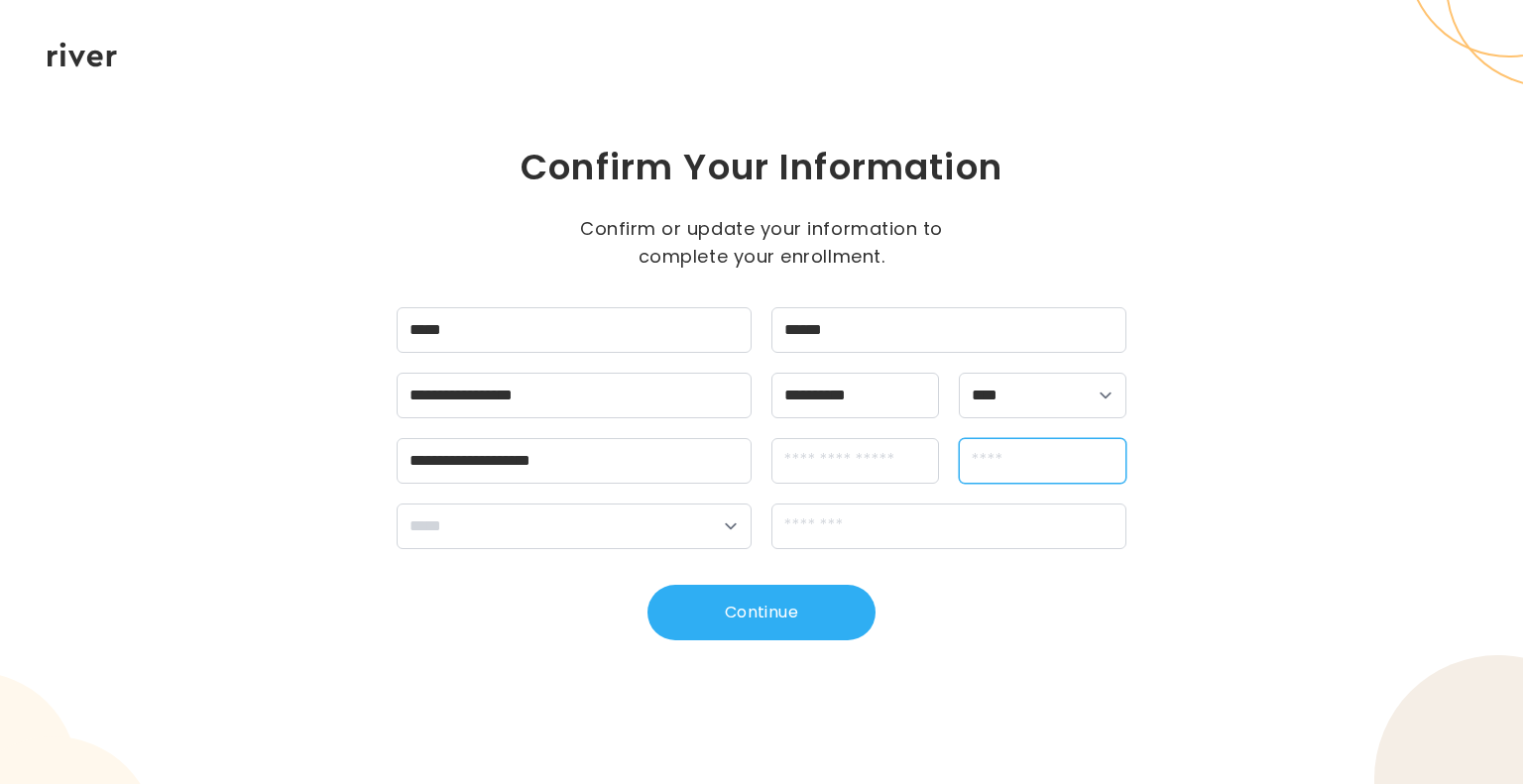 type on "*****" 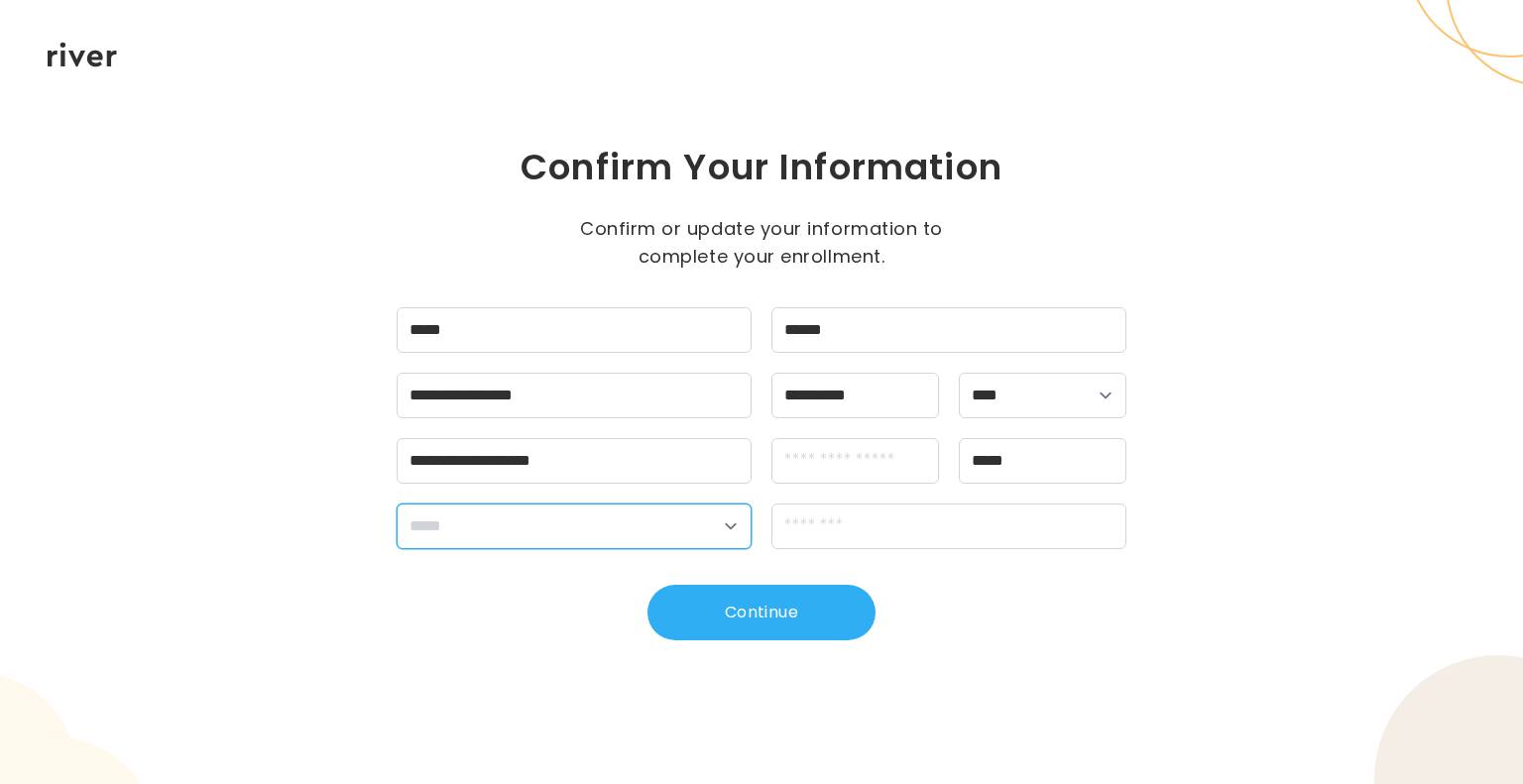 select on "**" 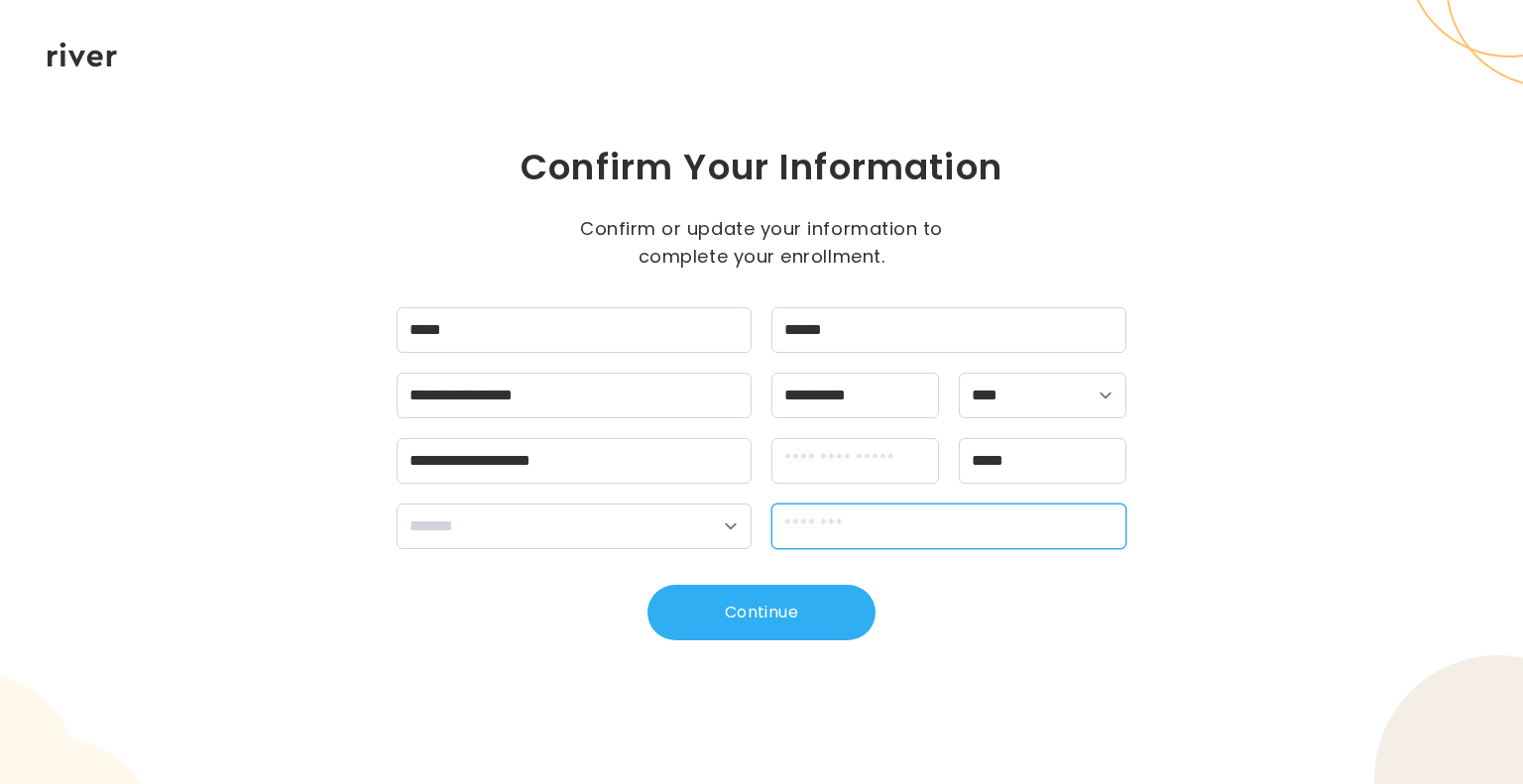 type on "*****" 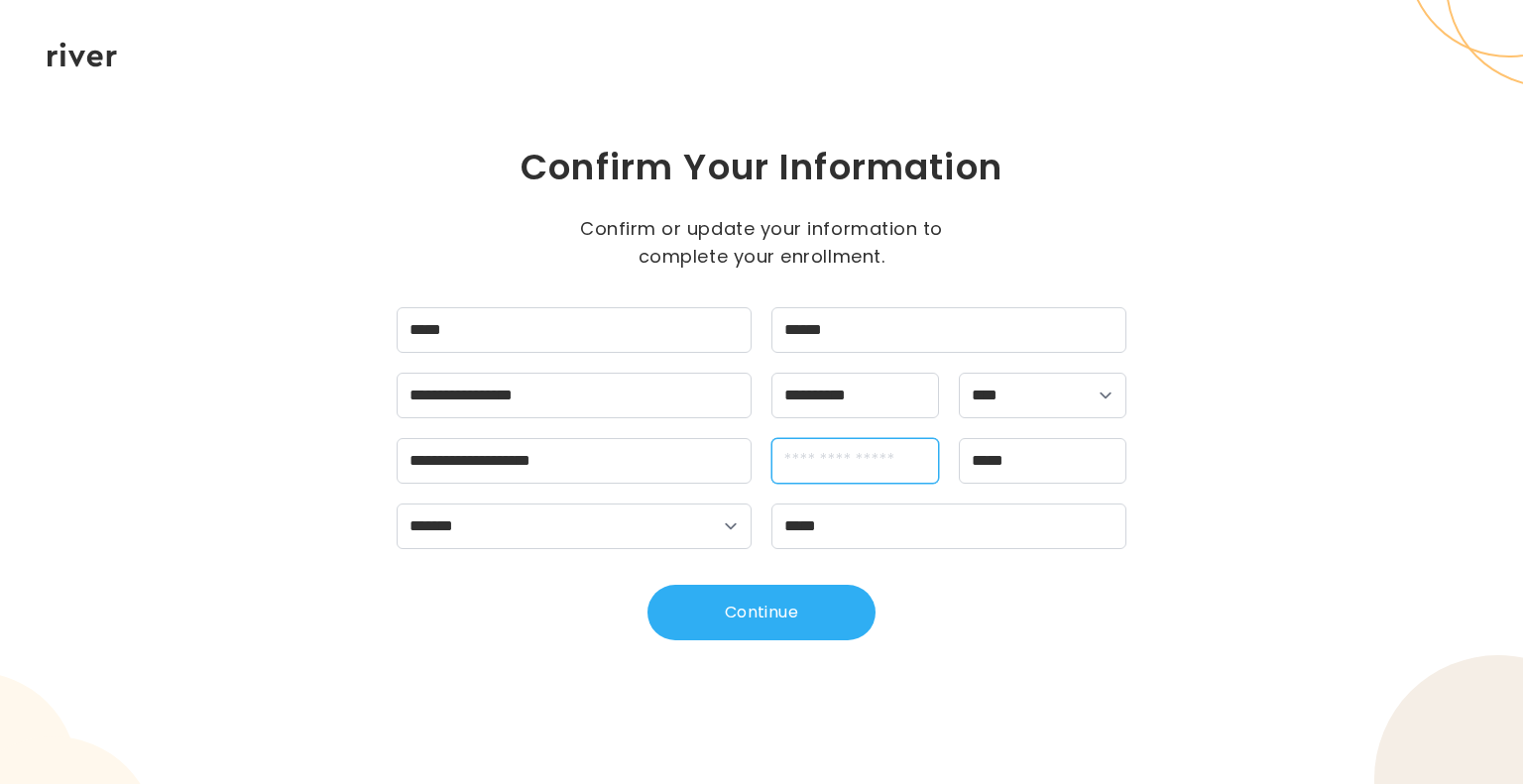 click at bounding box center (855, 461) 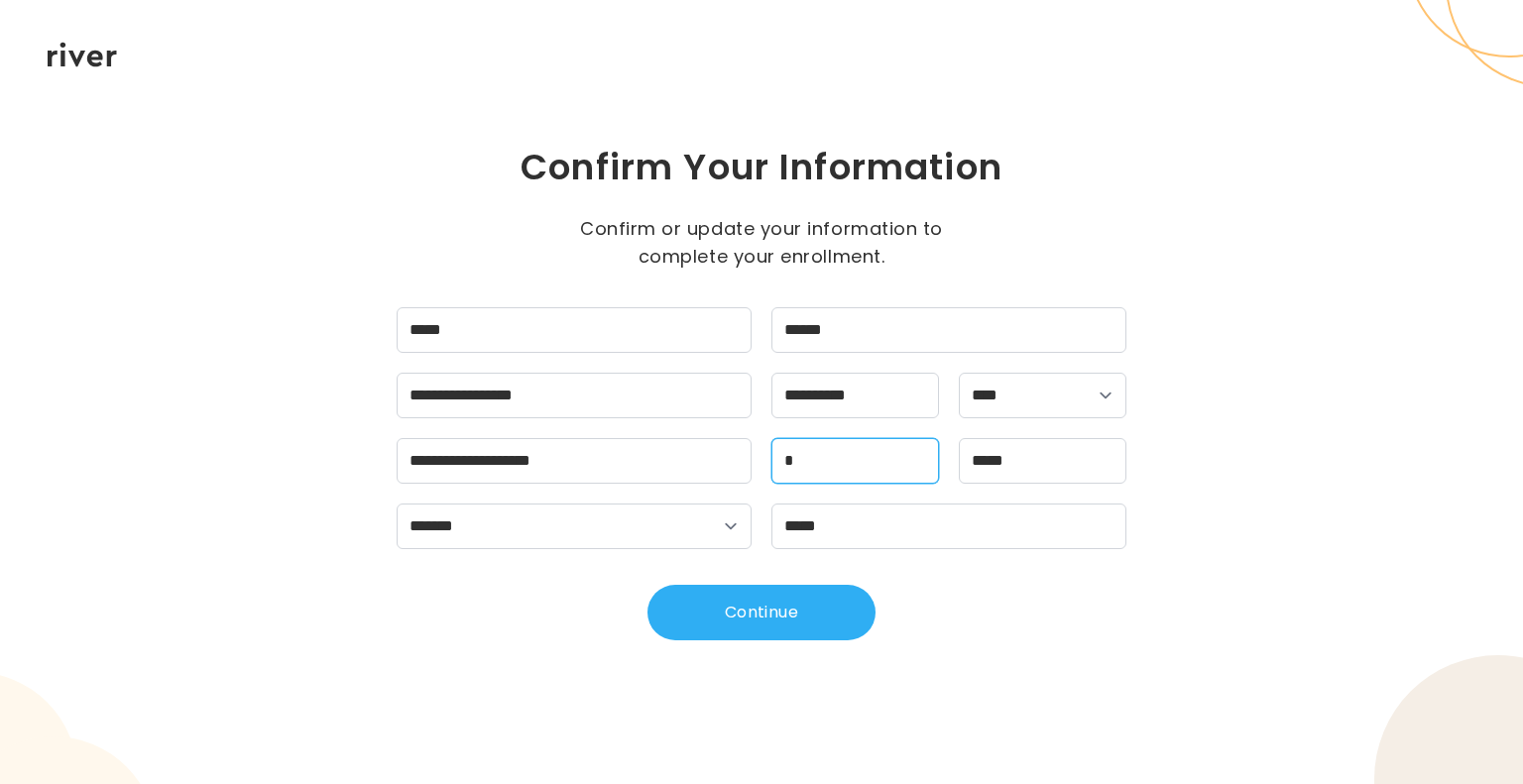 type on "*" 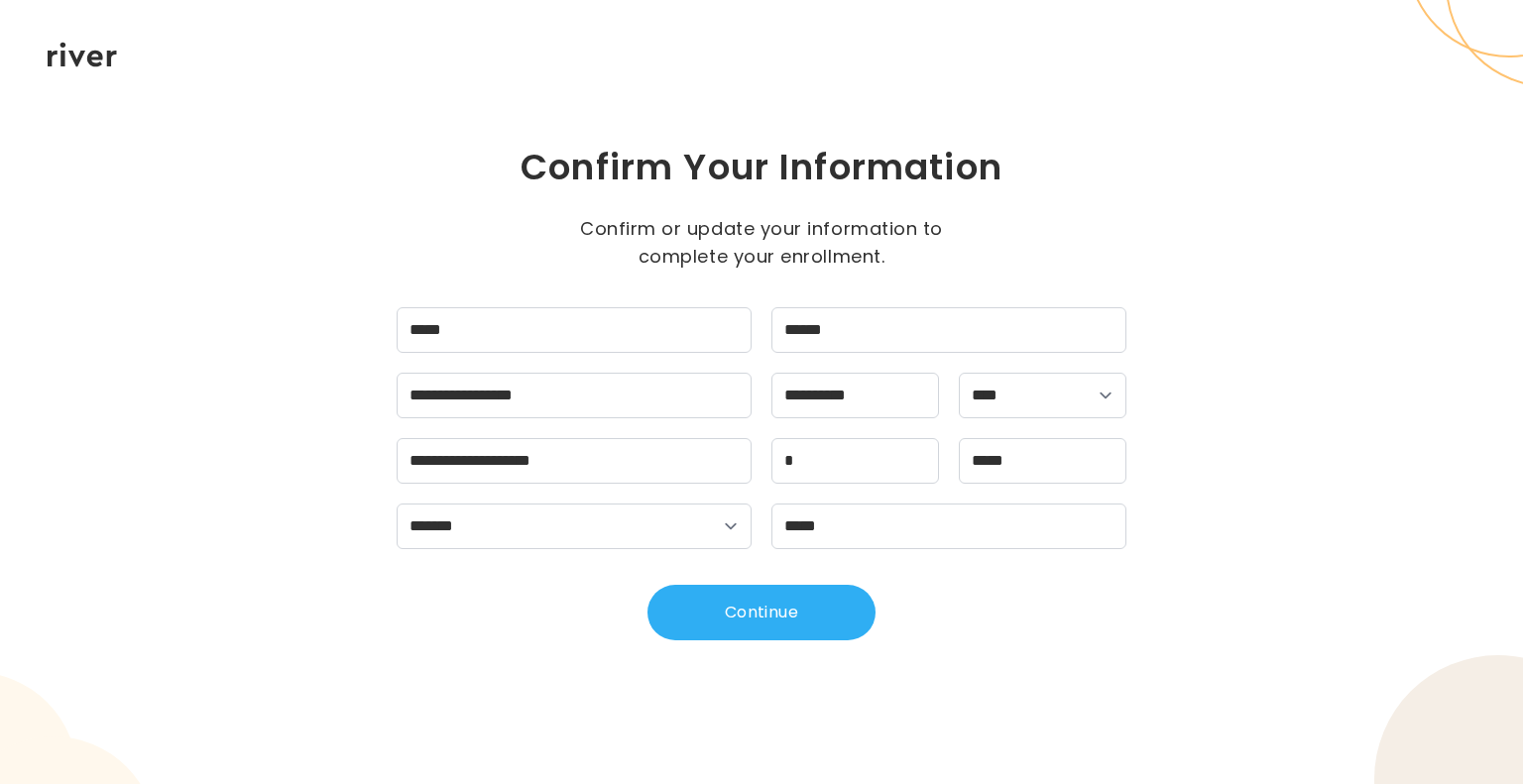 click on "Continue" at bounding box center [762, 613] 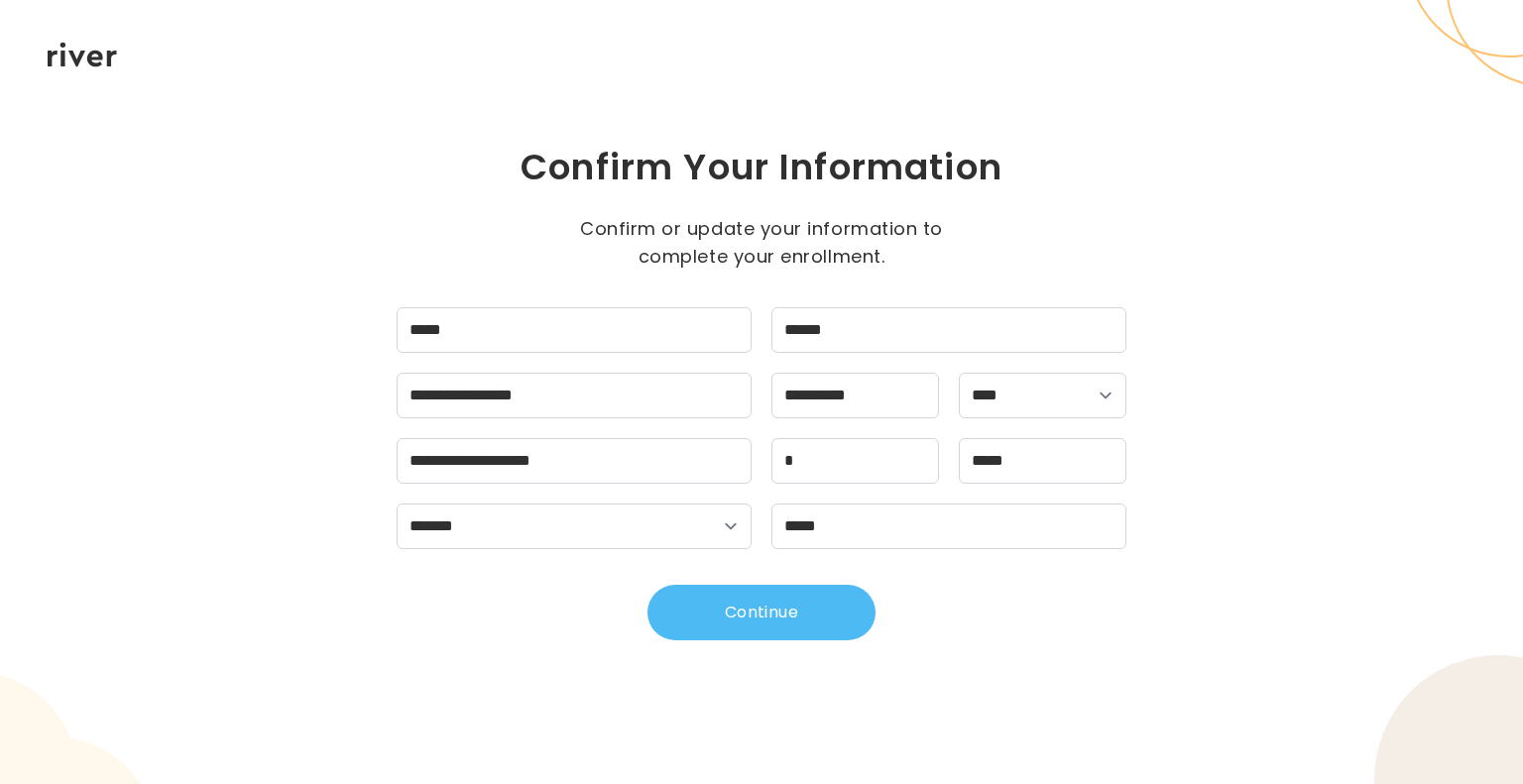 click on "Continue" at bounding box center (762, 613) 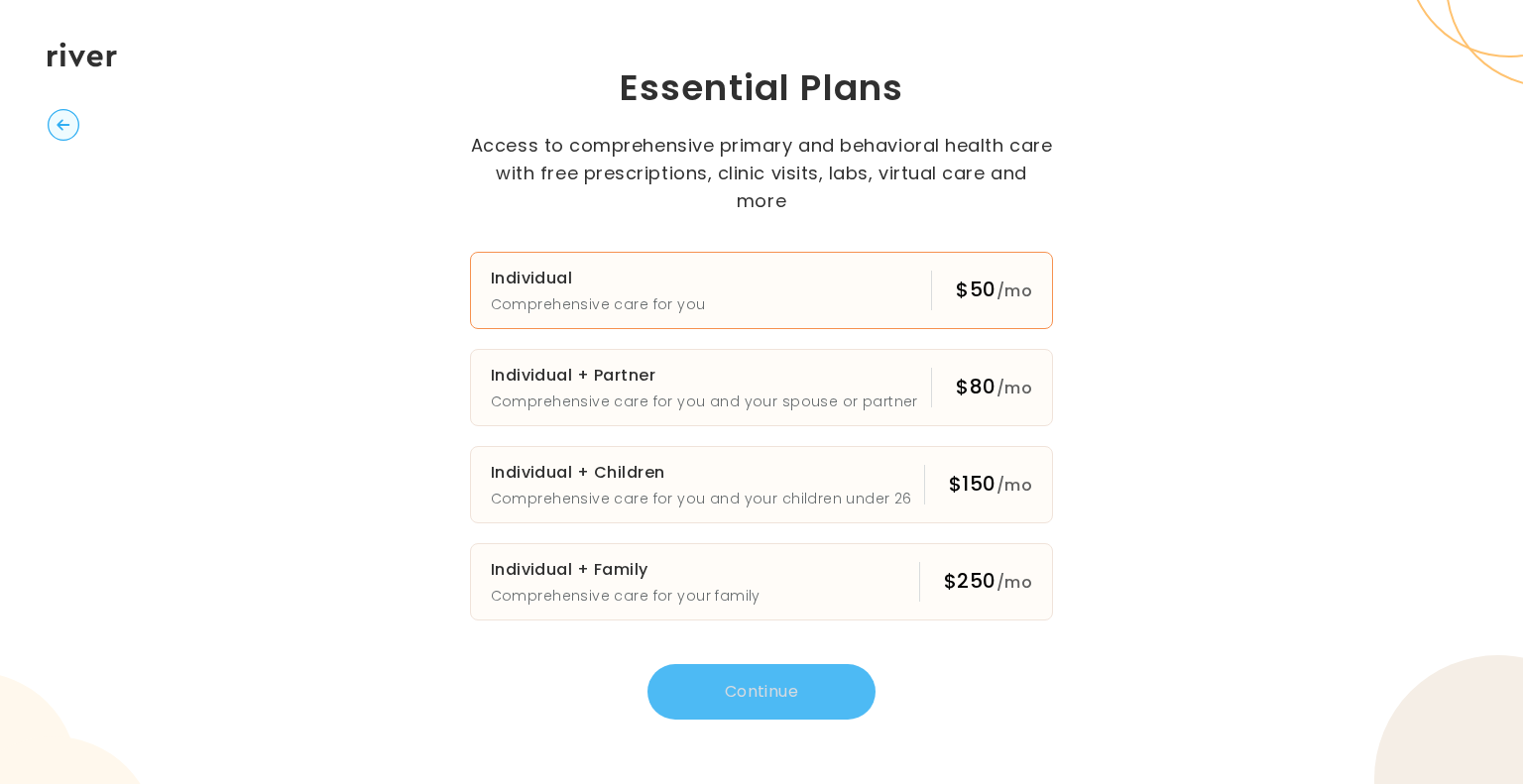 click on "Individual Comprehensive care for you $50 /mo" at bounding box center (762, 290) 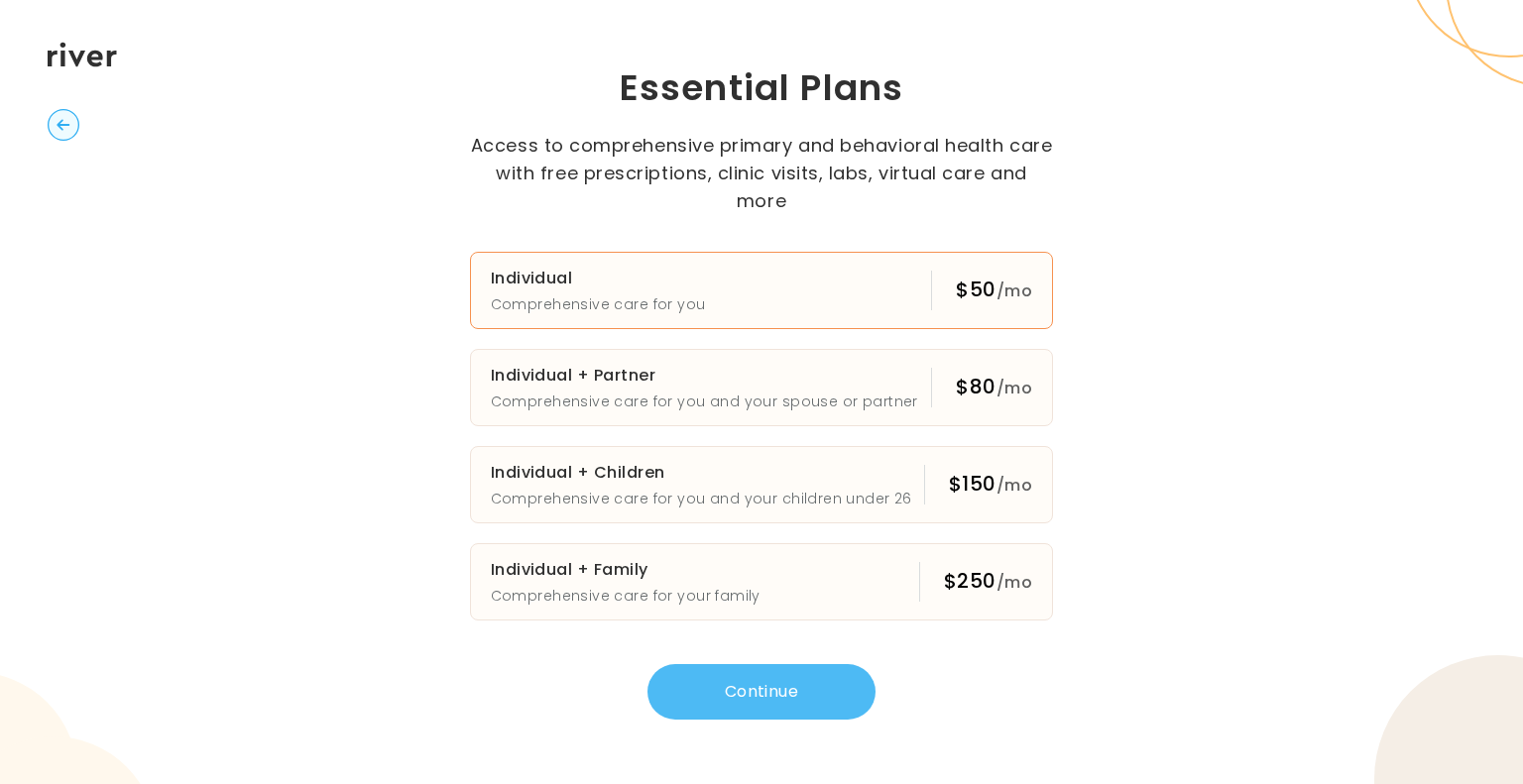 click on "Continue" at bounding box center [762, 692] 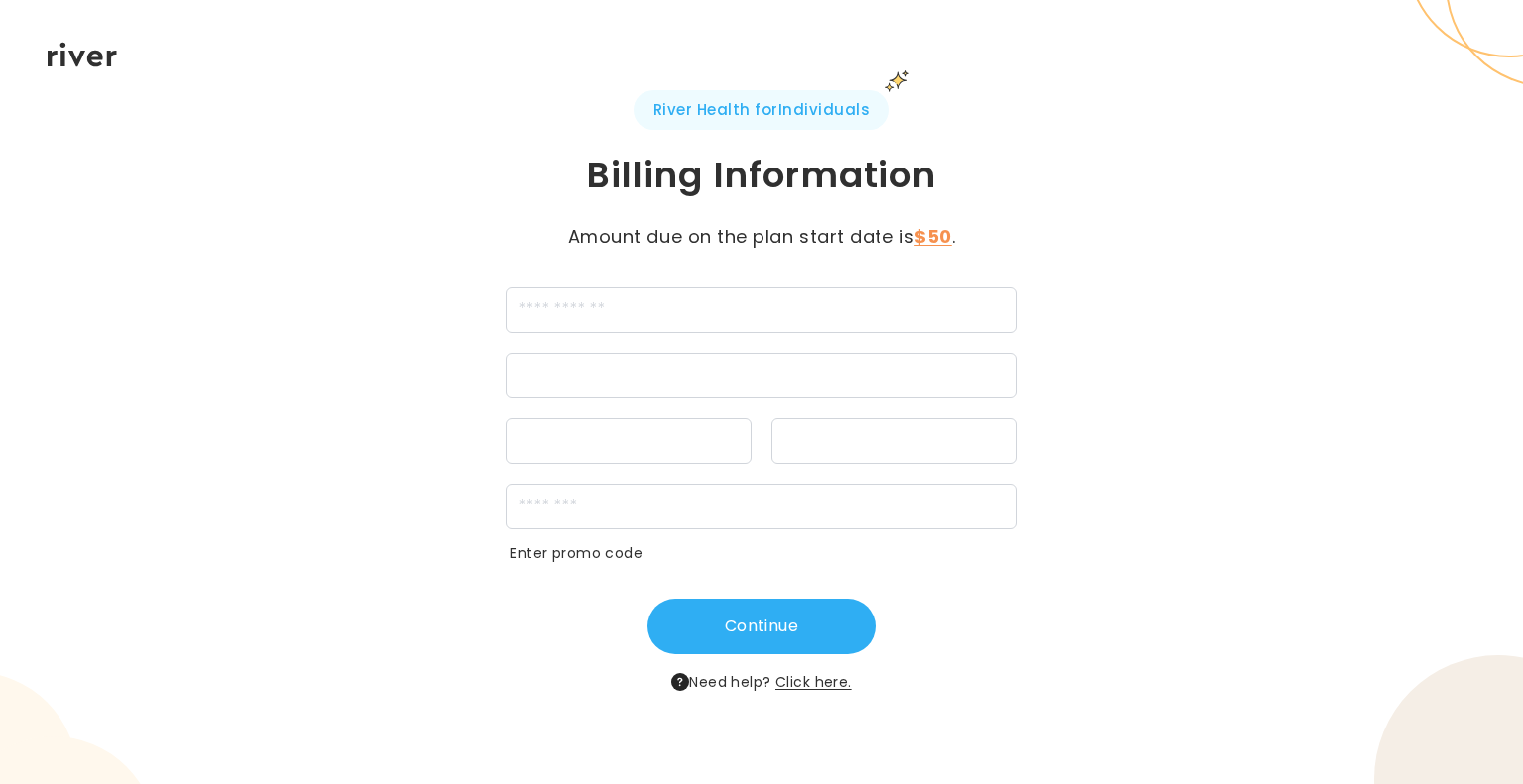 click on "Click here." at bounding box center (813, 682) 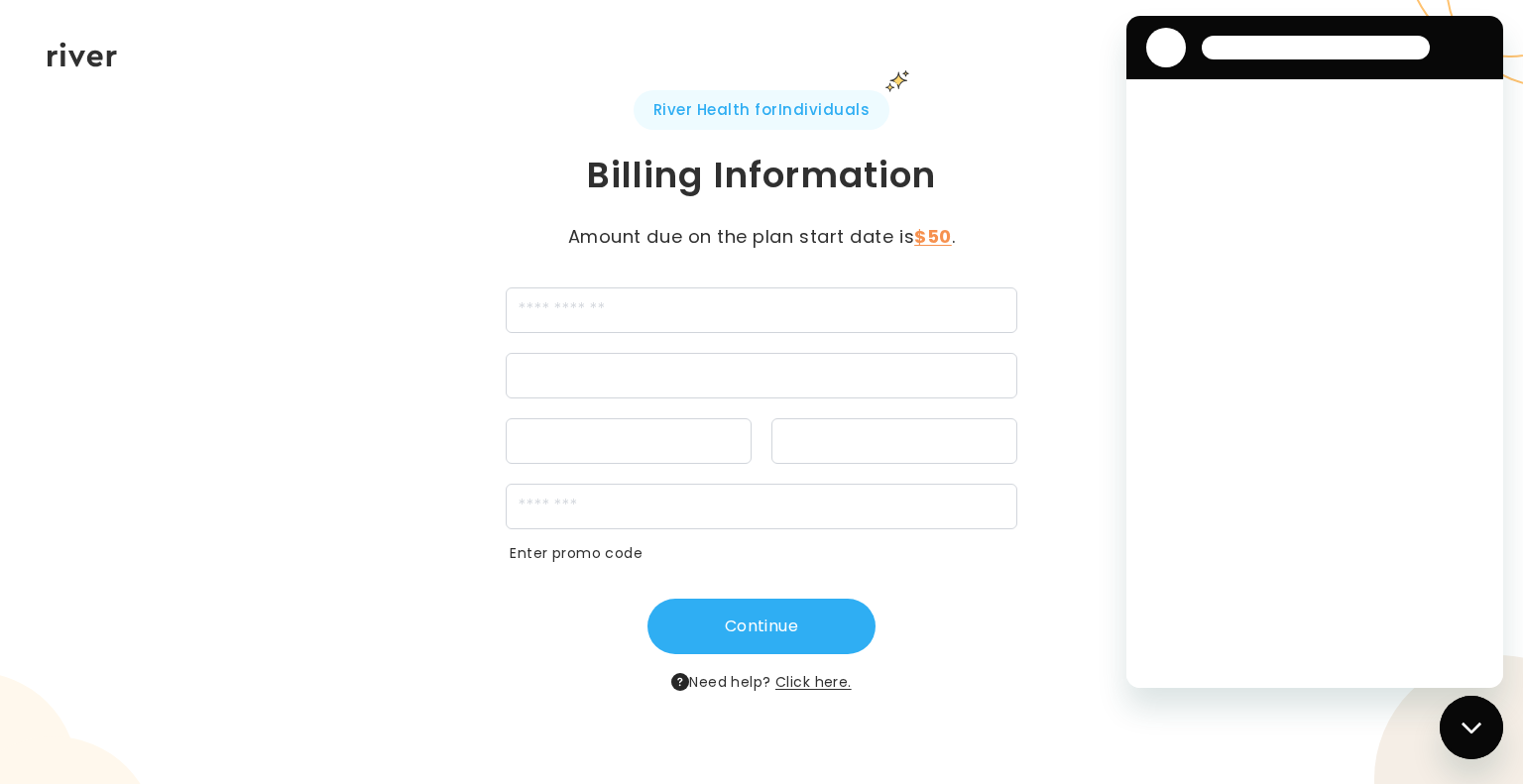scroll, scrollTop: 0, scrollLeft: 0, axis: both 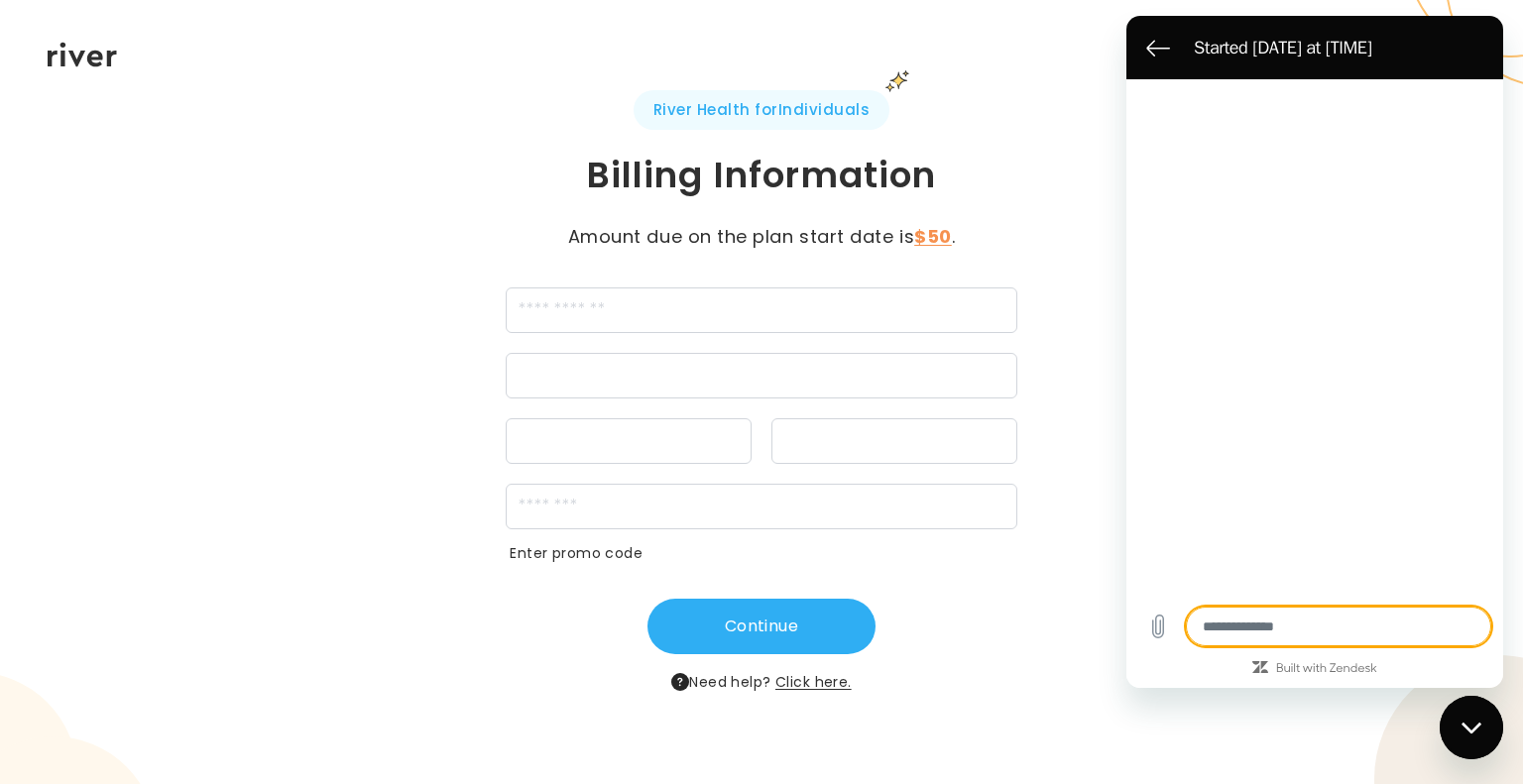 type on "*" 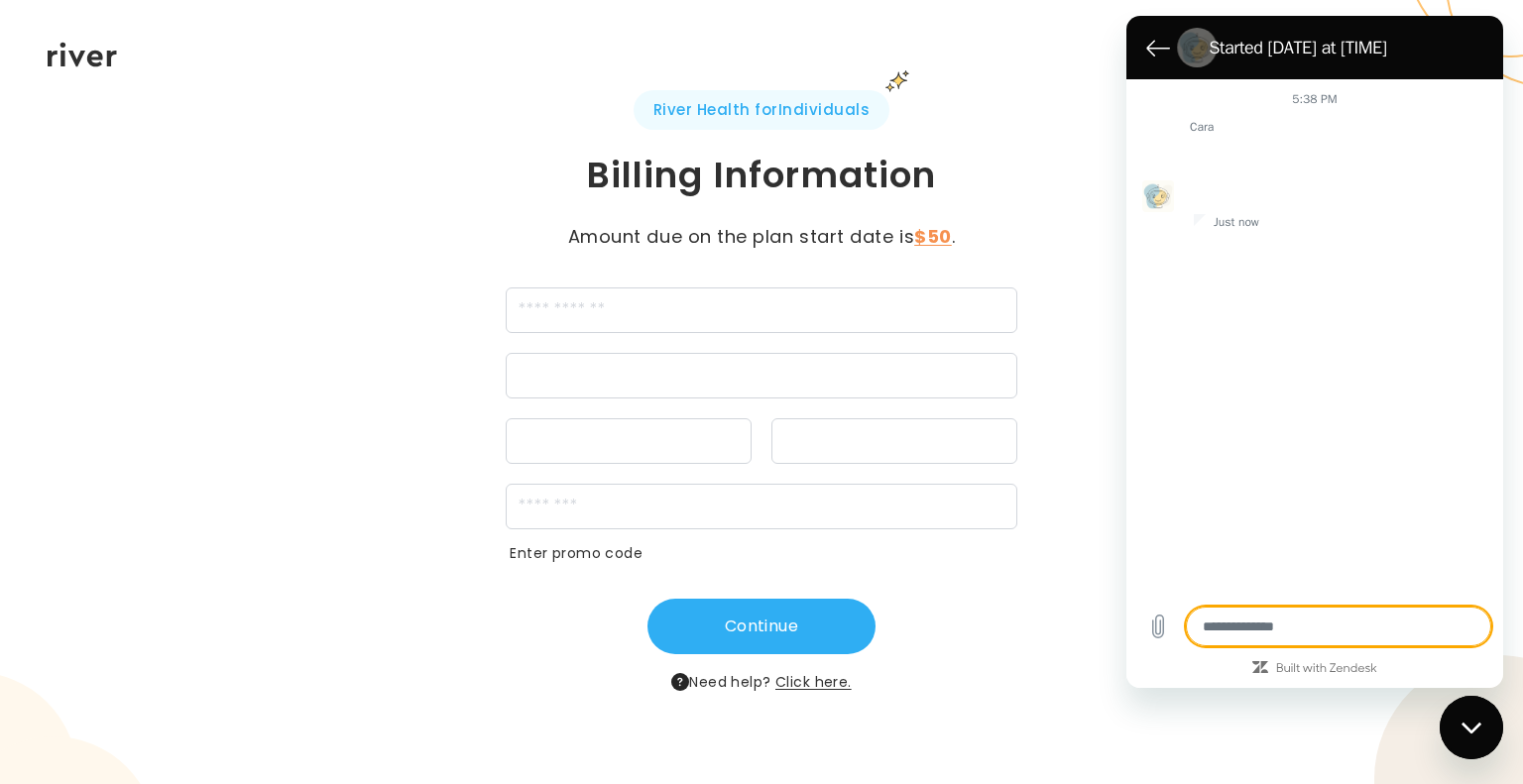 type on "*" 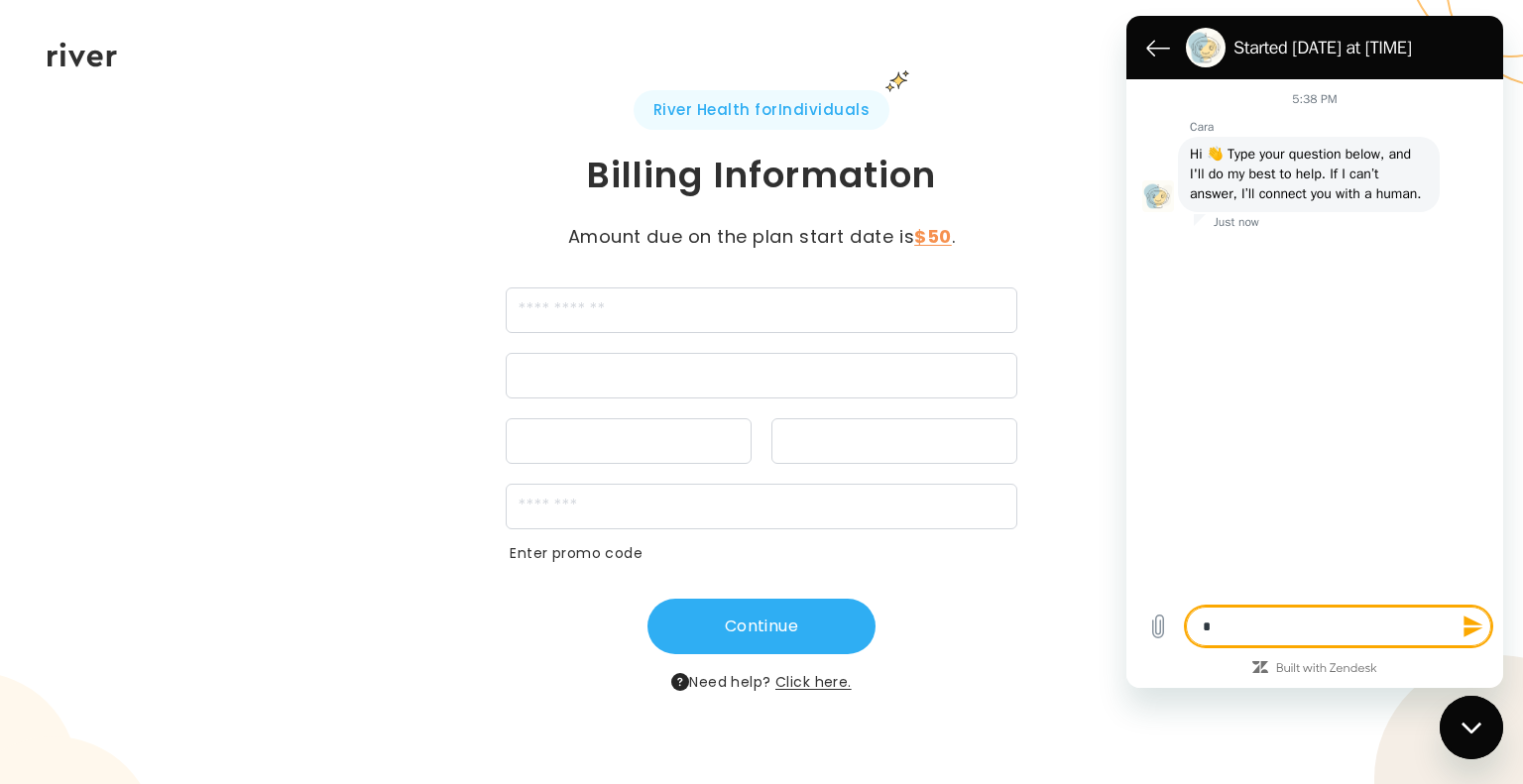 type on "**" 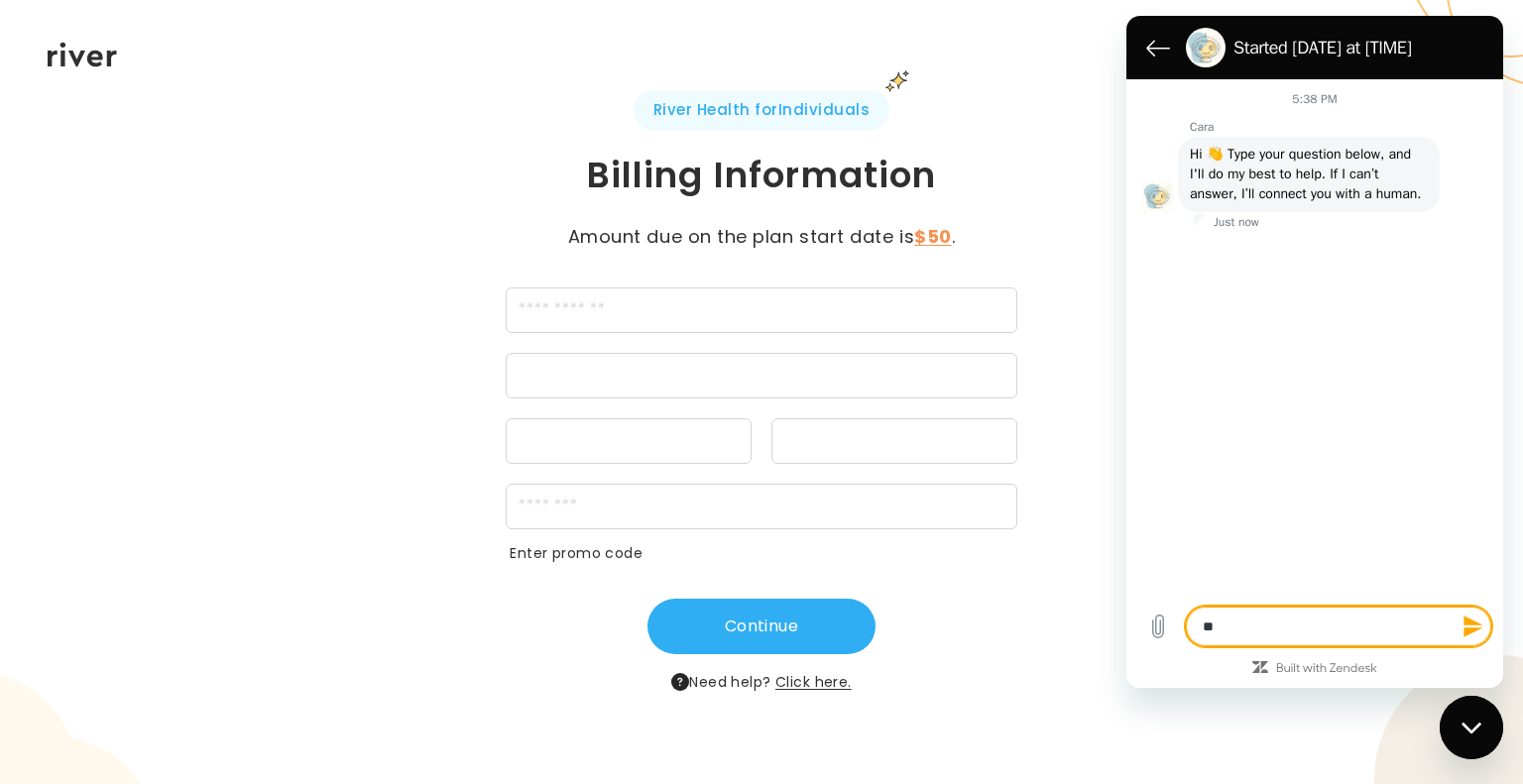 type on "***" 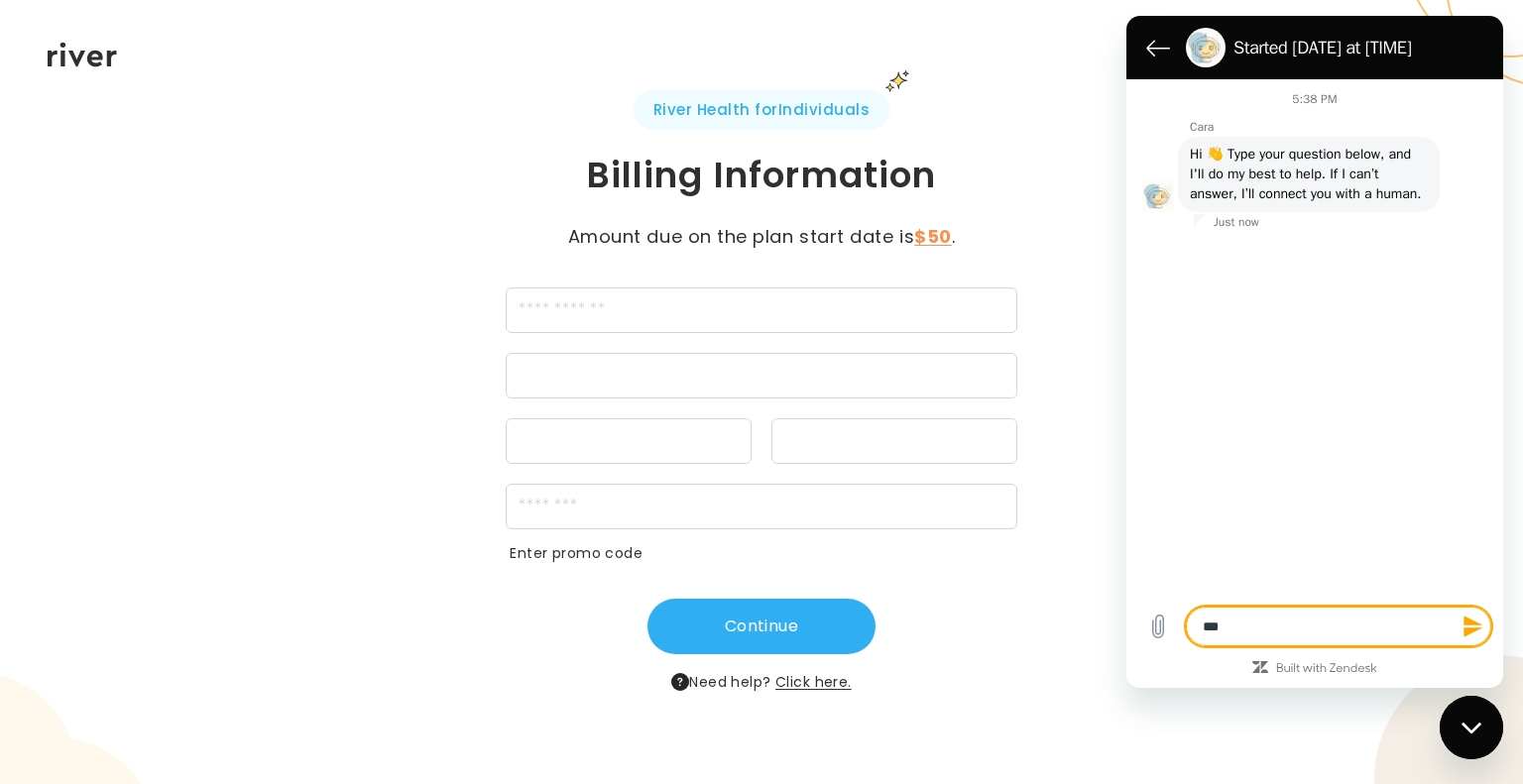 type on "***" 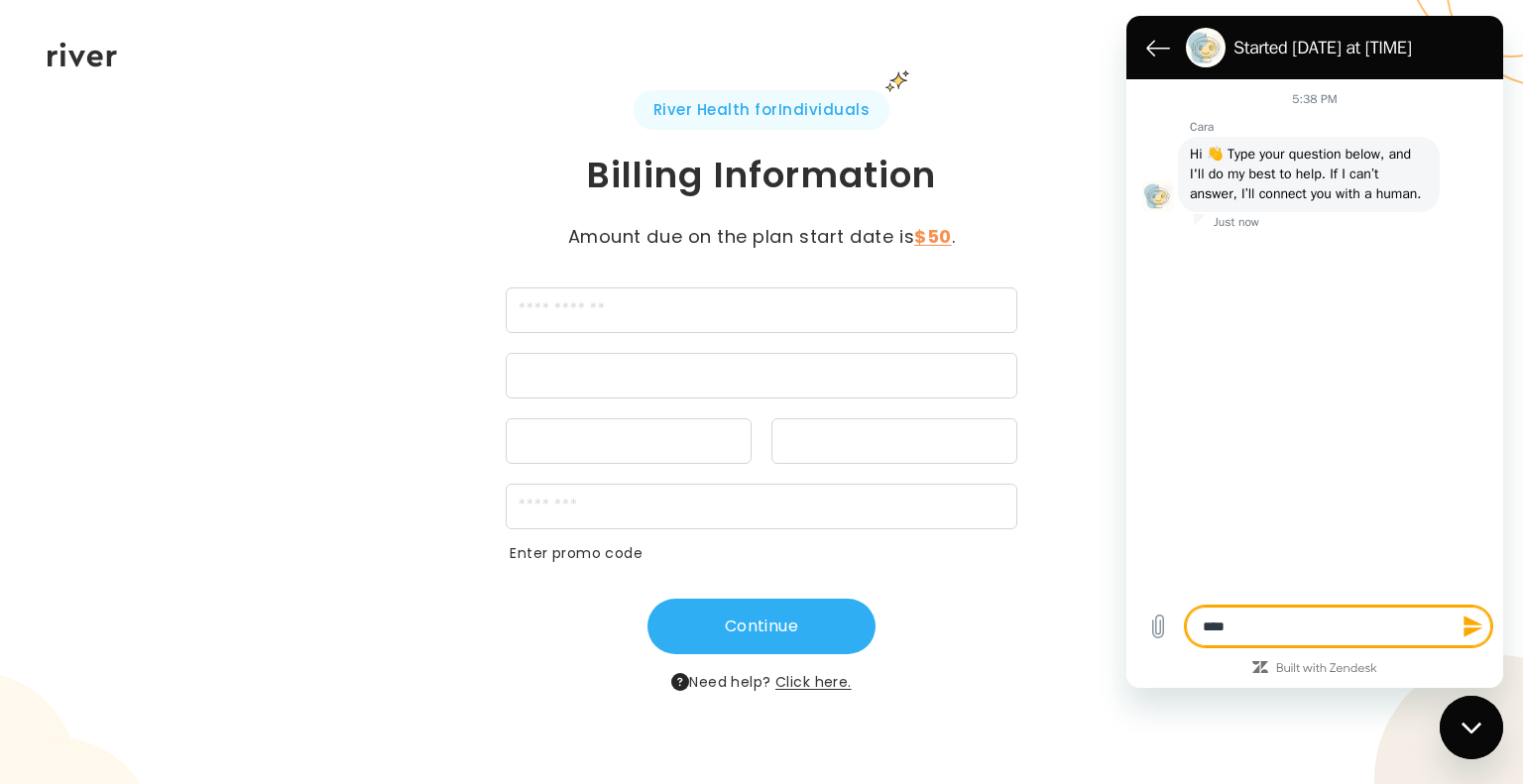 type on "*****" 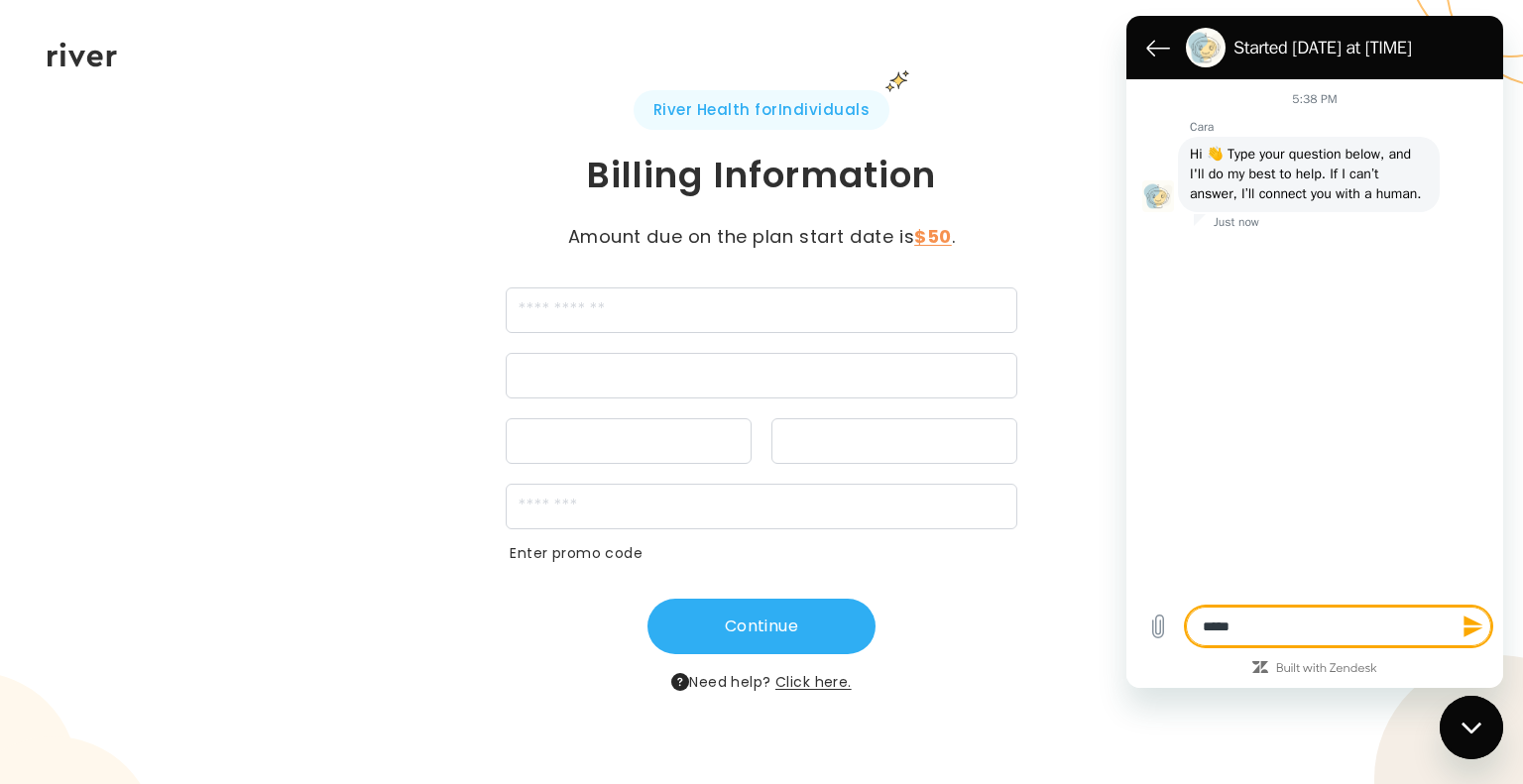type on "******" 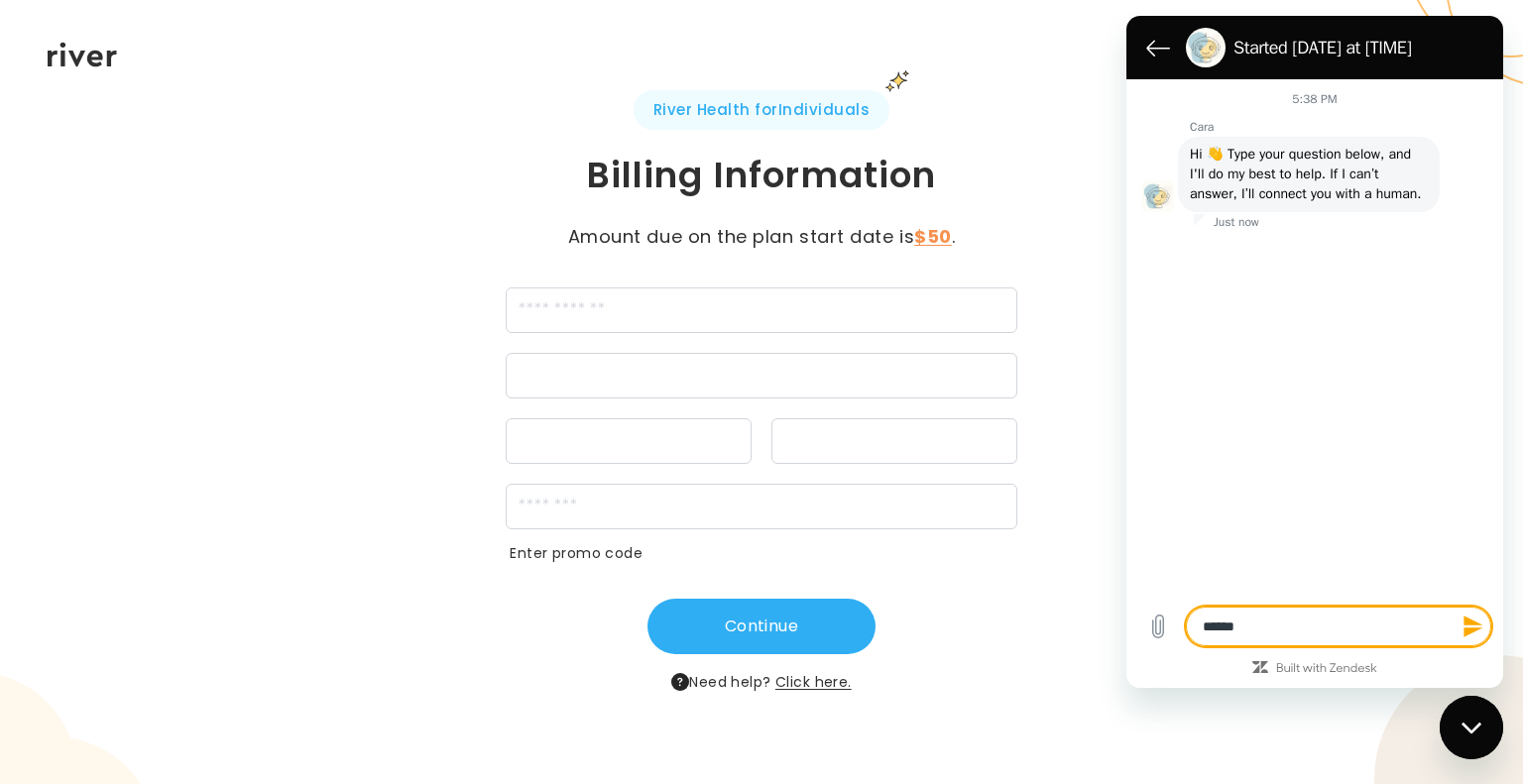 type on "*******" 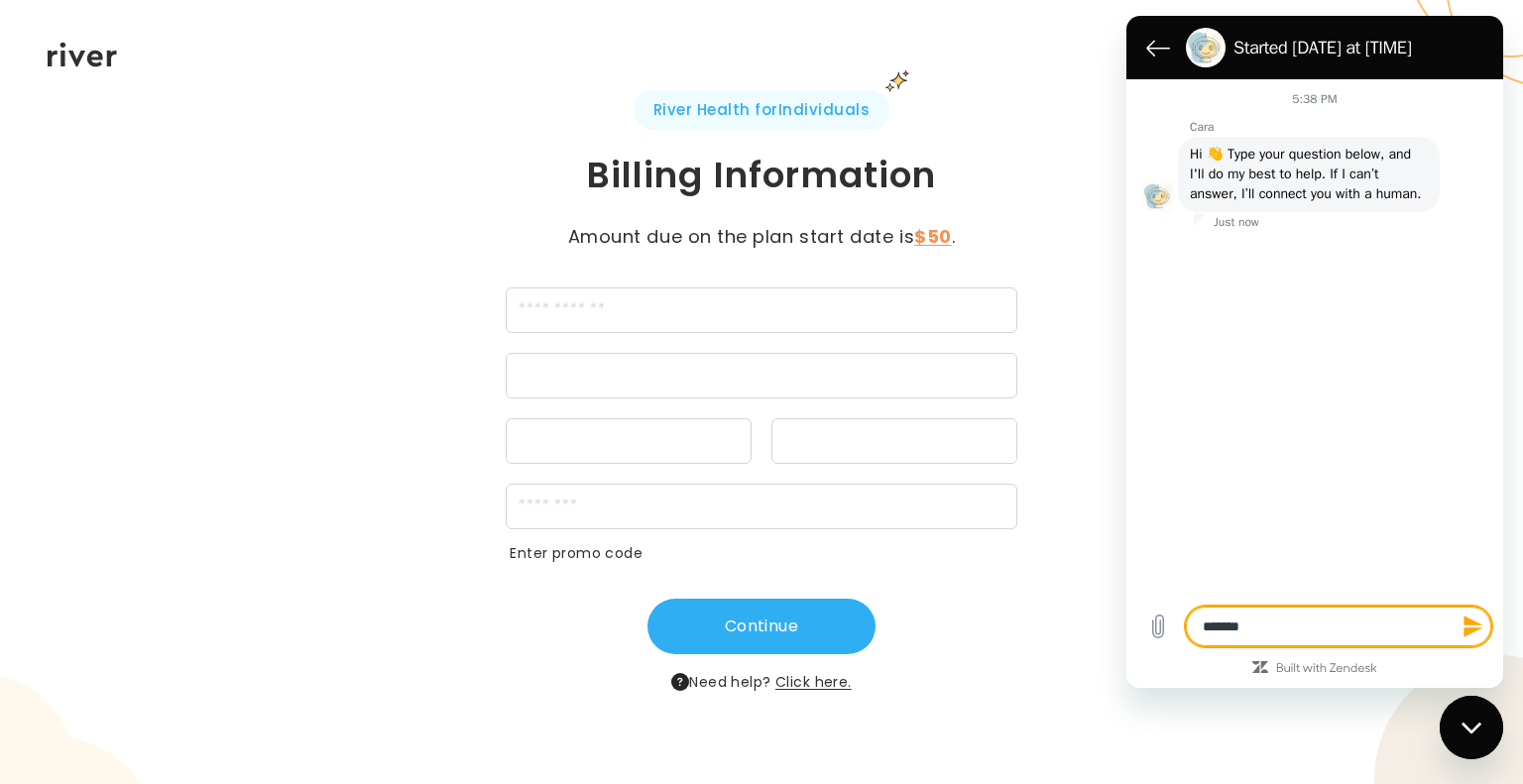 type on "*******" 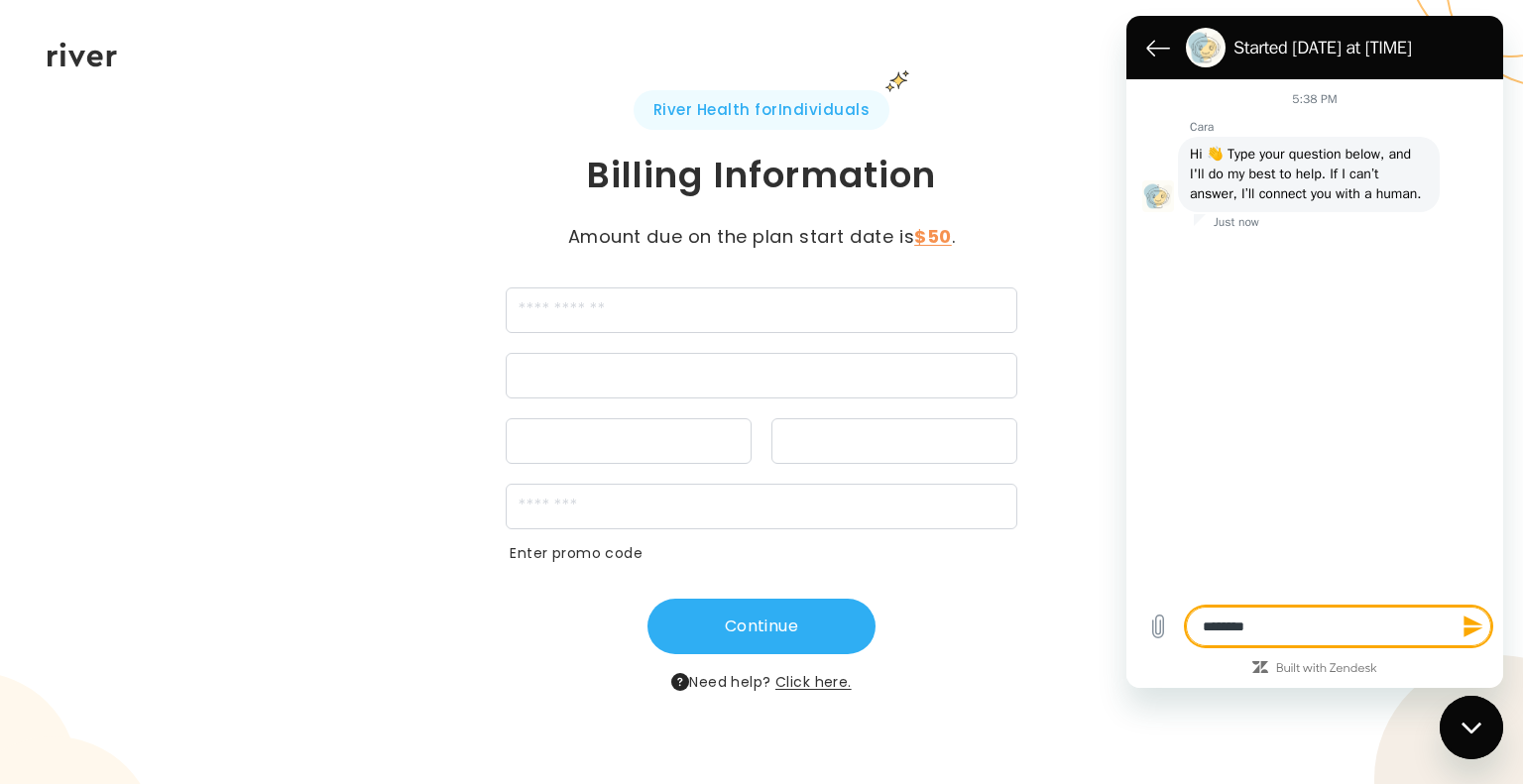 type on "*********" 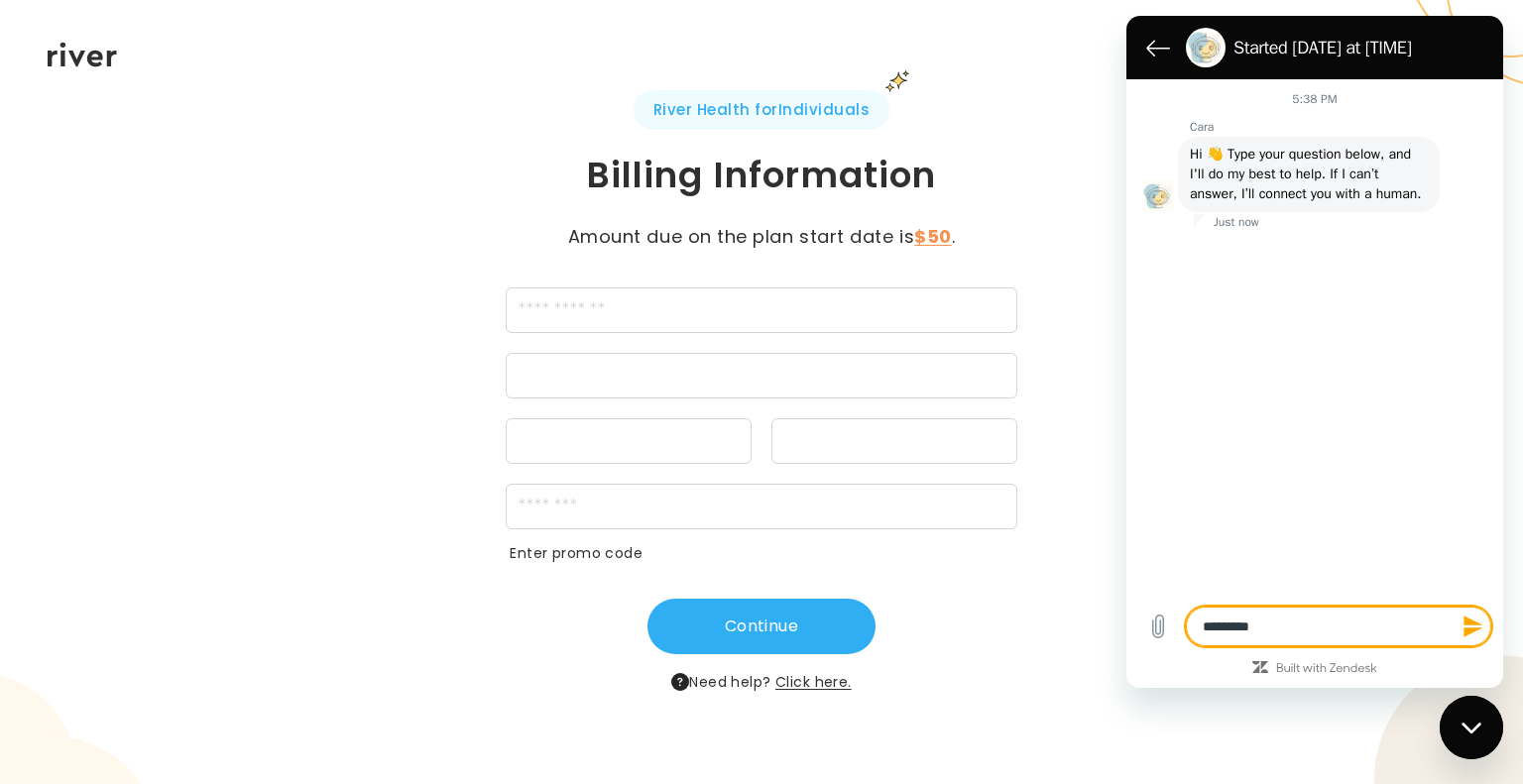 type on "*" 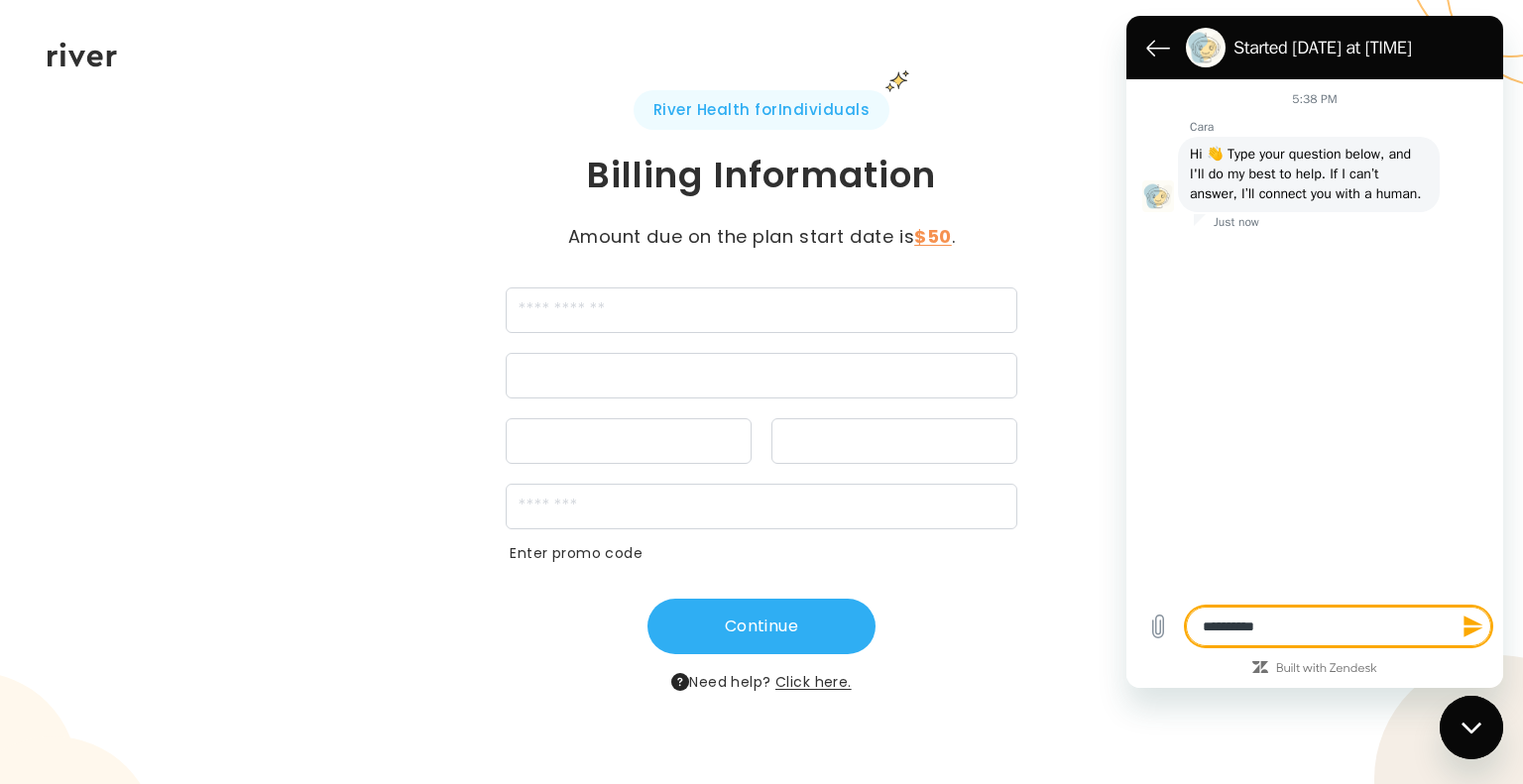 type on "**********" 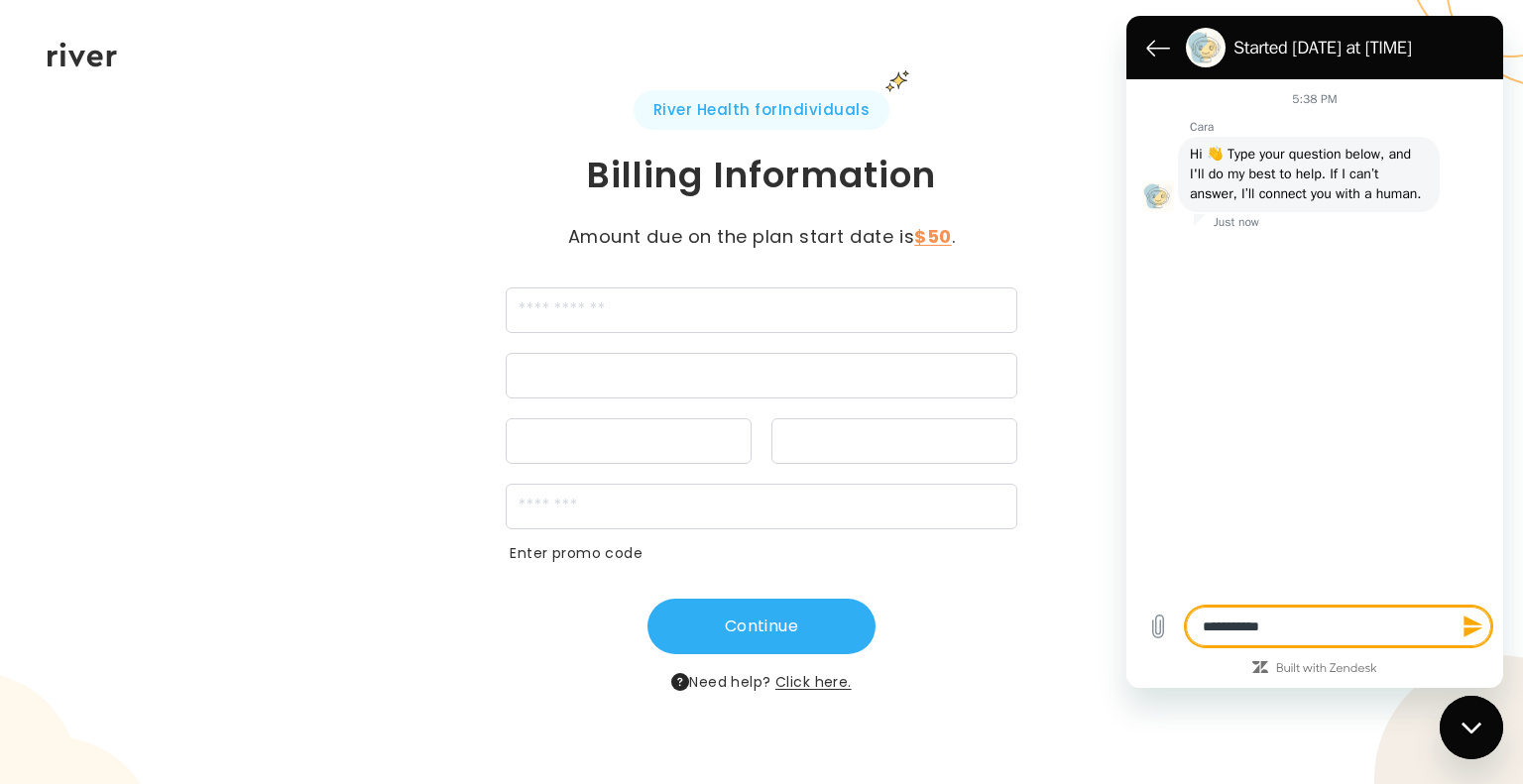 type on "**********" 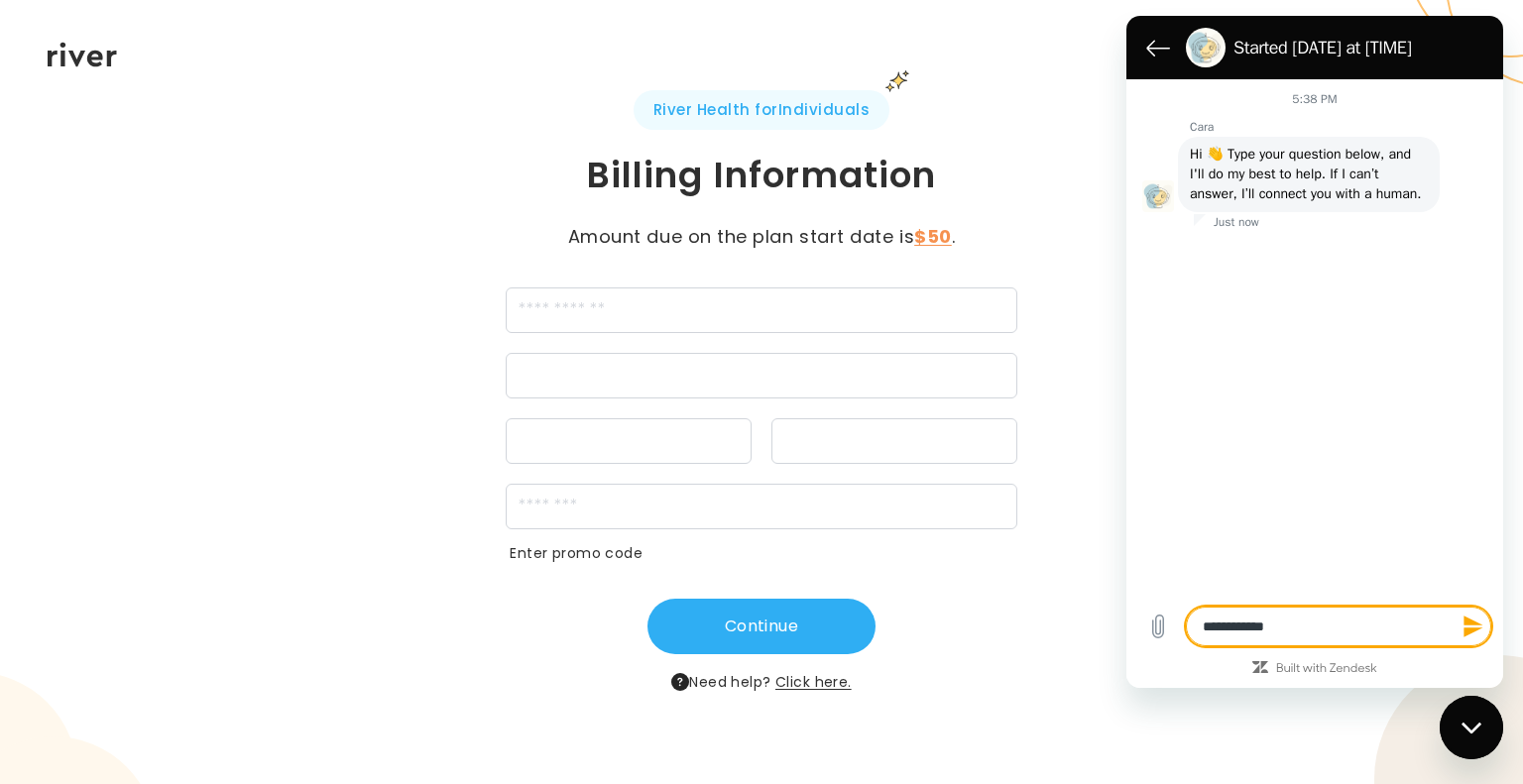 type on "**********" 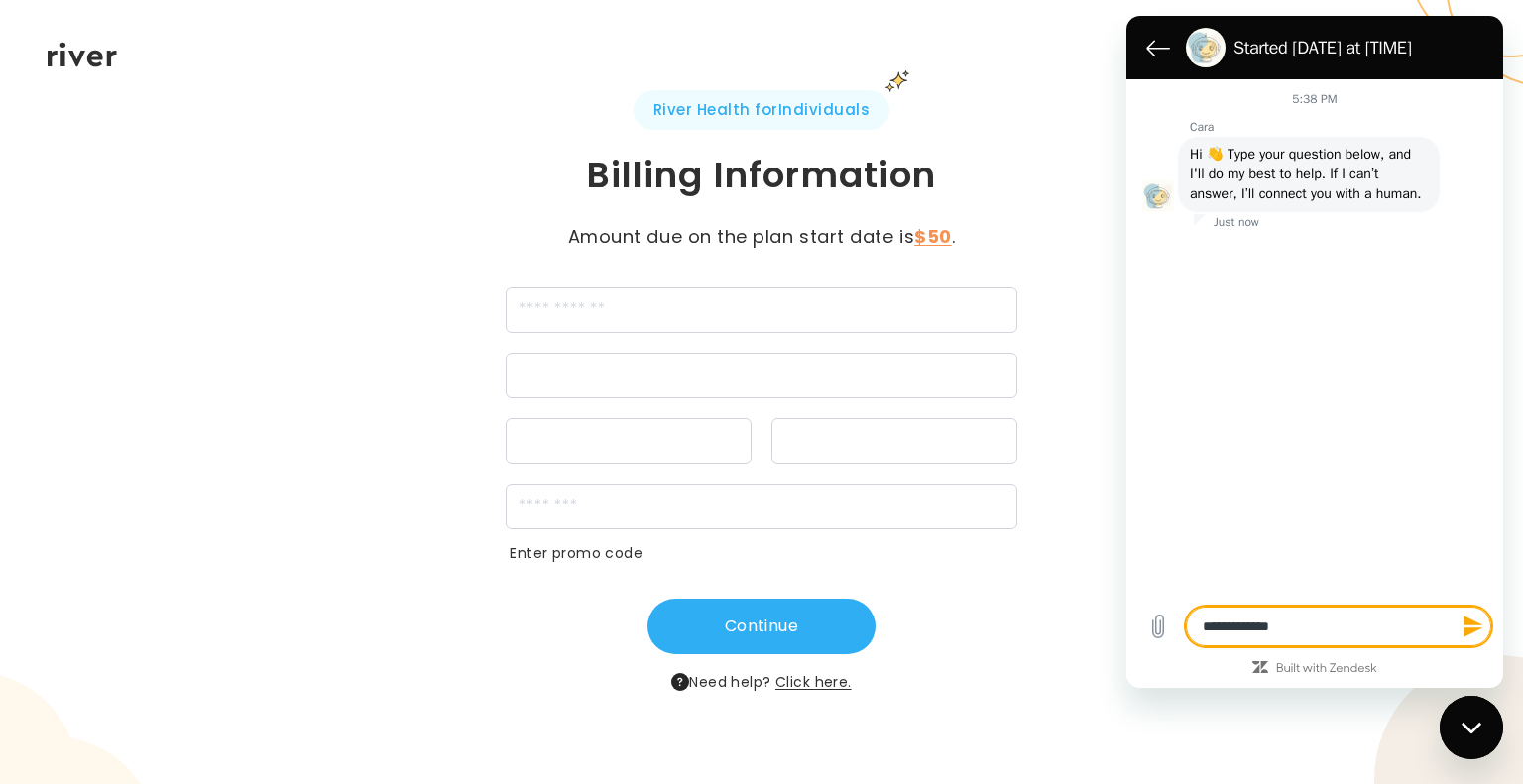 type on "**********" 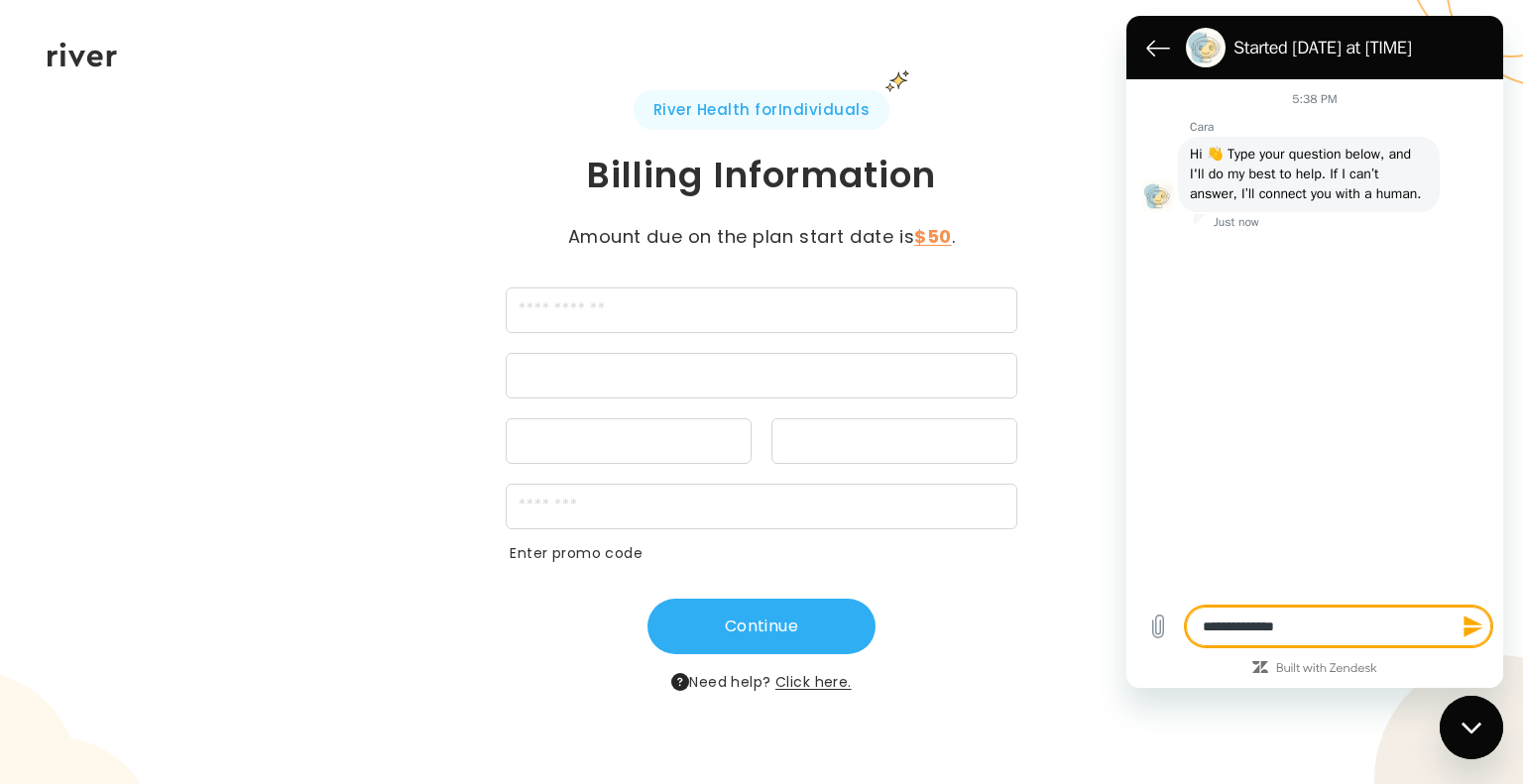 type on "*" 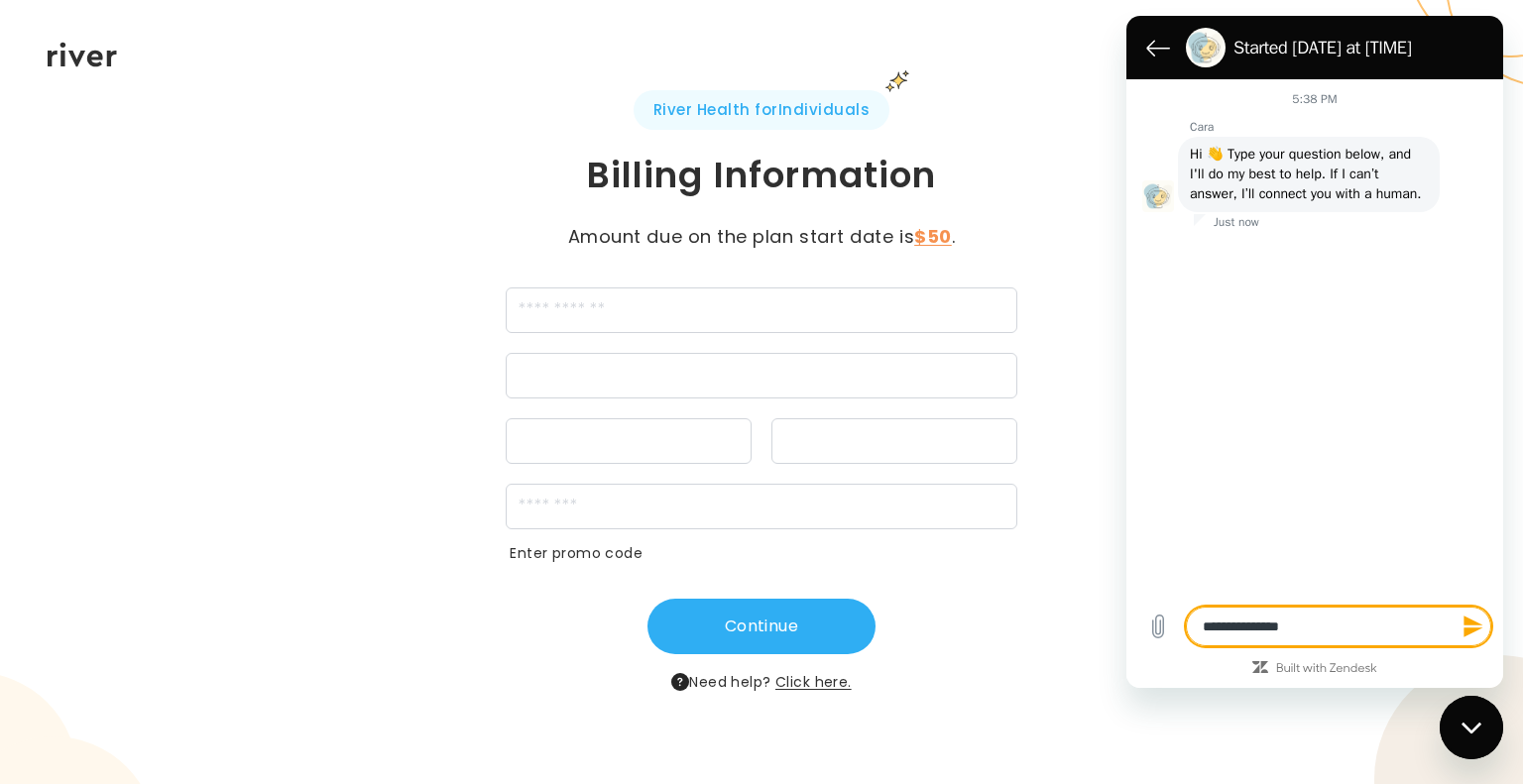 type on "**********" 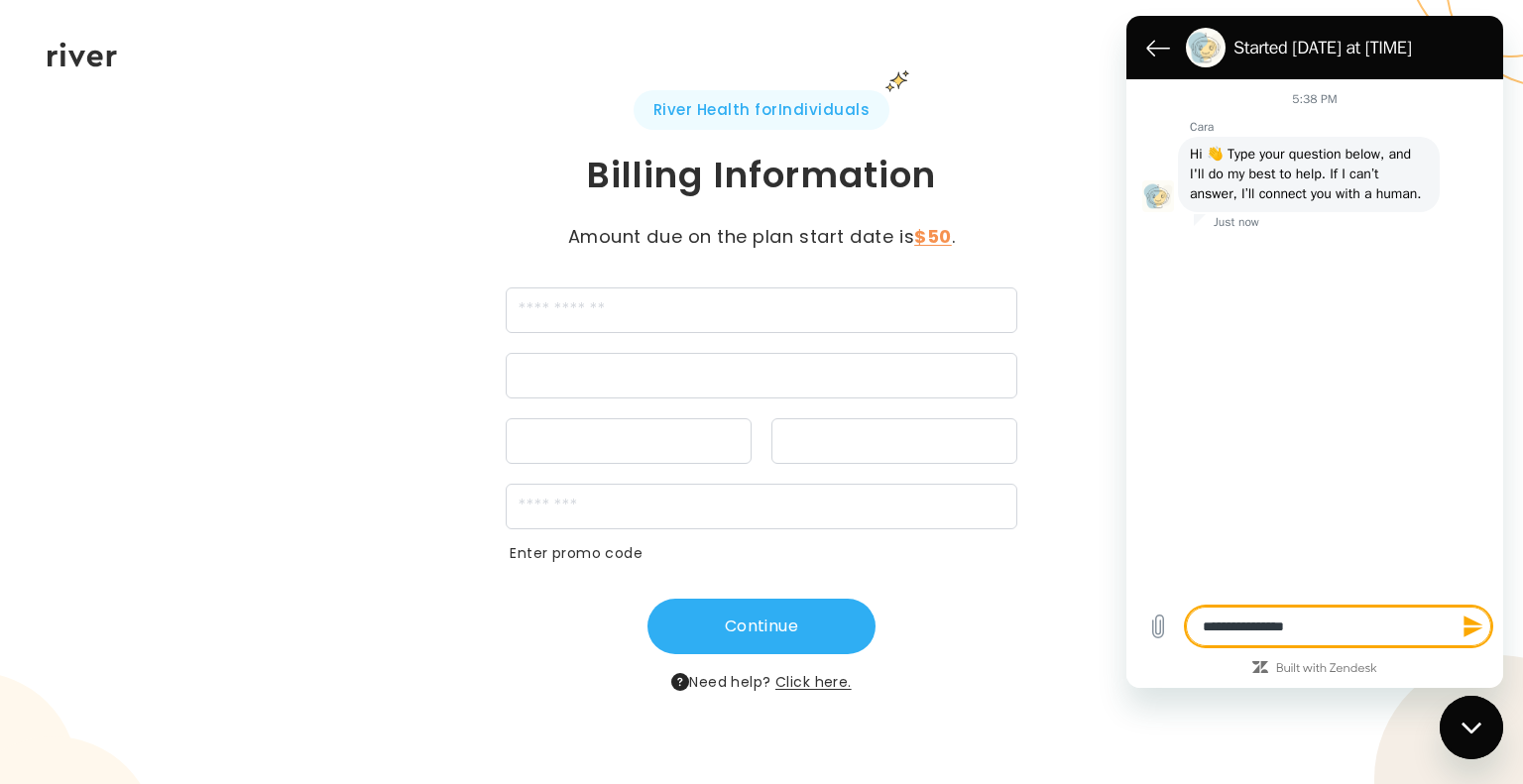 type on "**********" 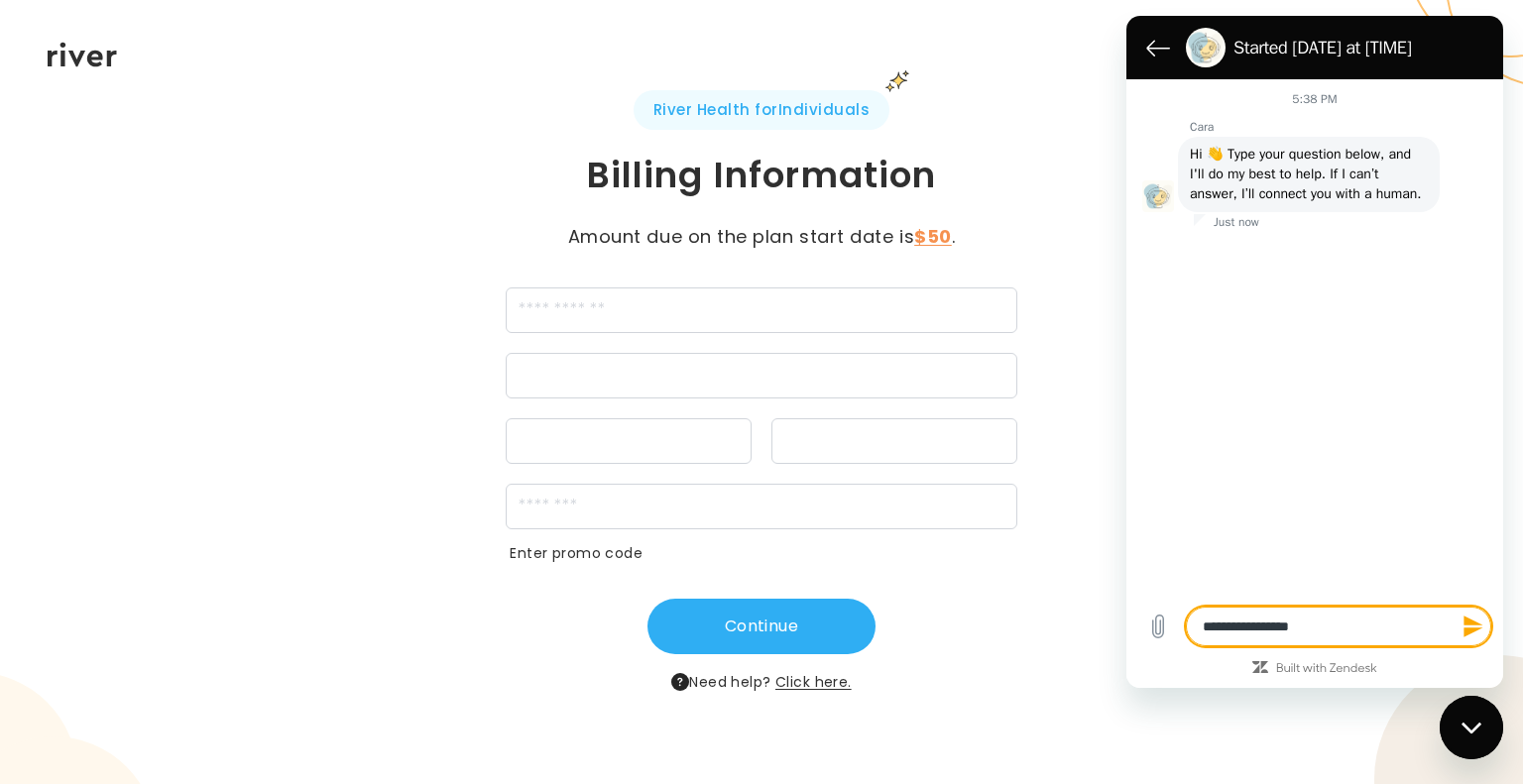 type on "**********" 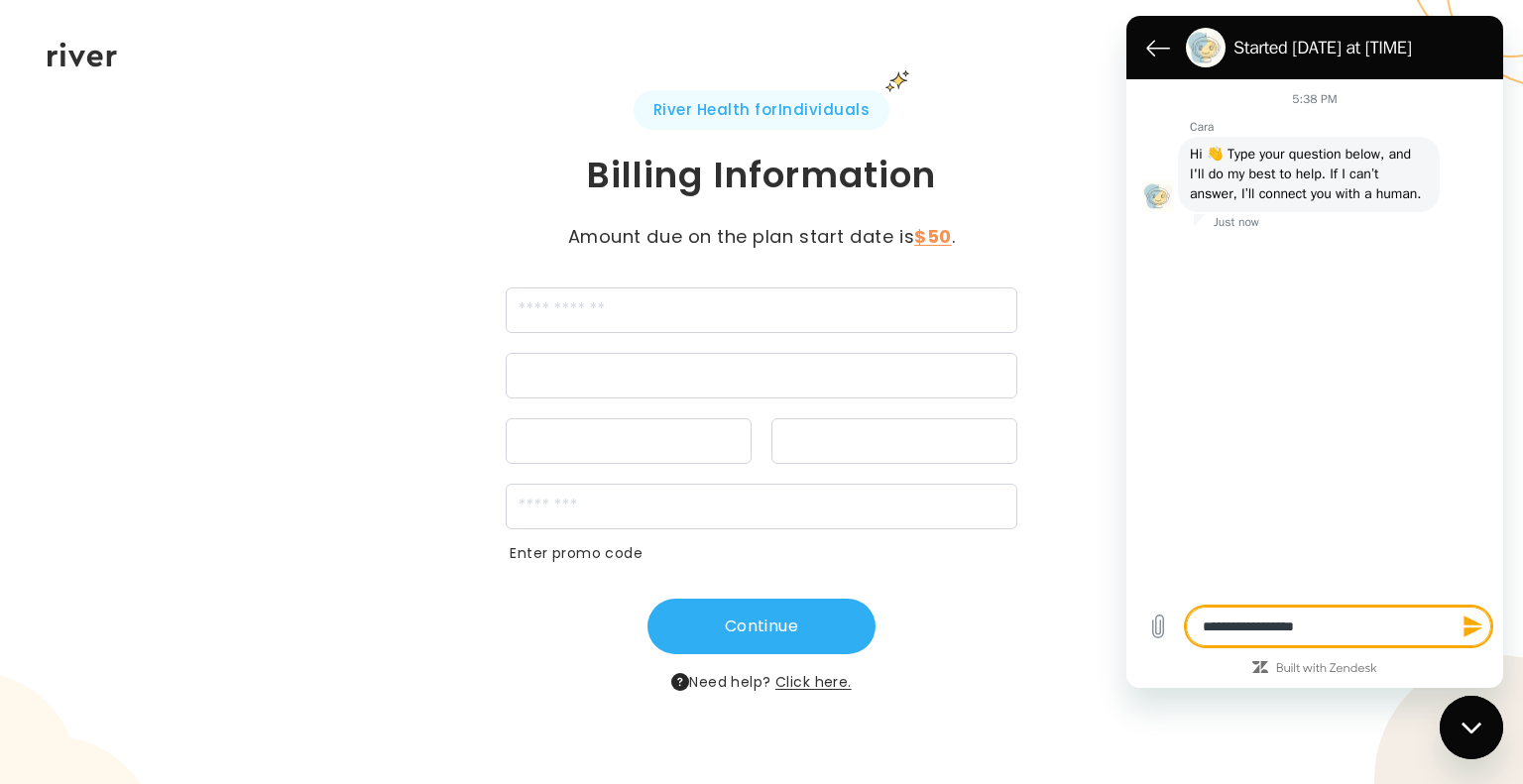 type on "**********" 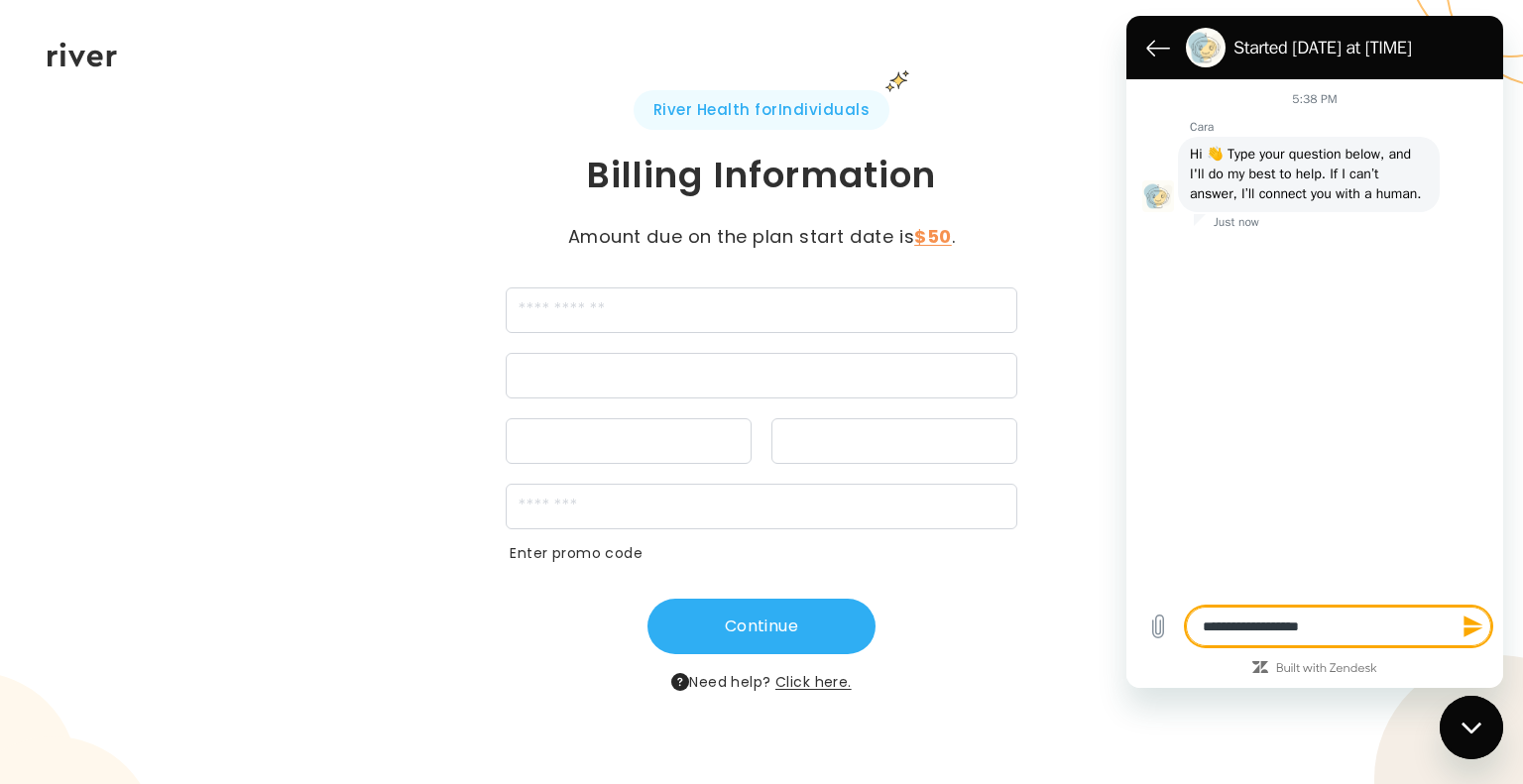 type on "**********" 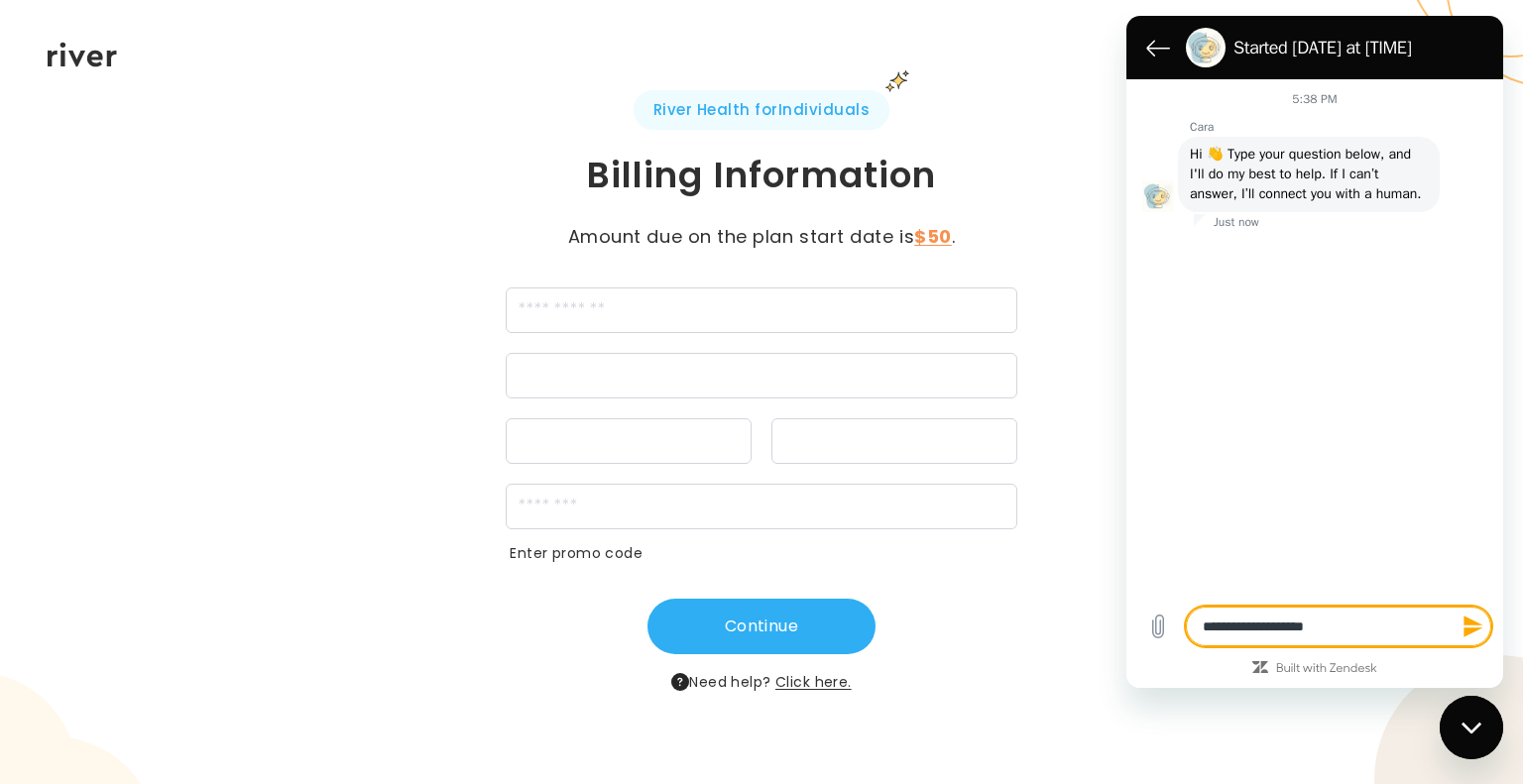 type on "*" 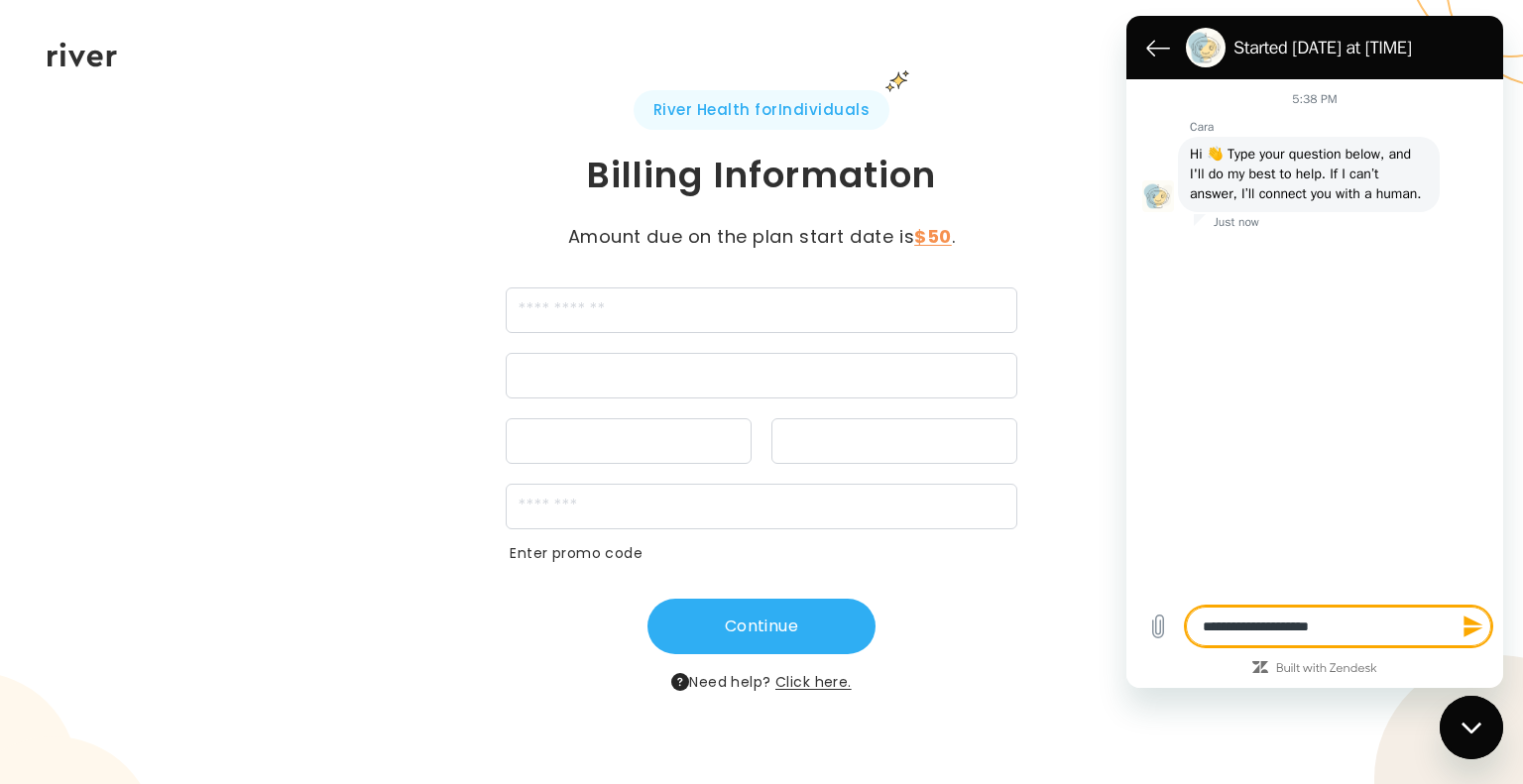 type on "*" 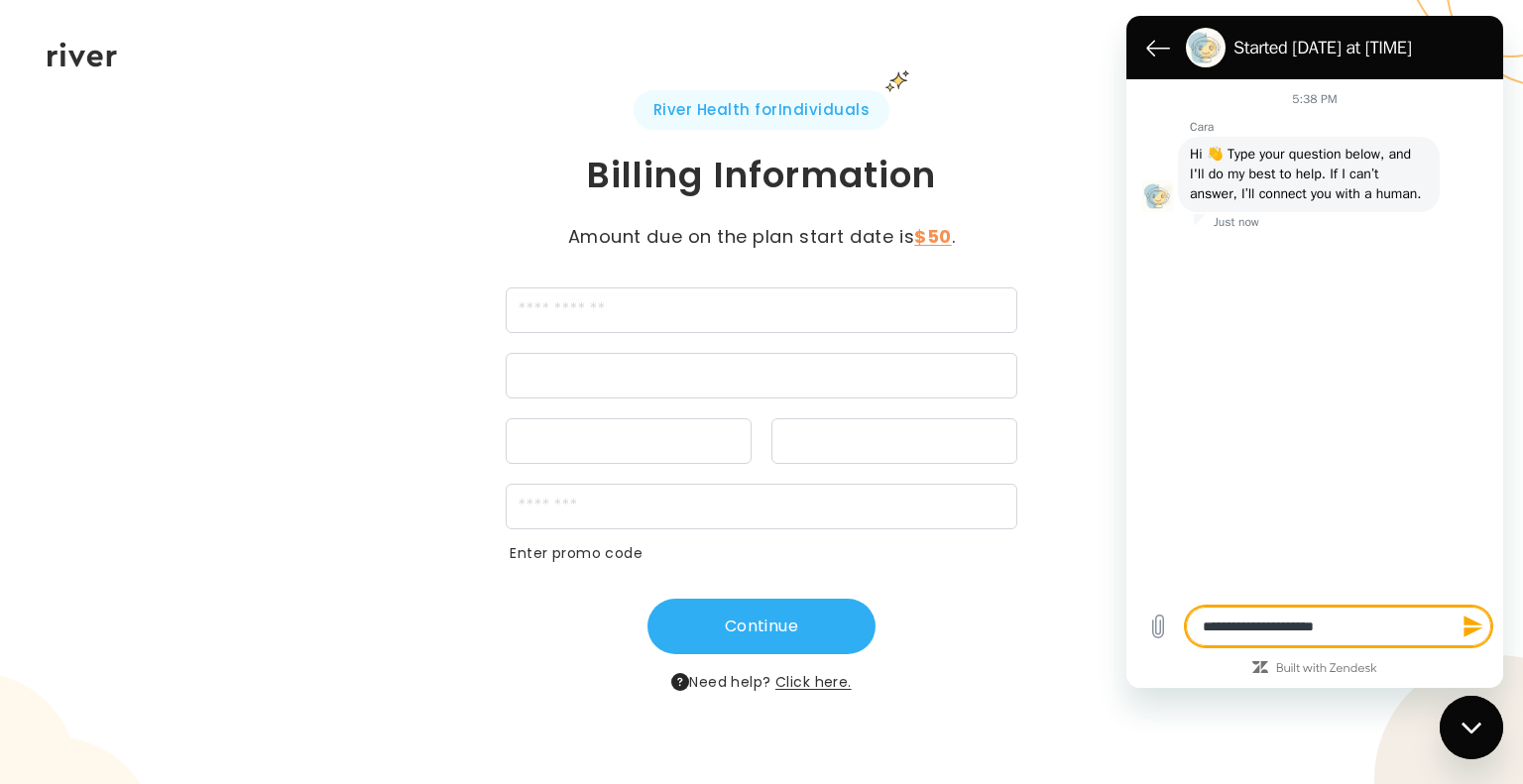 type on "**********" 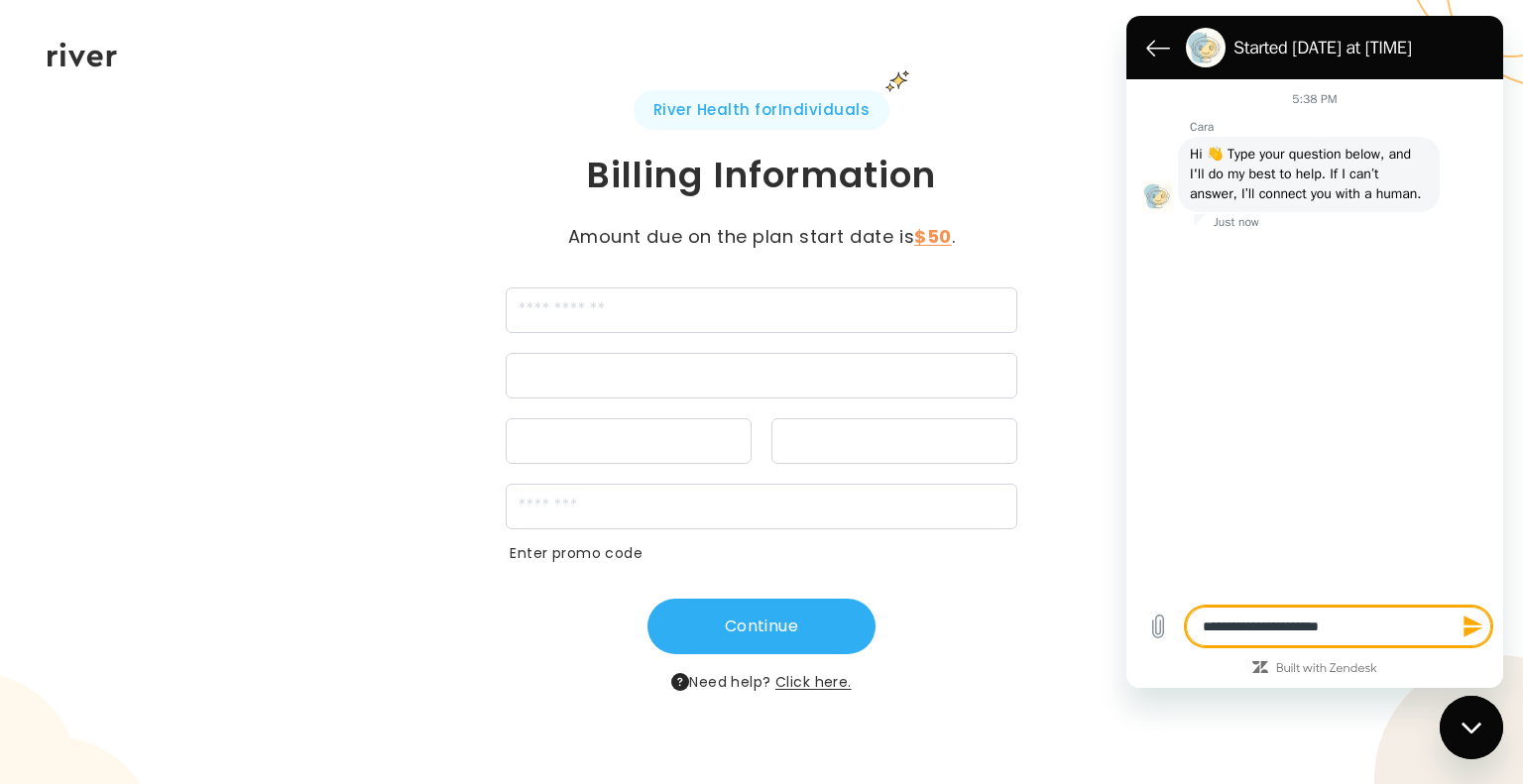 type on "**********" 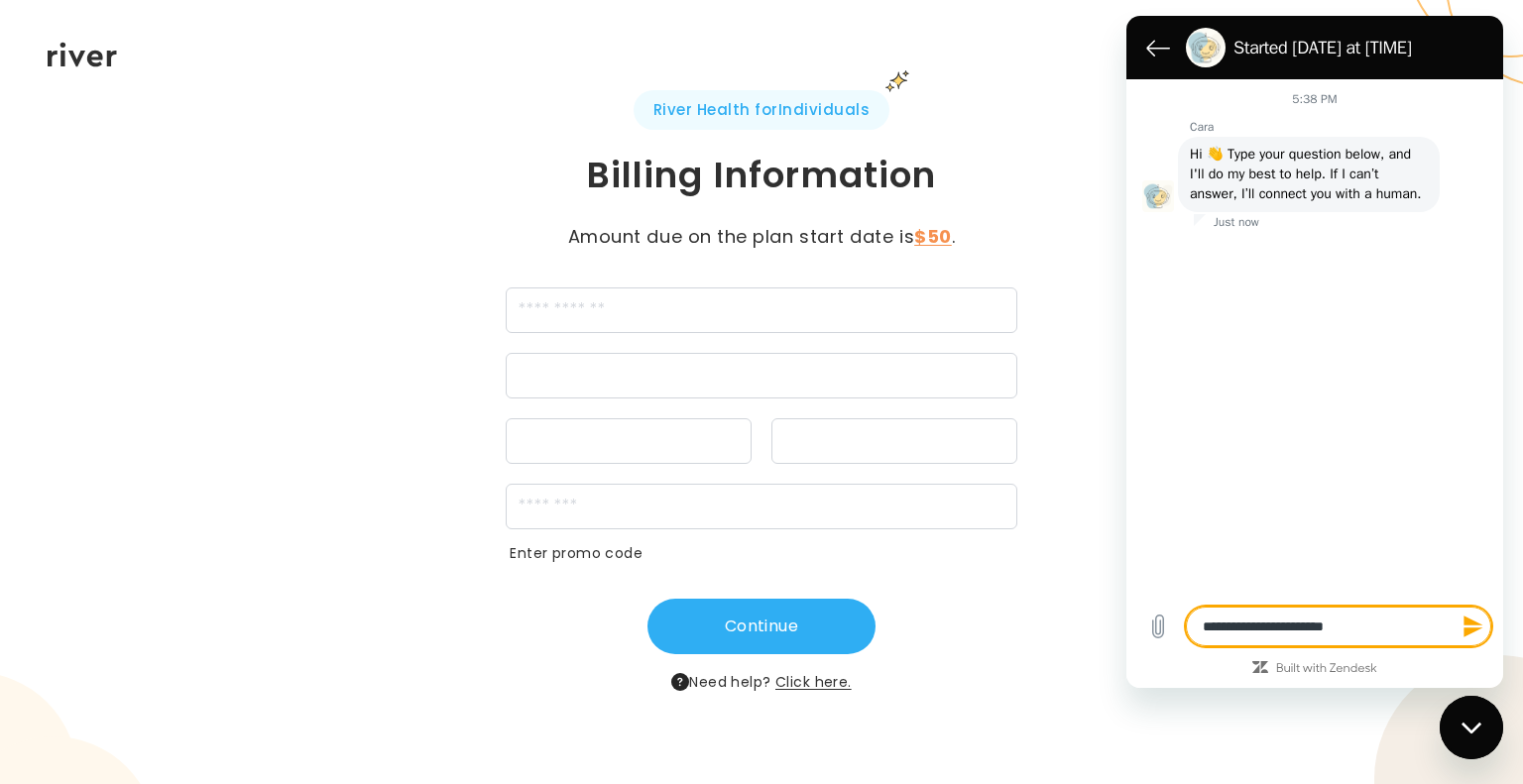 type on "**********" 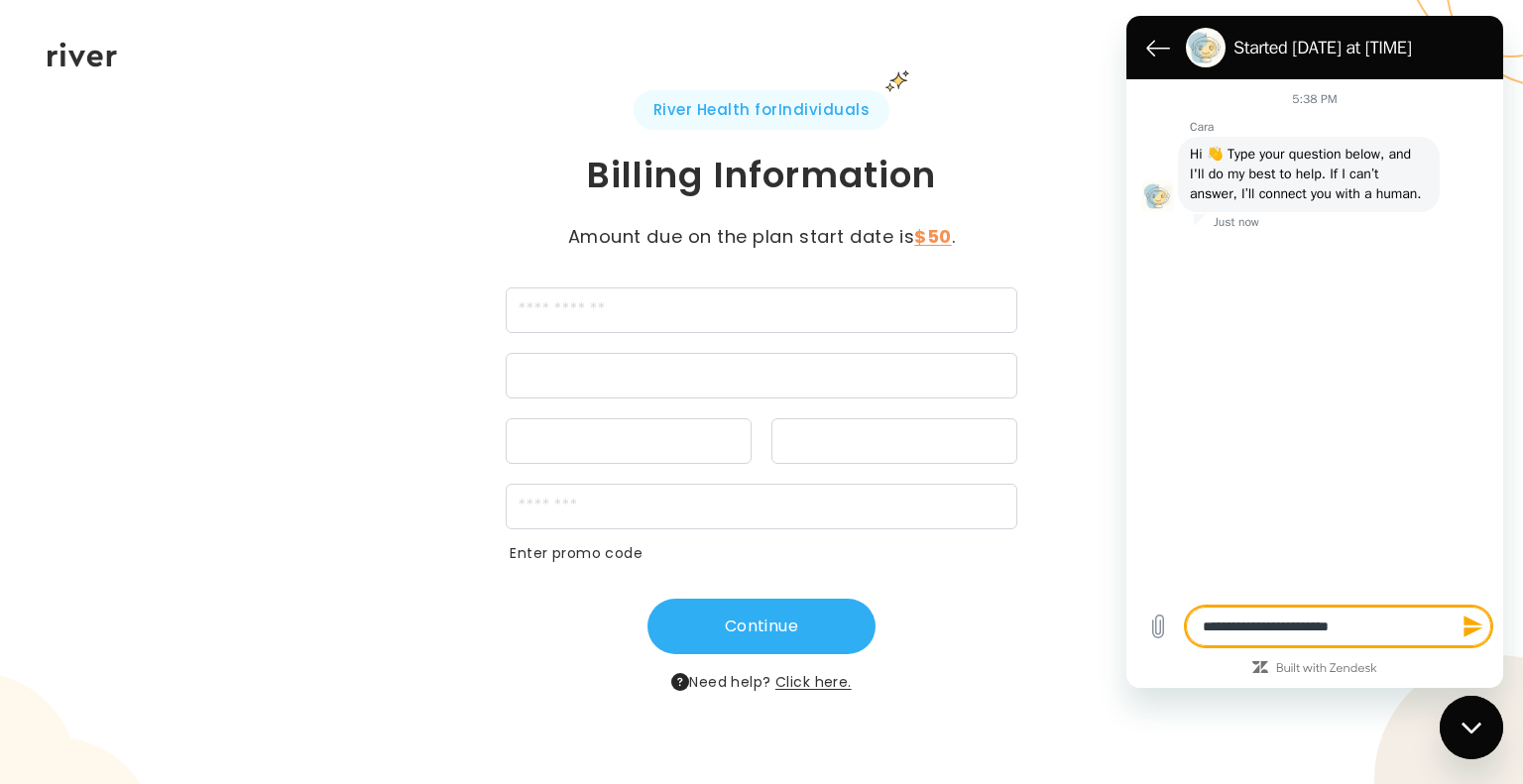 type on "*" 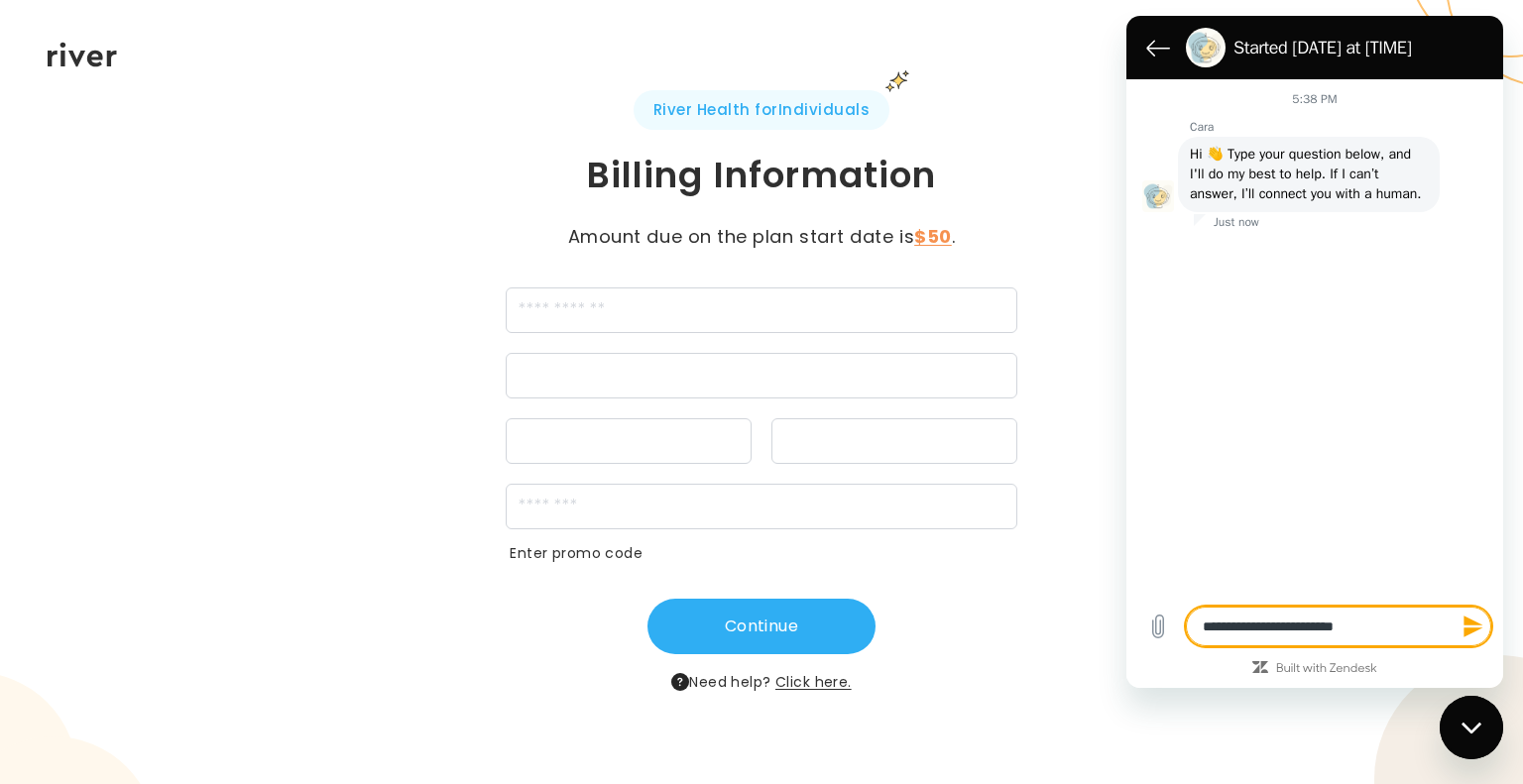 type on "**********" 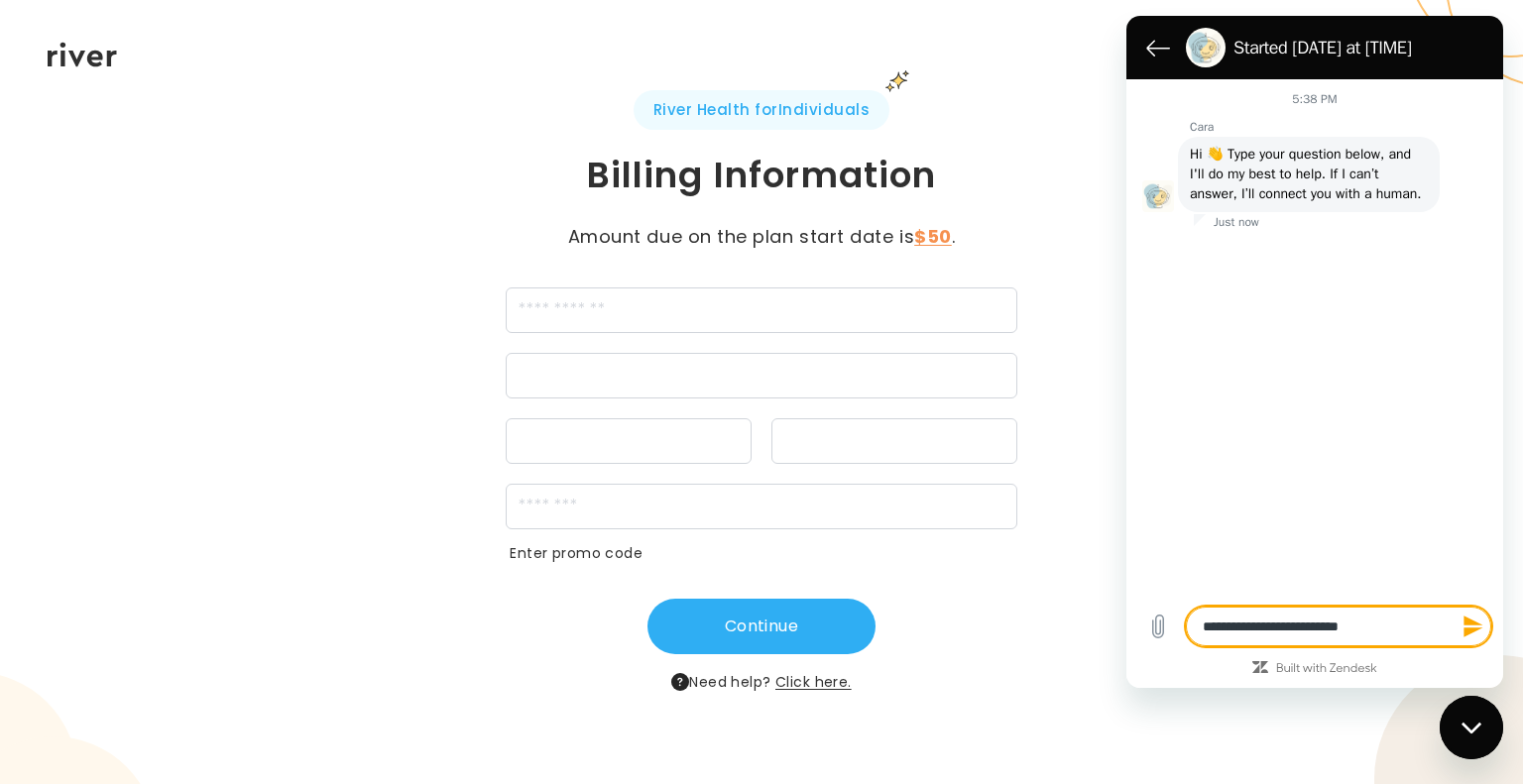 type on "*" 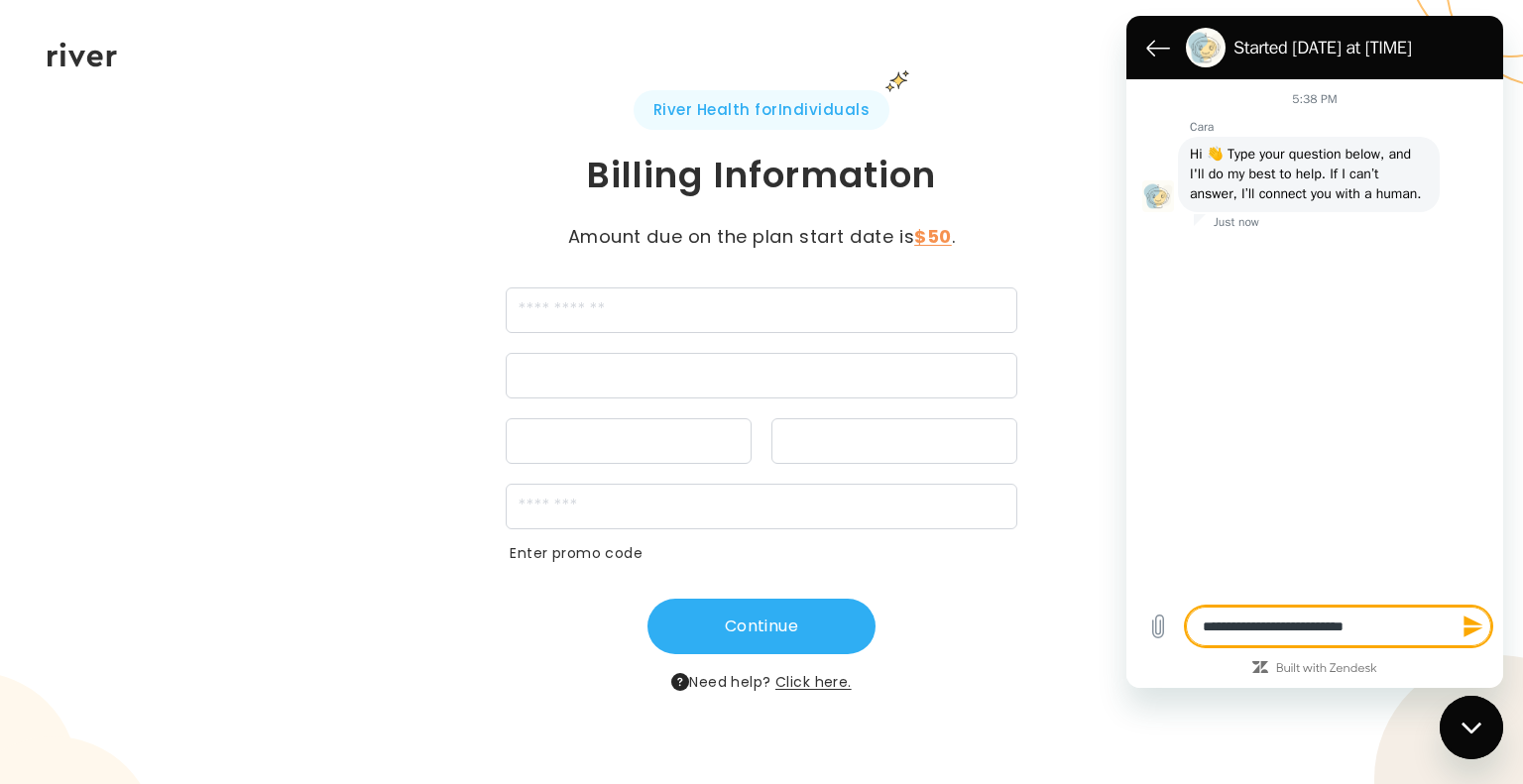 type on "**********" 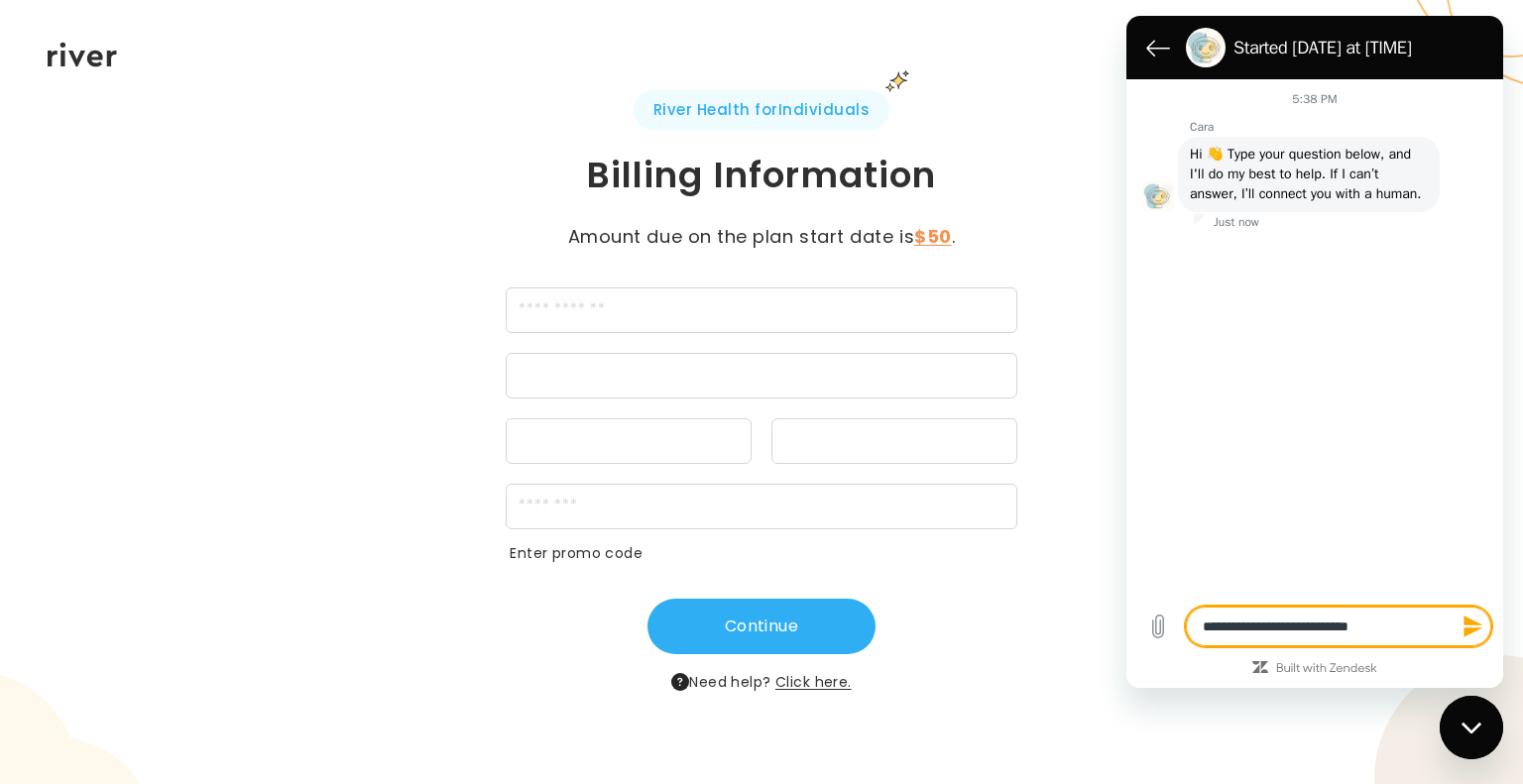 type on "**********" 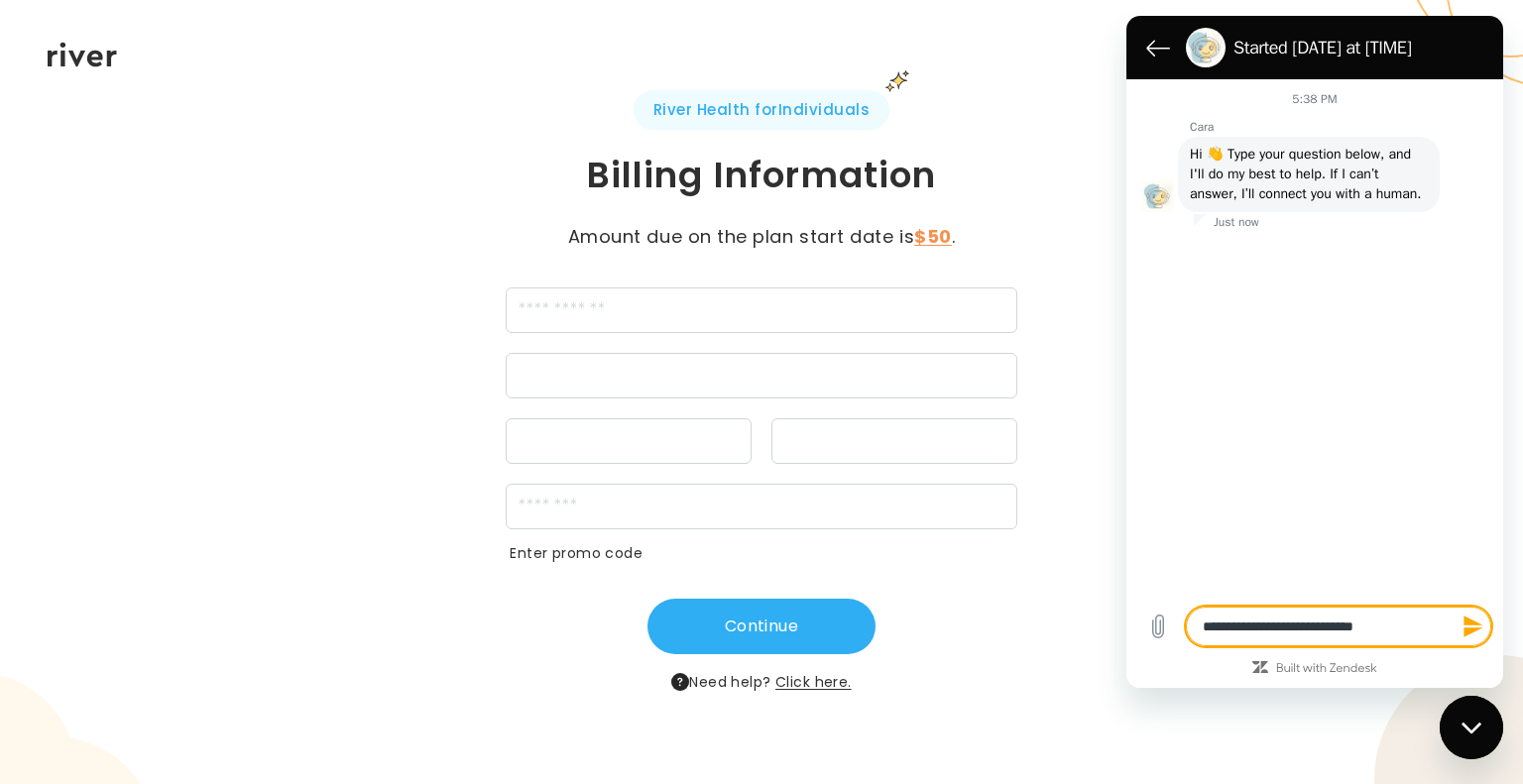 type on "**********" 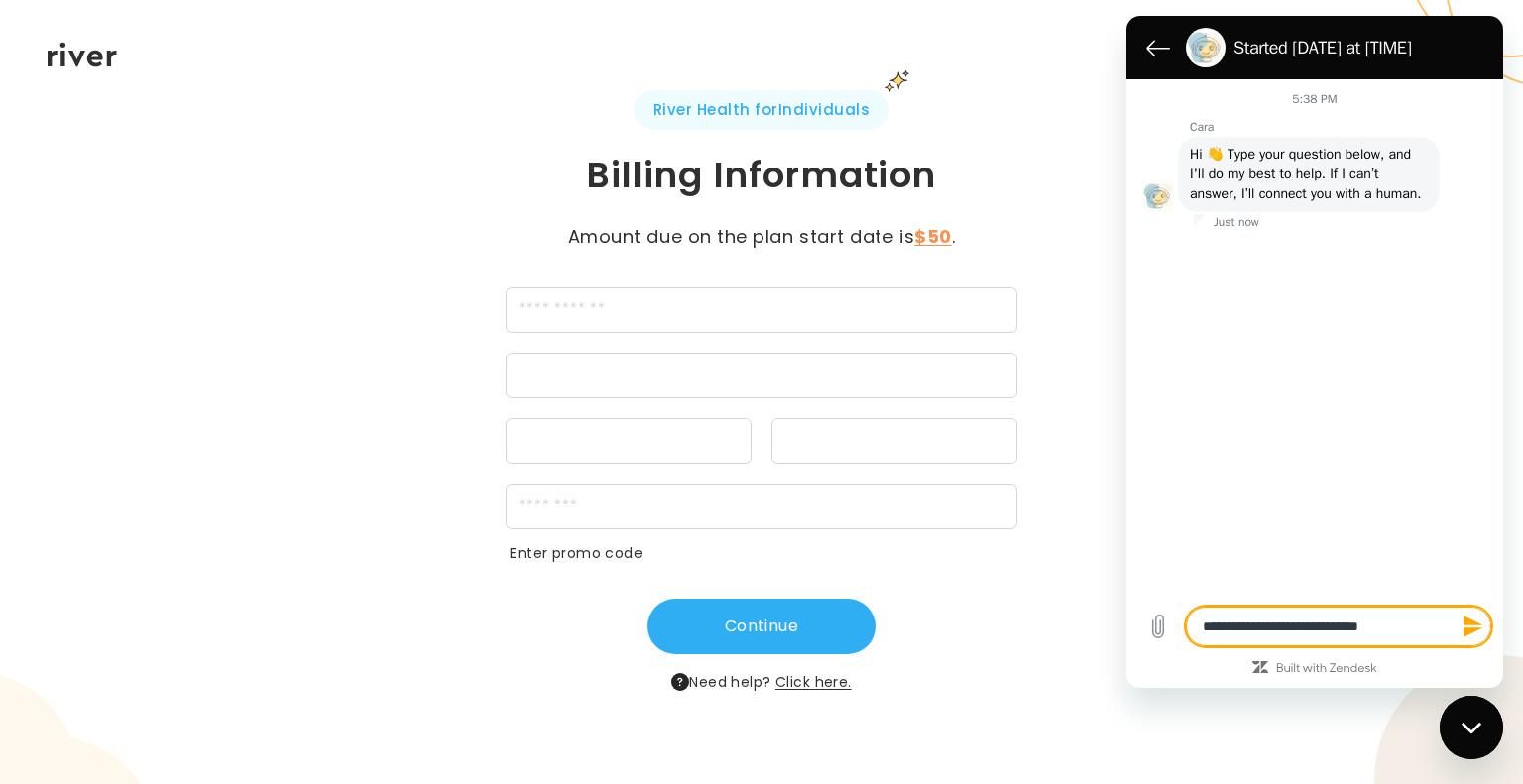 type on "**********" 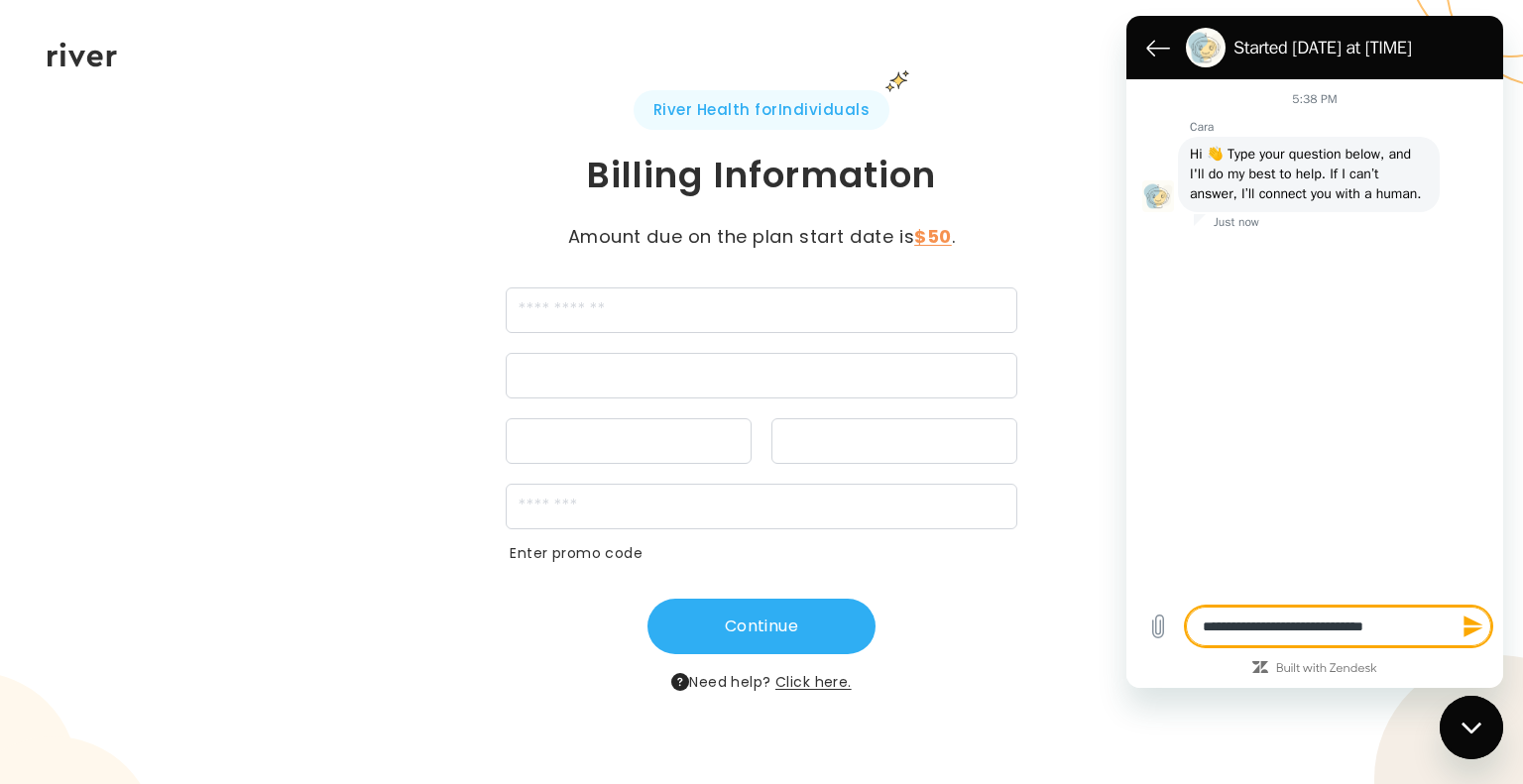 type on "**********" 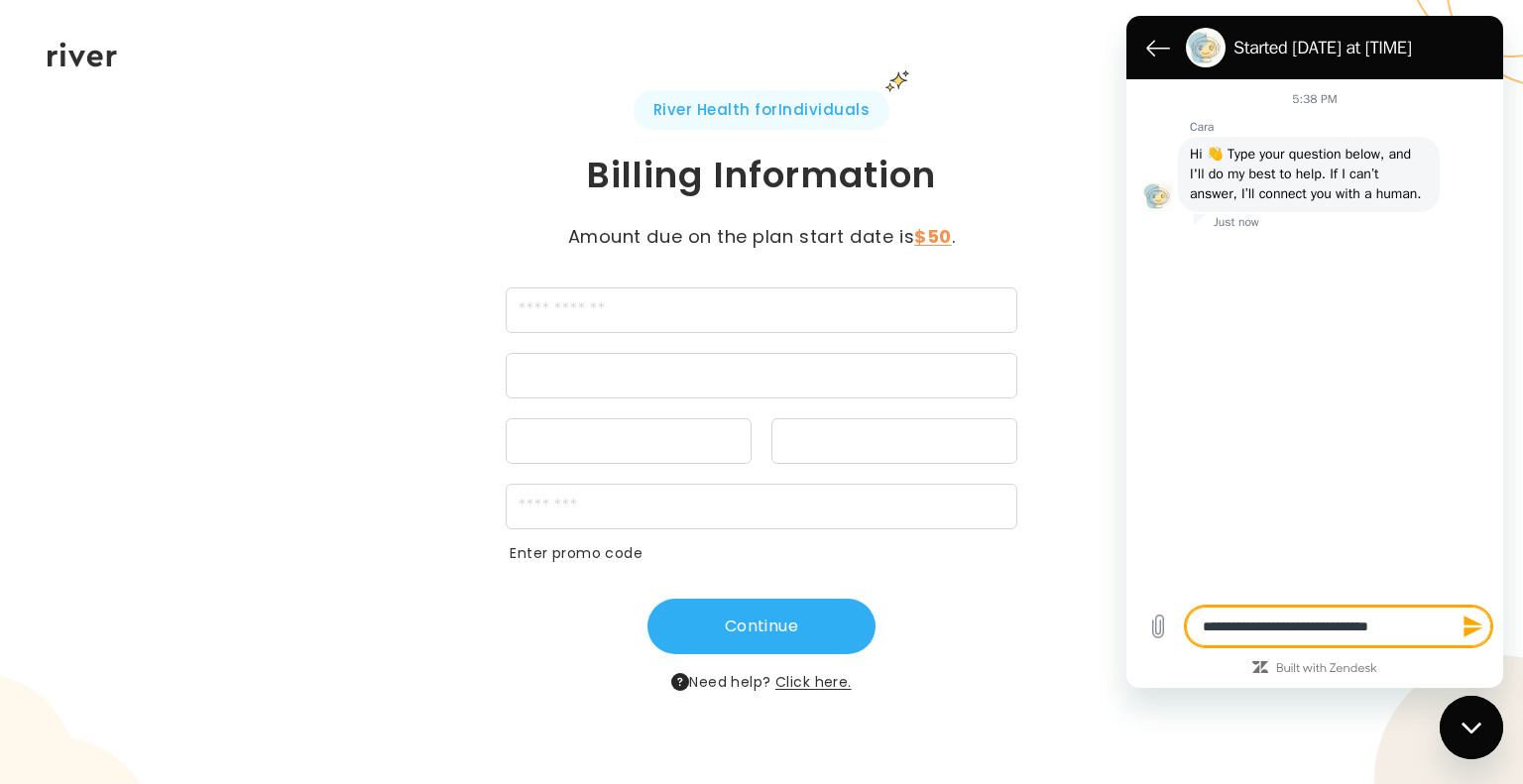 type on "**********" 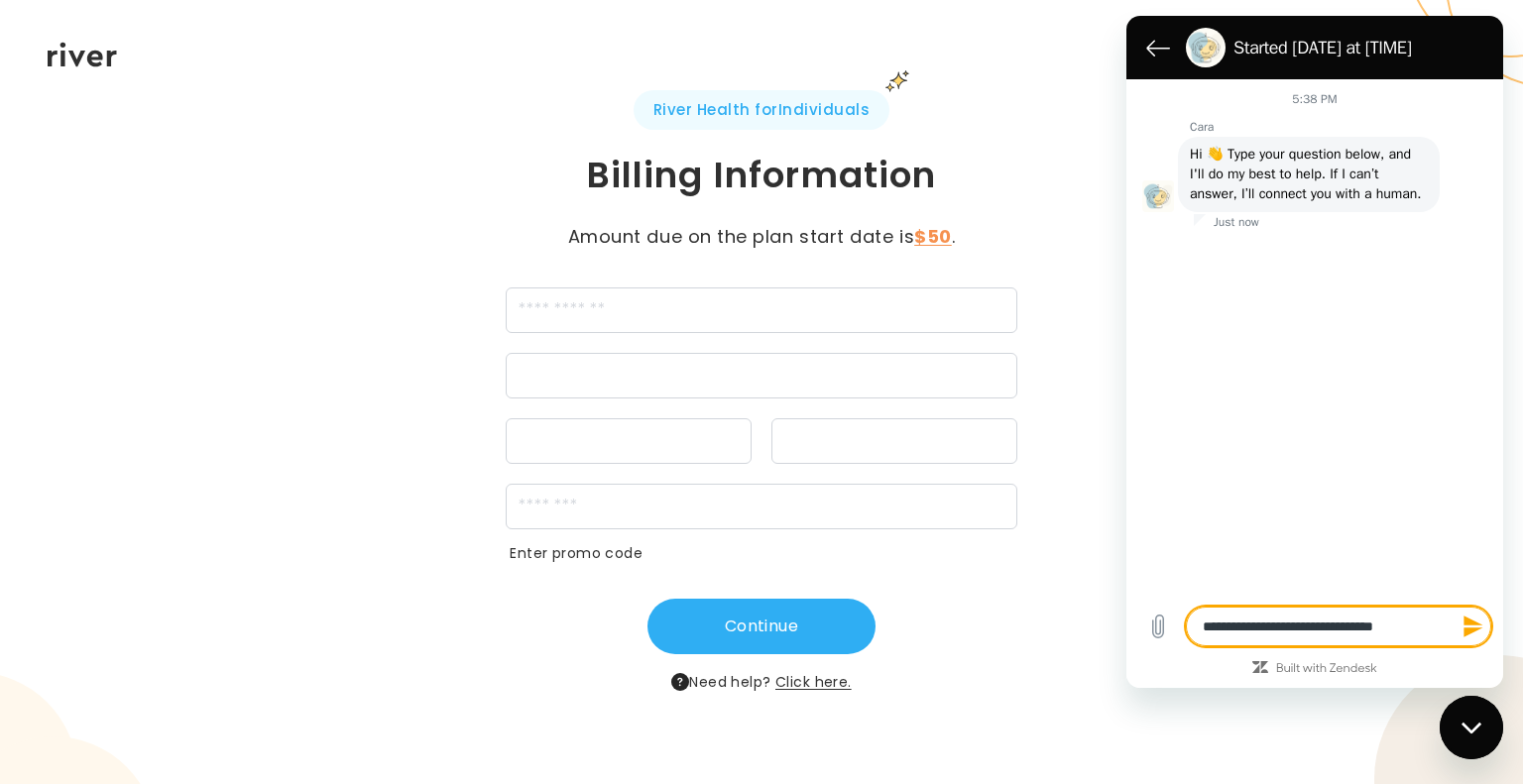 type on "**********" 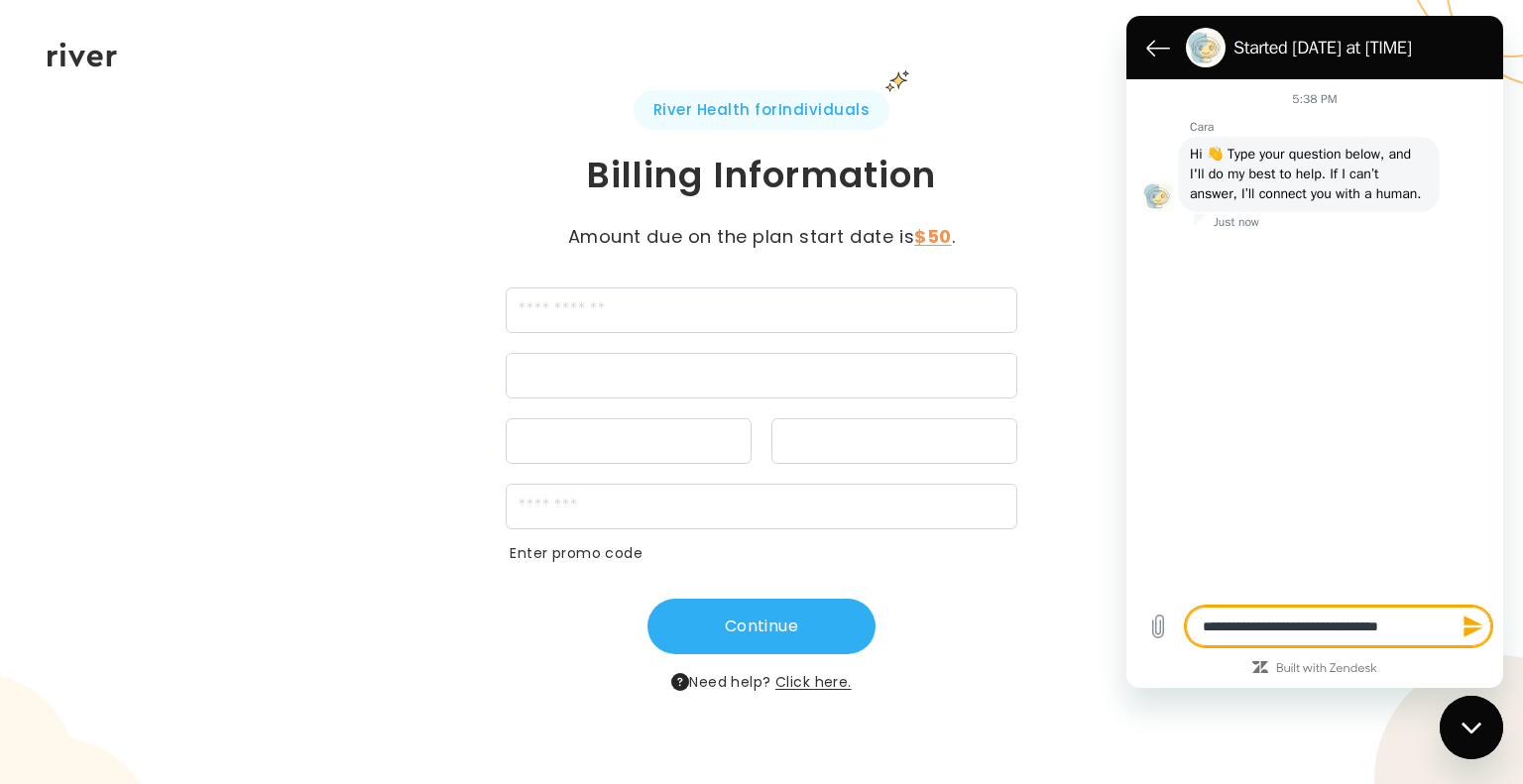 type on "*" 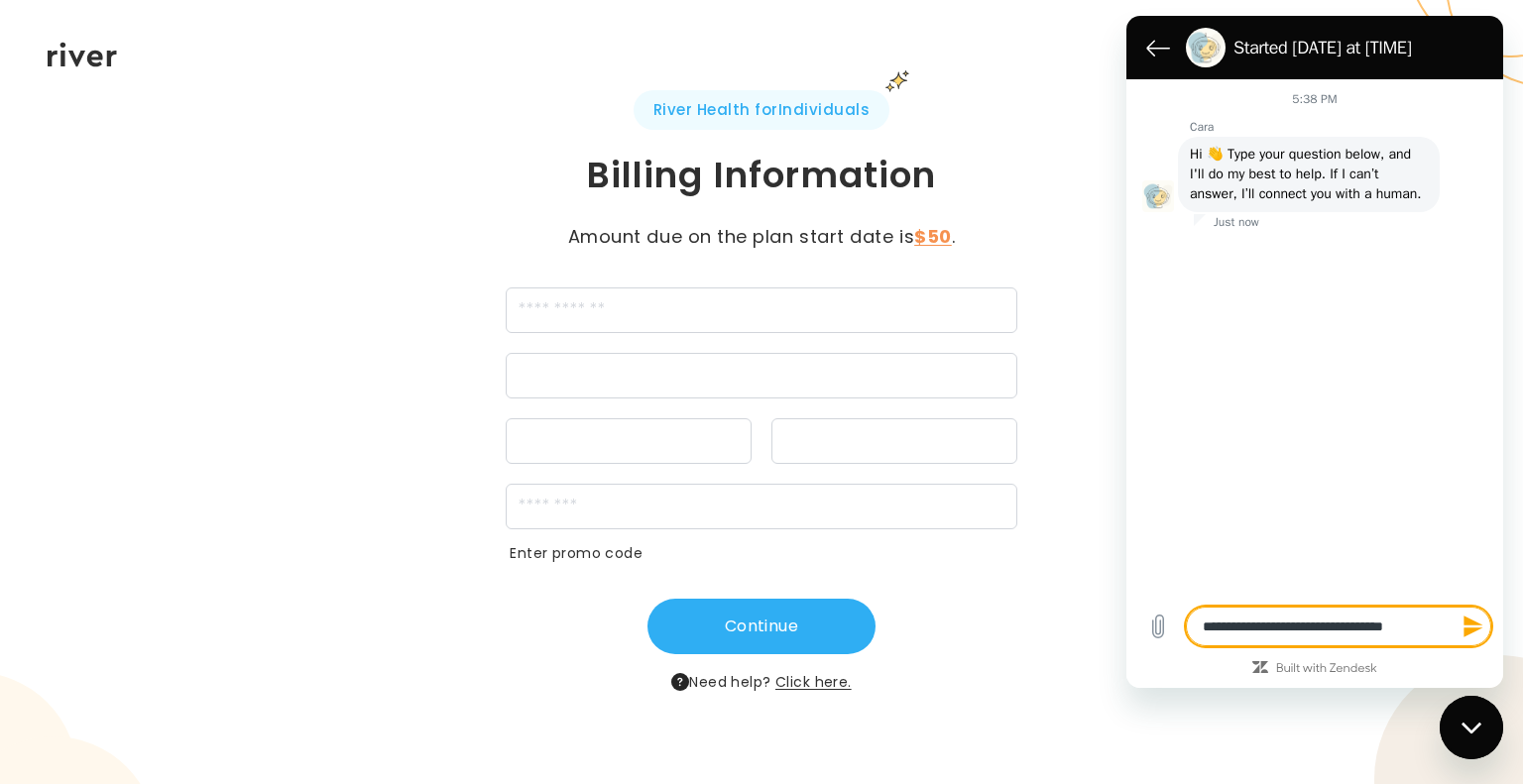 type on "**********" 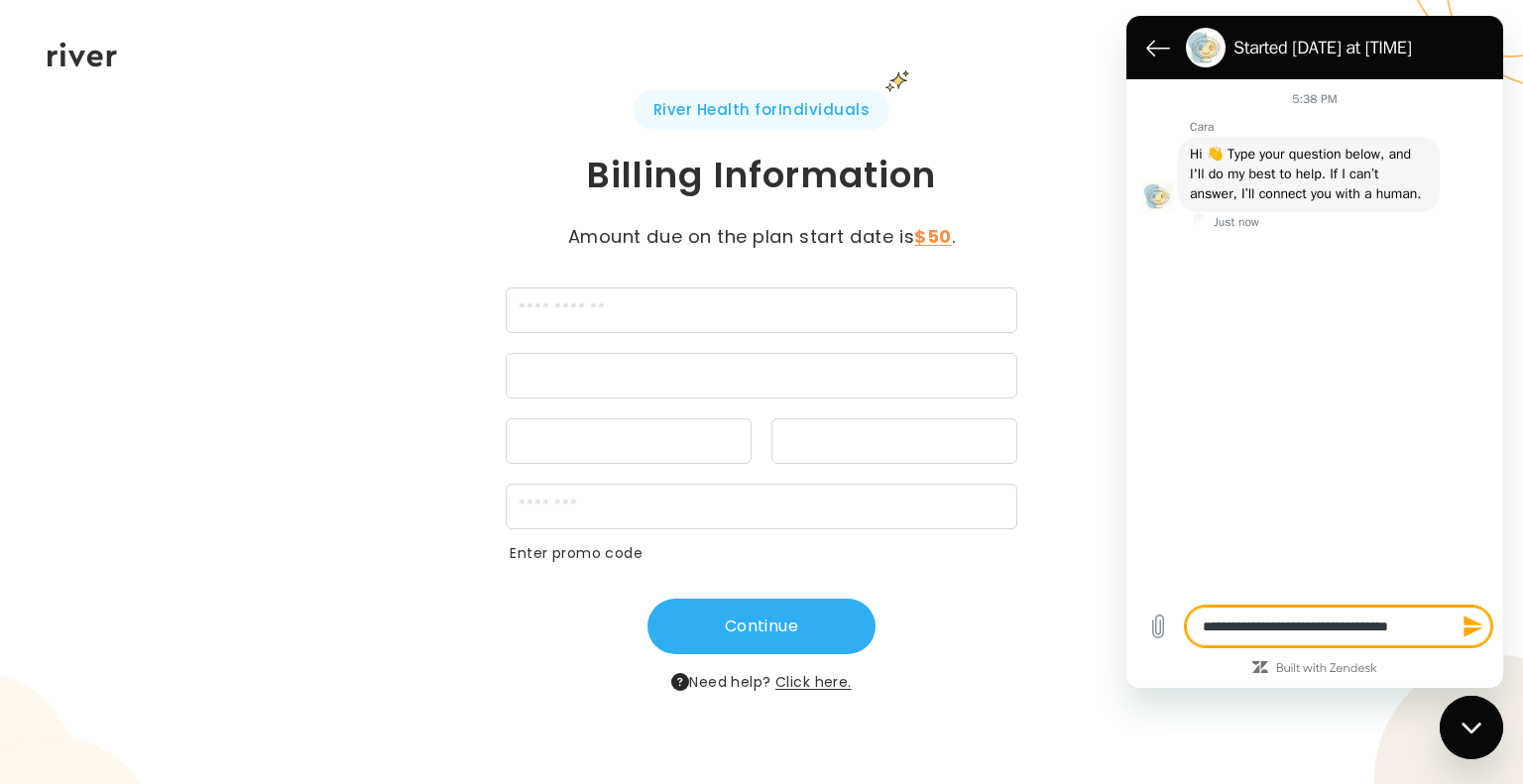 type on "**********" 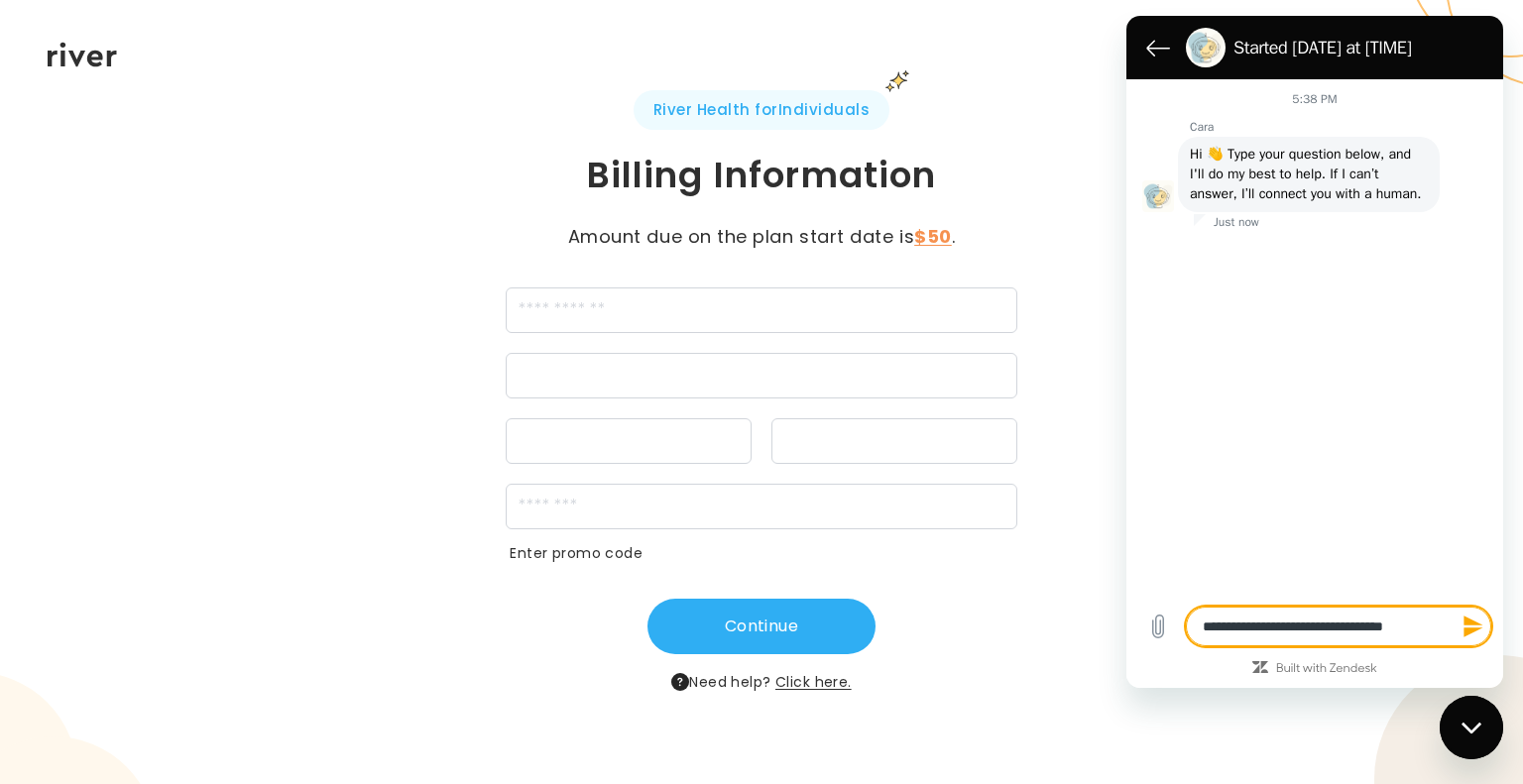 type on "**********" 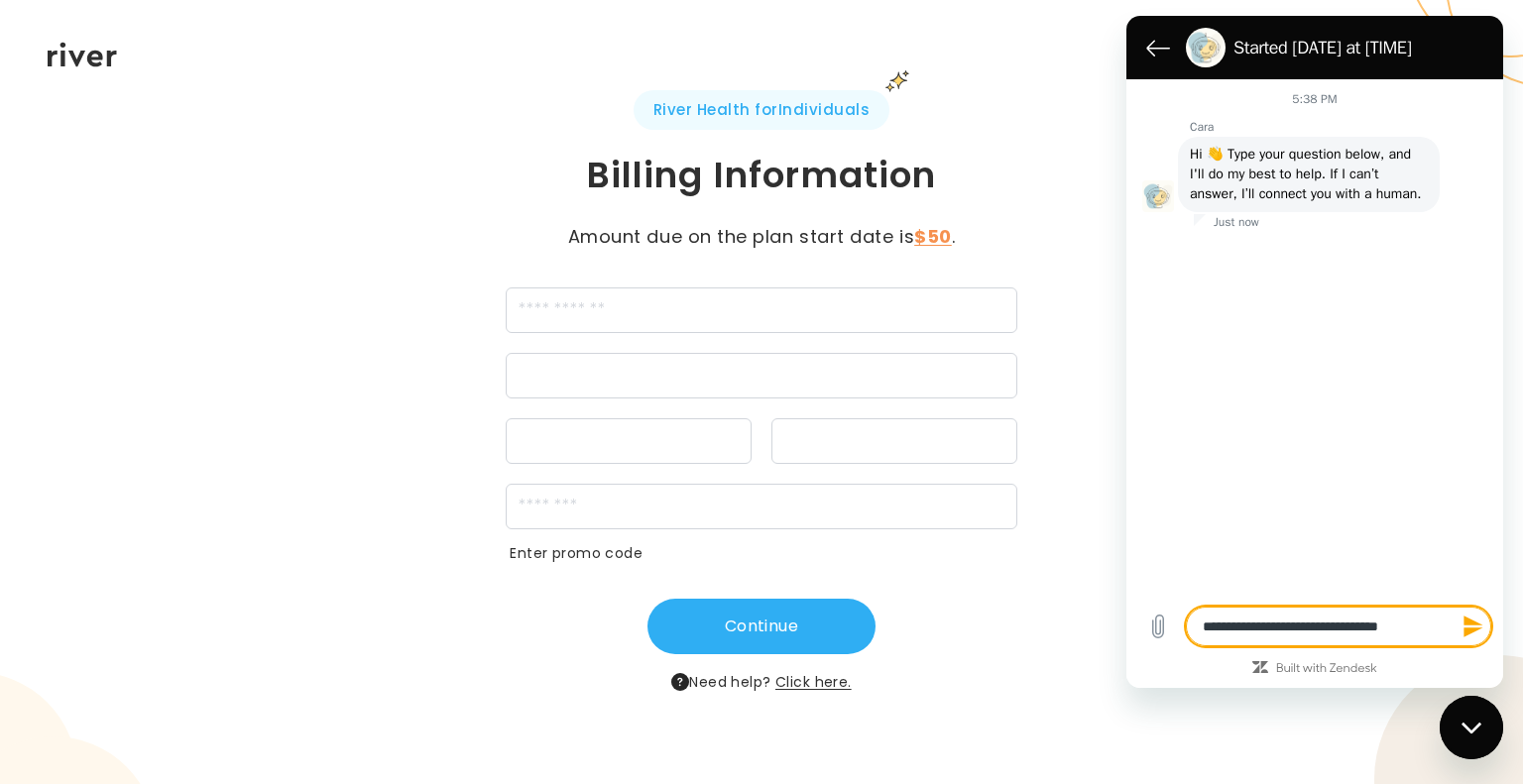 type on "**********" 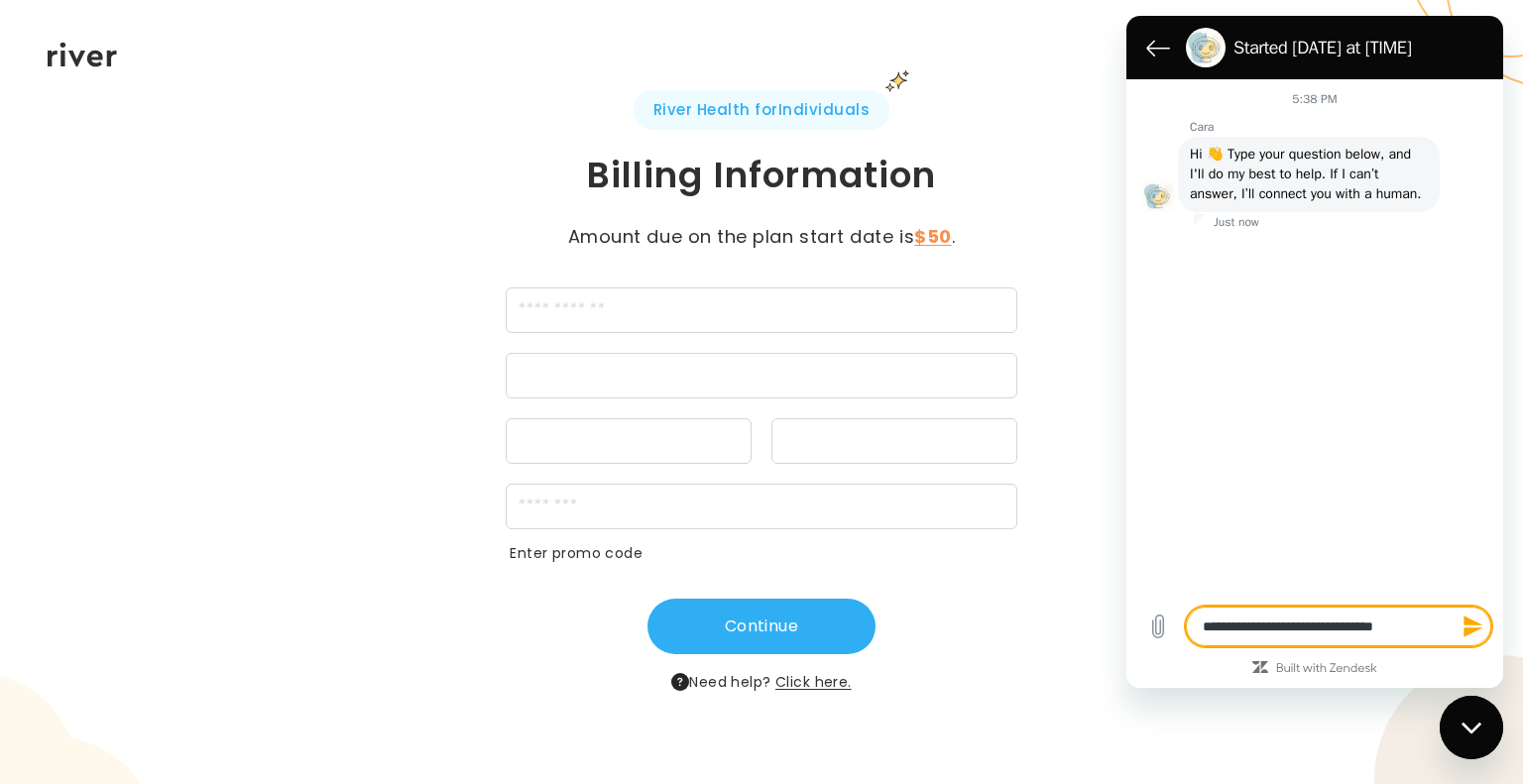 type on "**********" 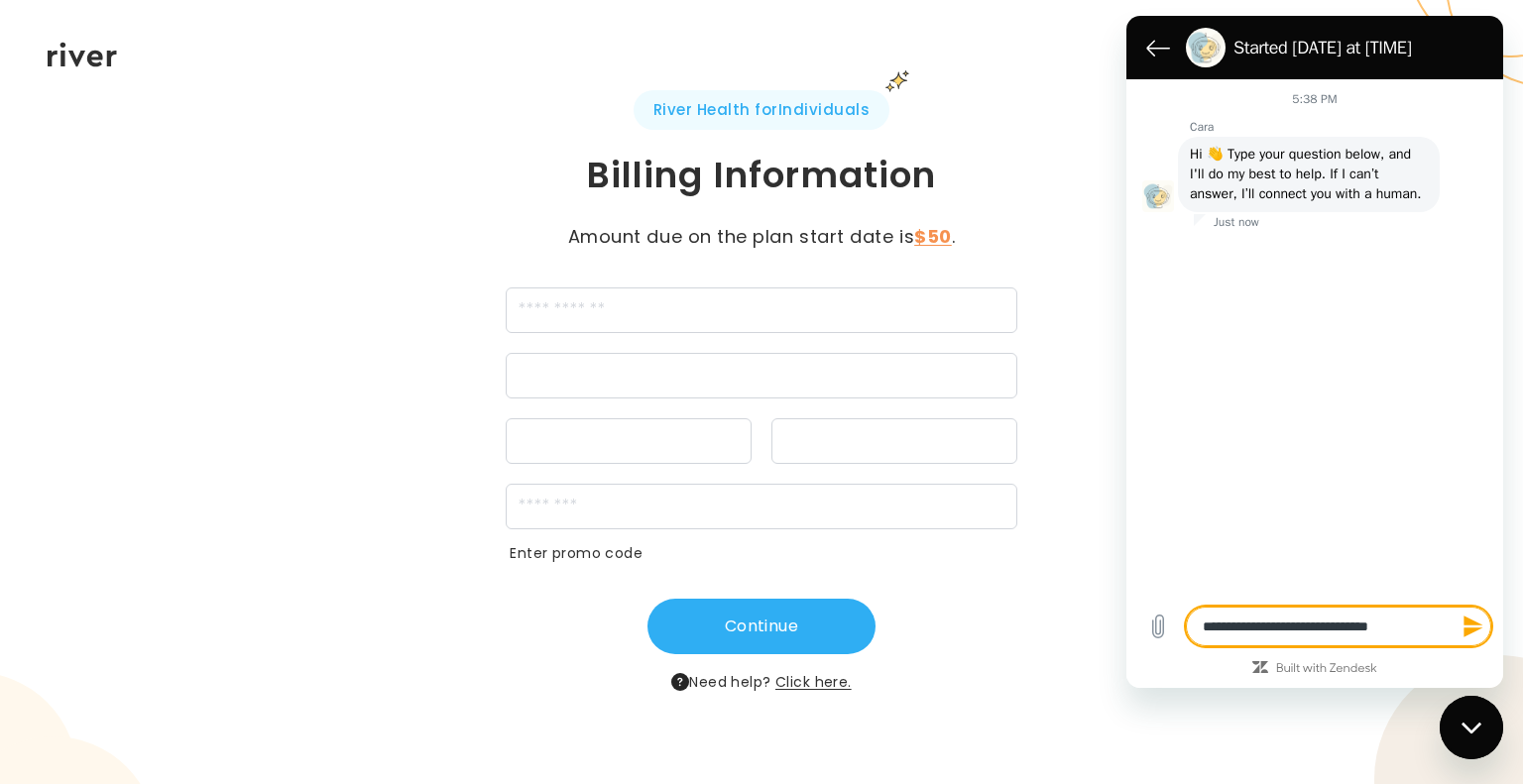 type on "**********" 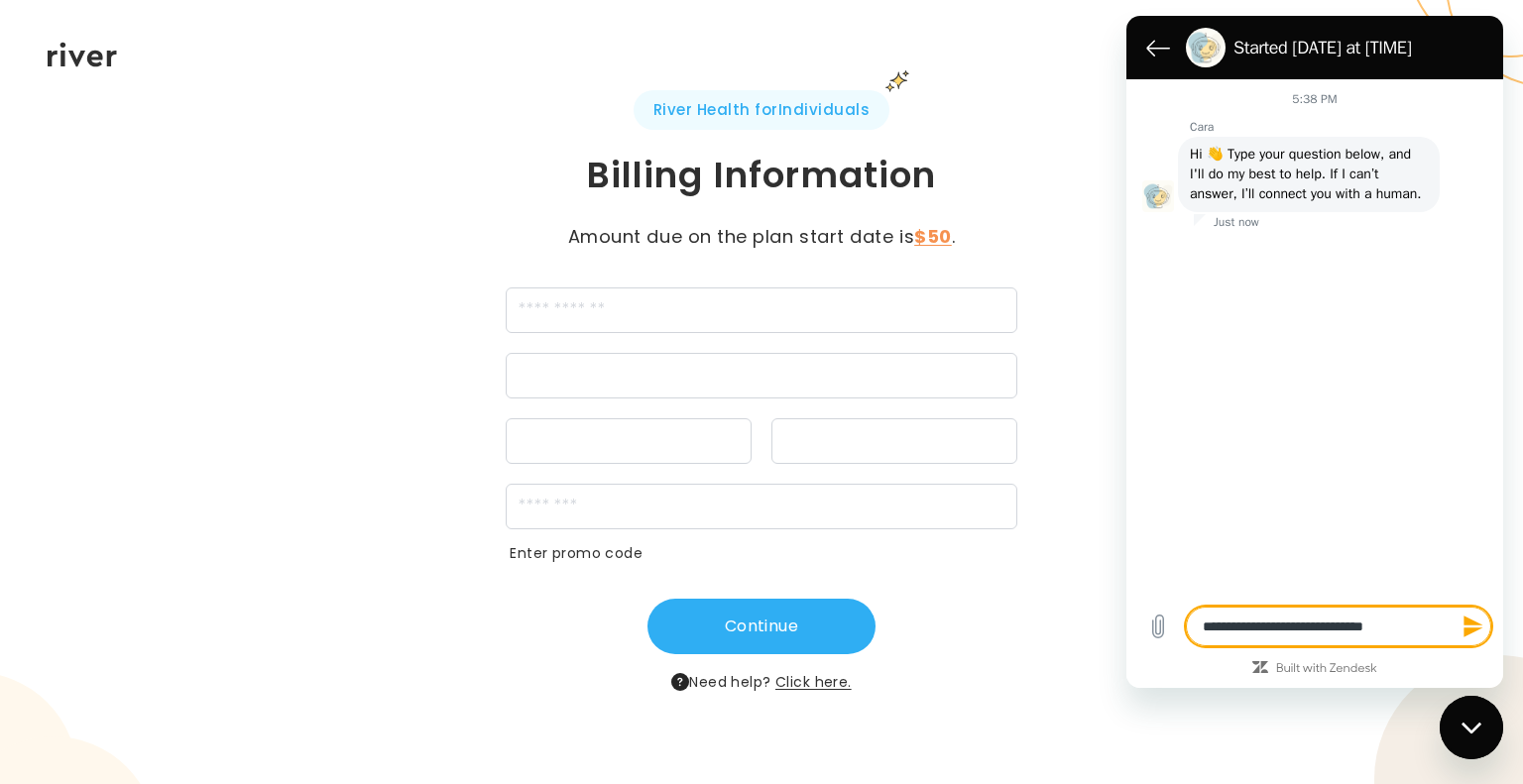 type on "**********" 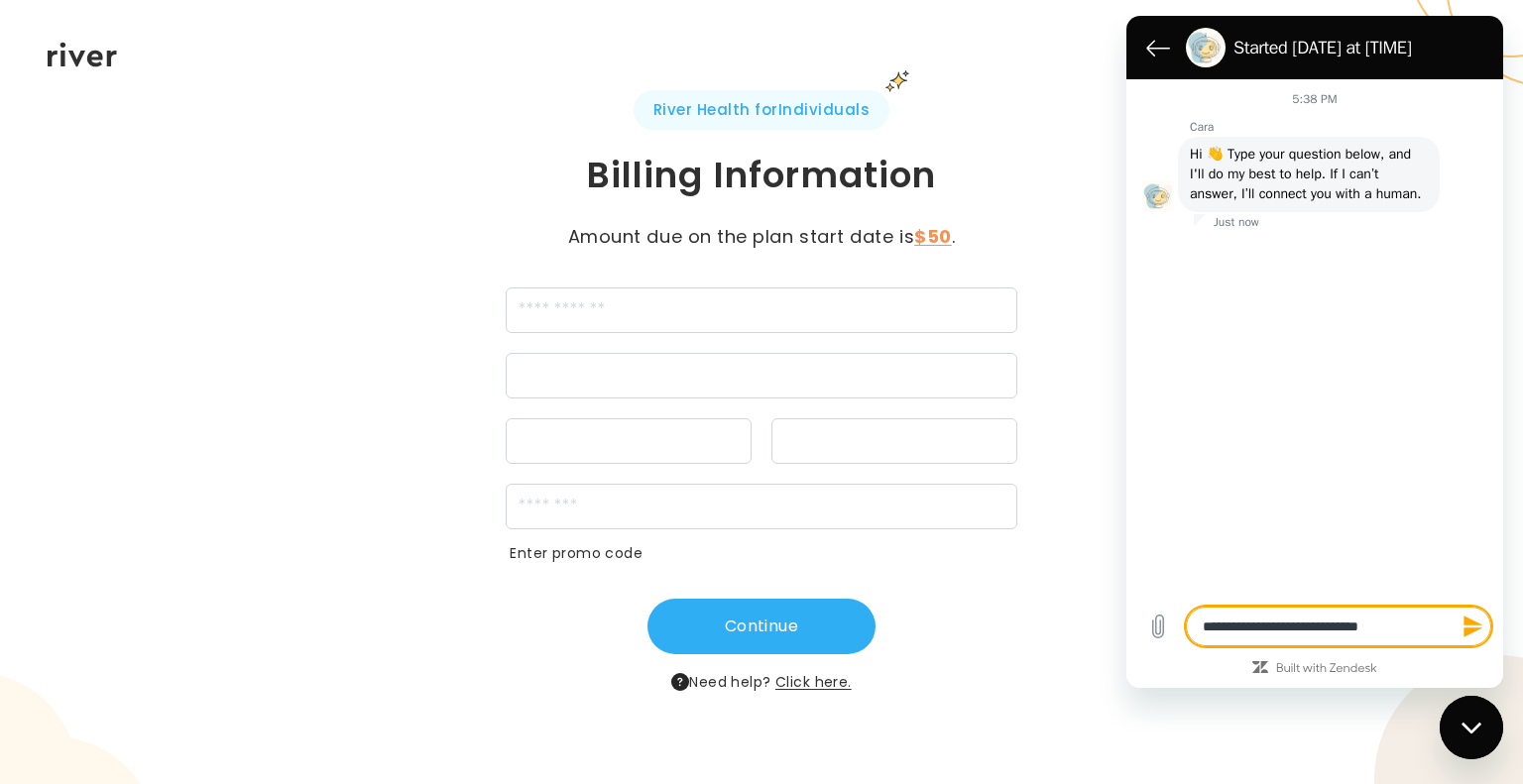 type on "*" 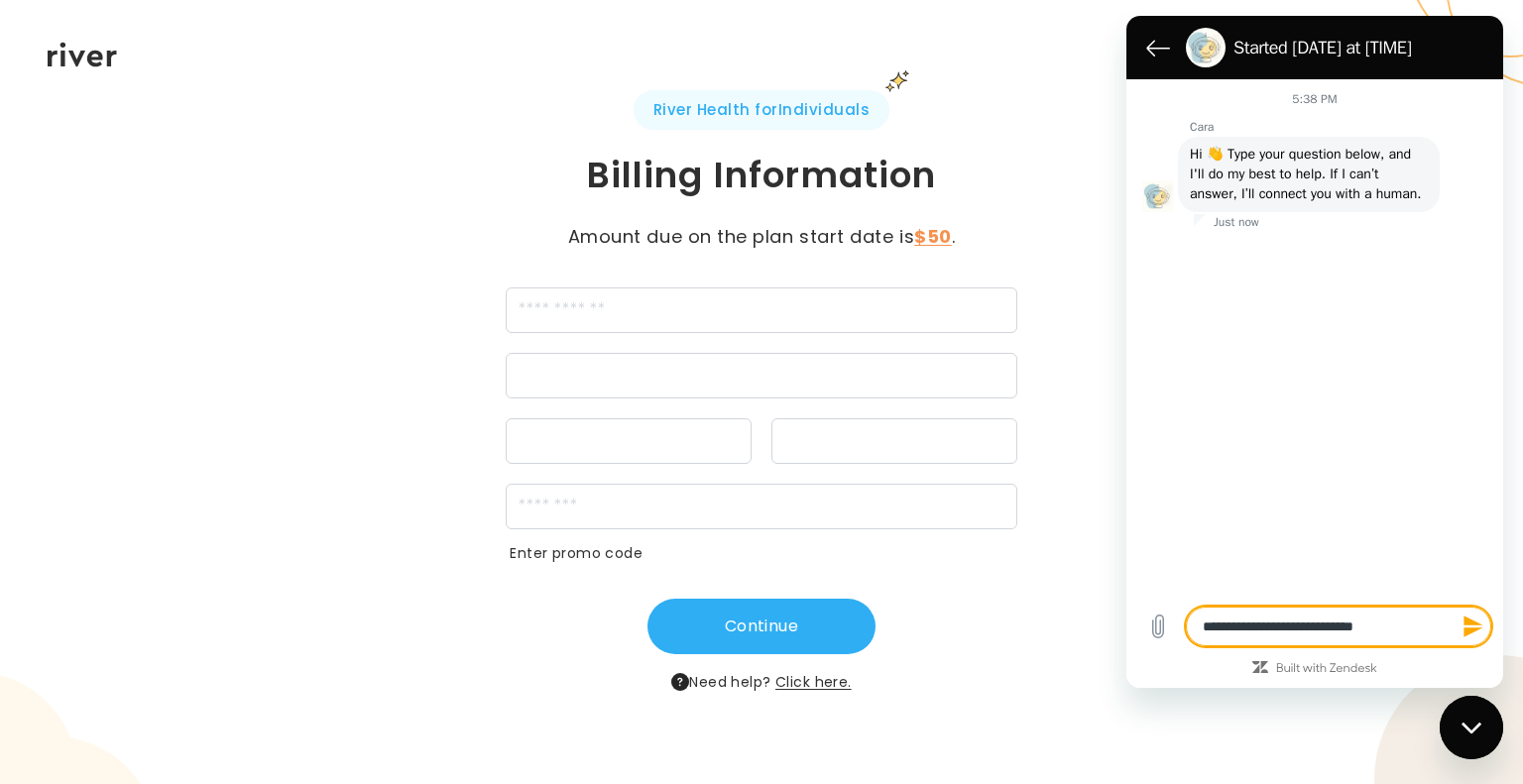 type on "**********" 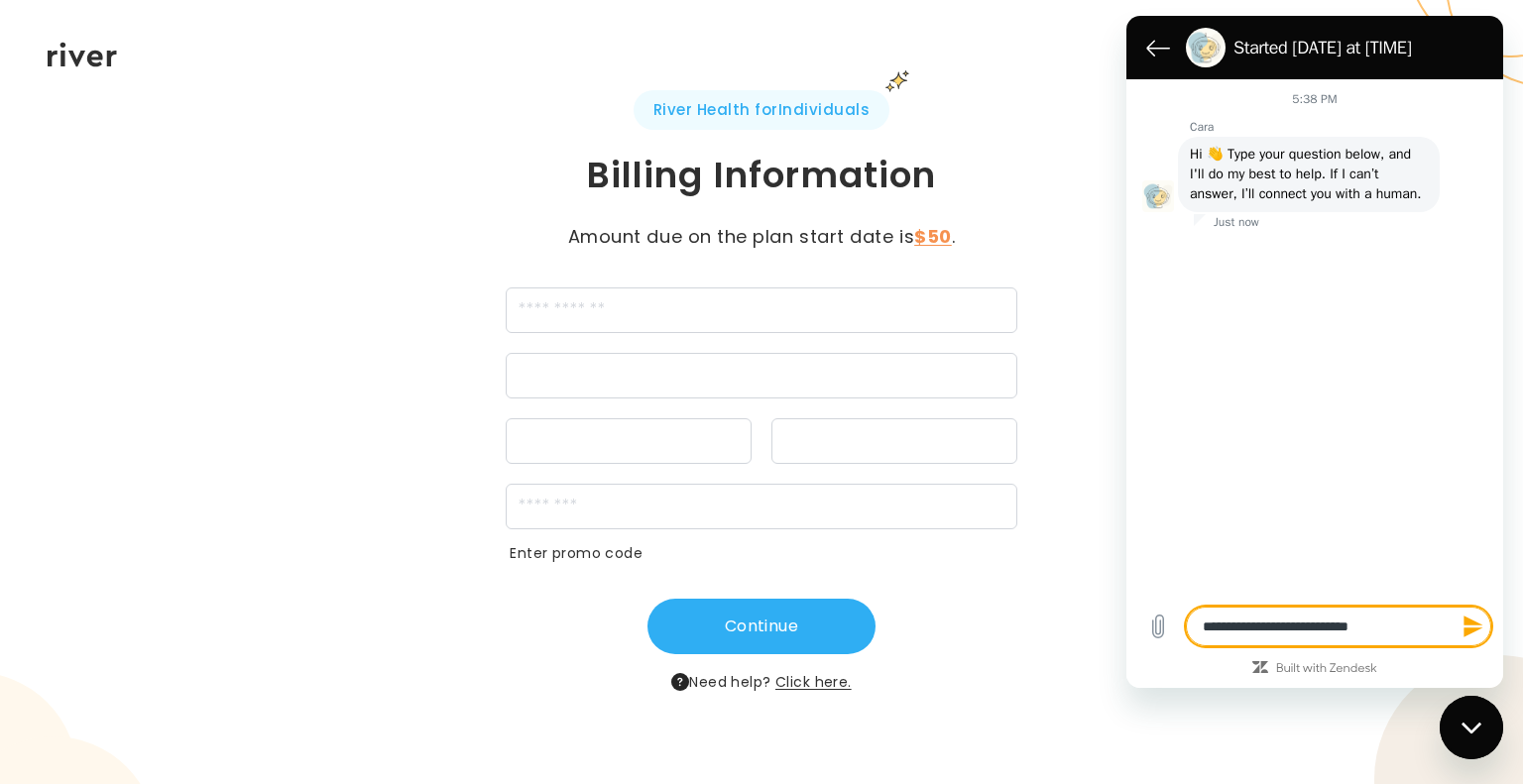 type on "**********" 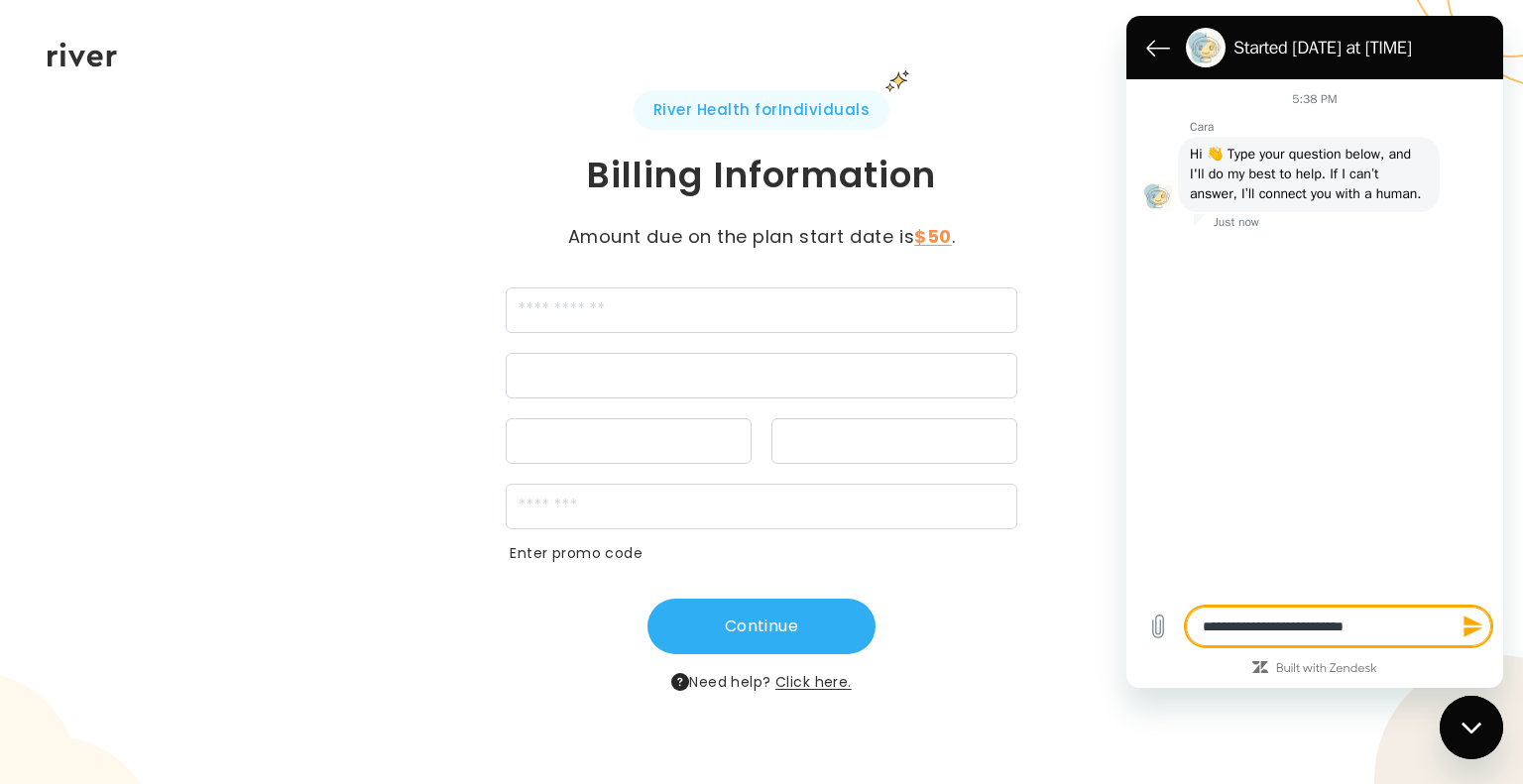 type on "**********" 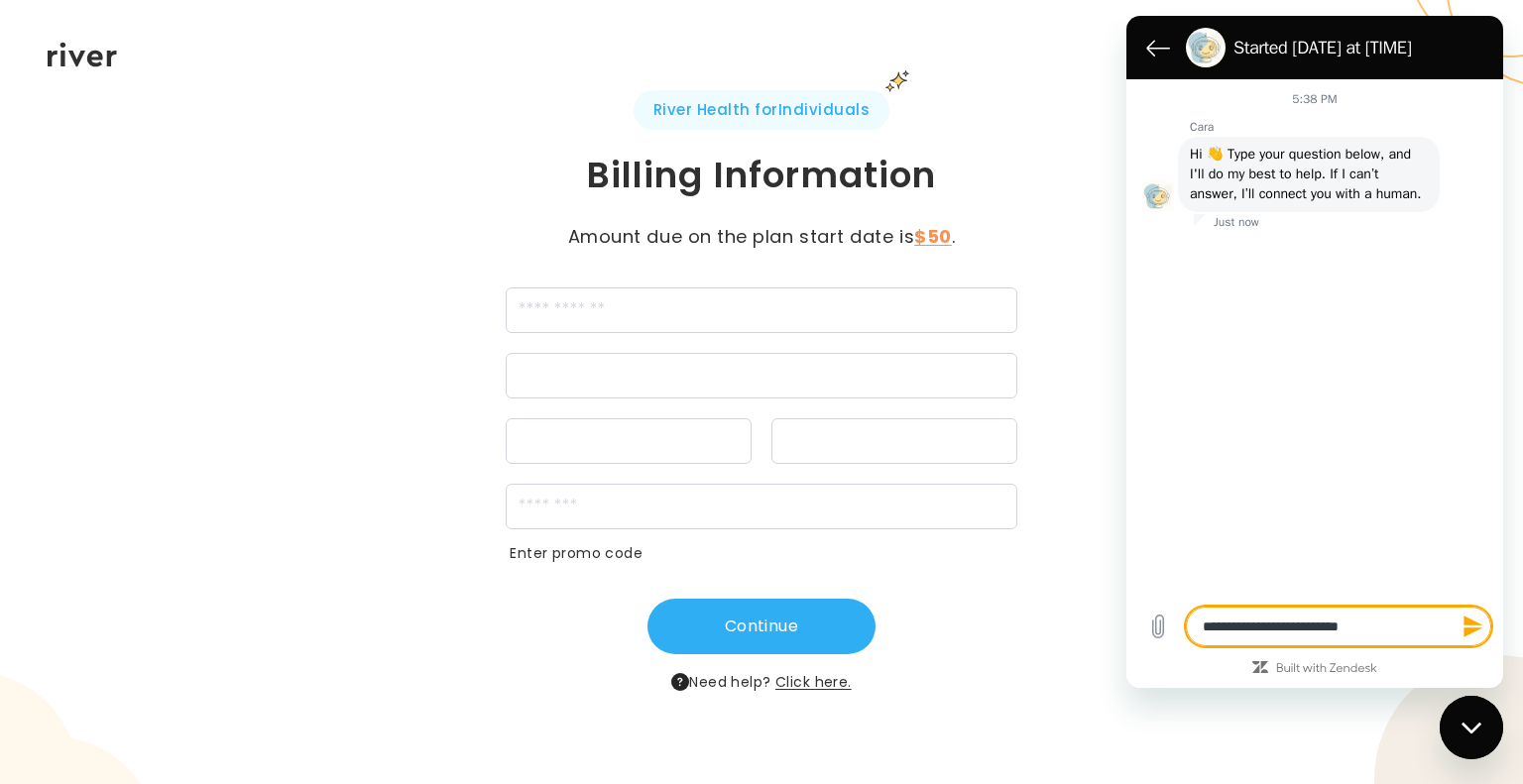 type on "*" 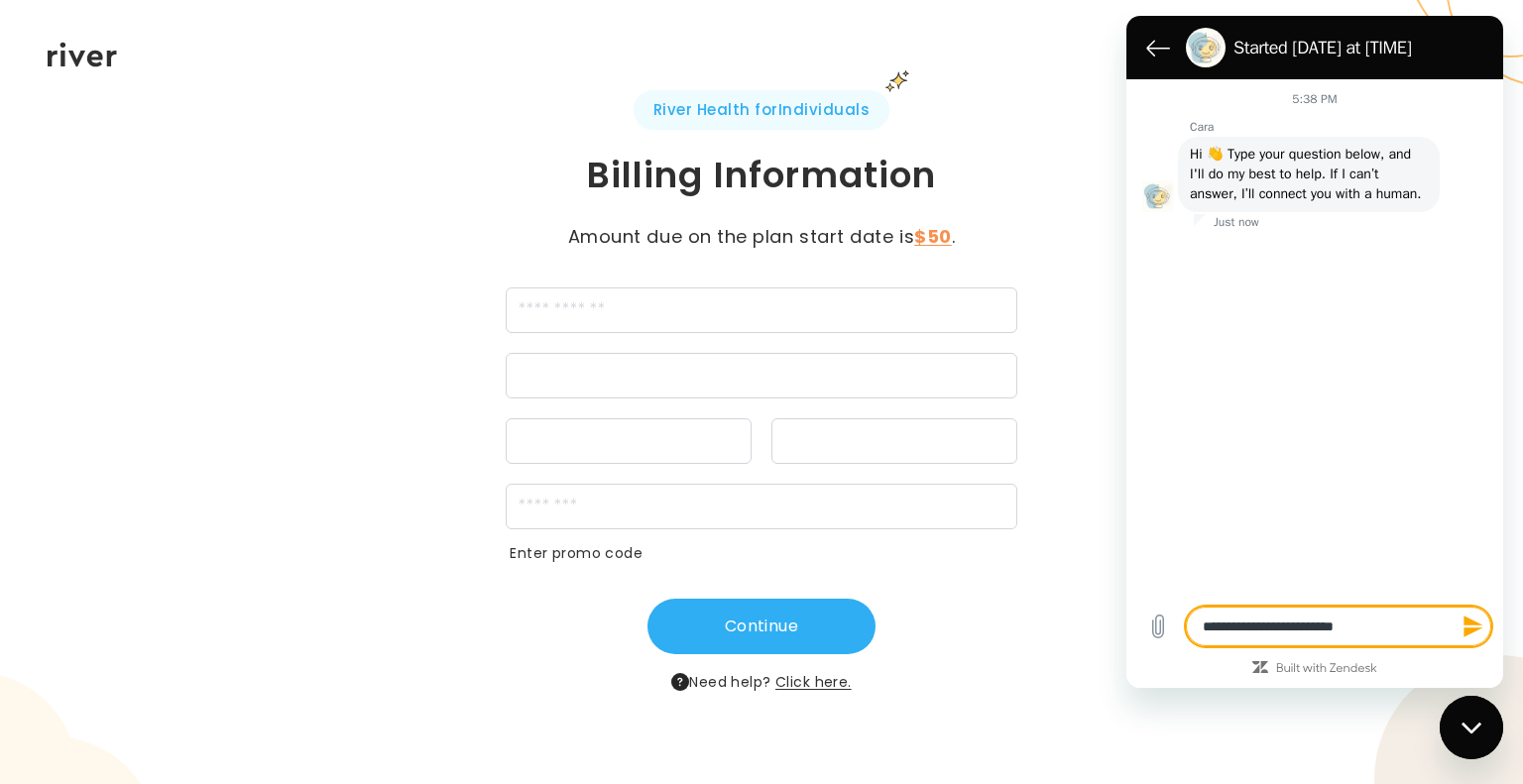 type on "*" 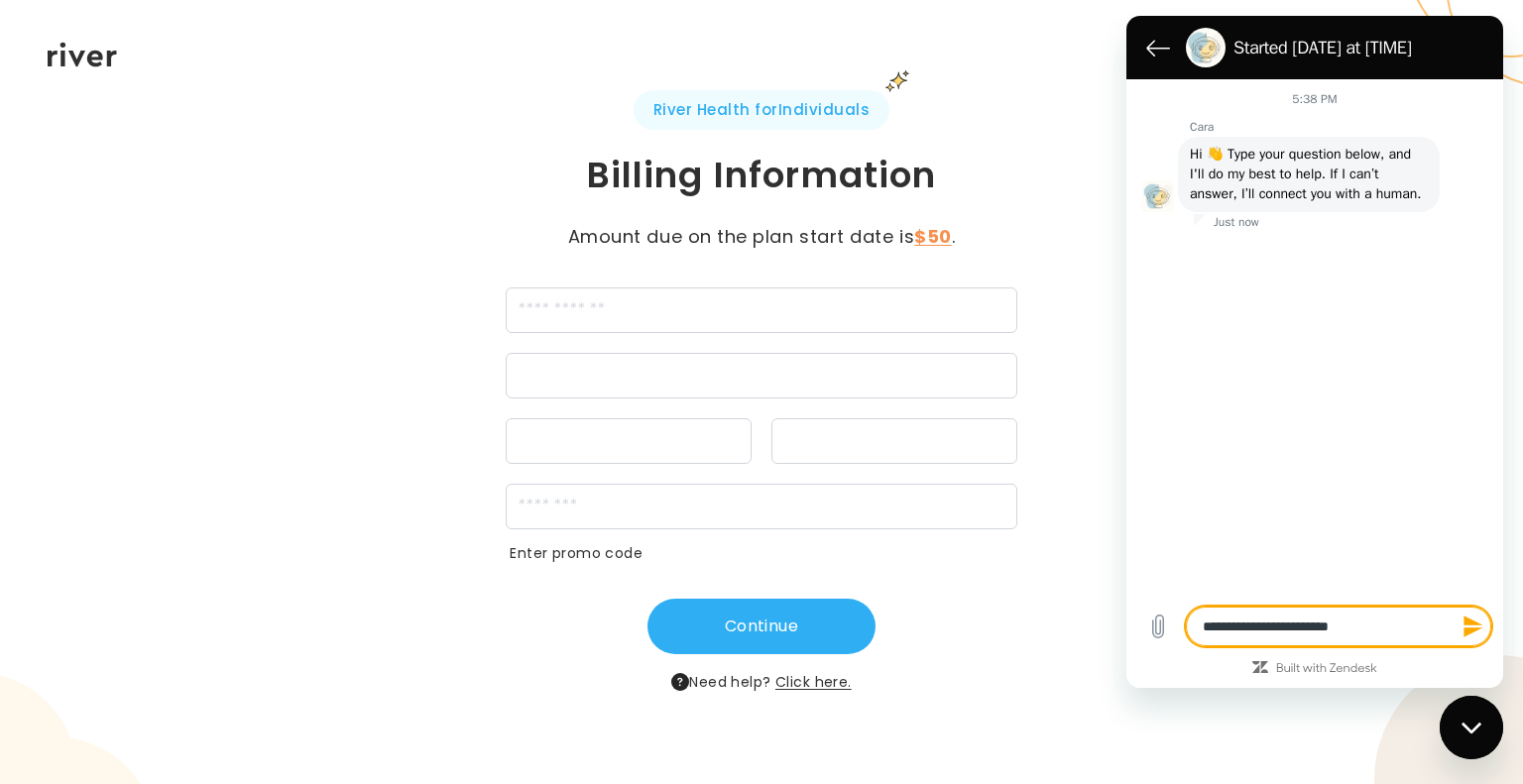 type on "*" 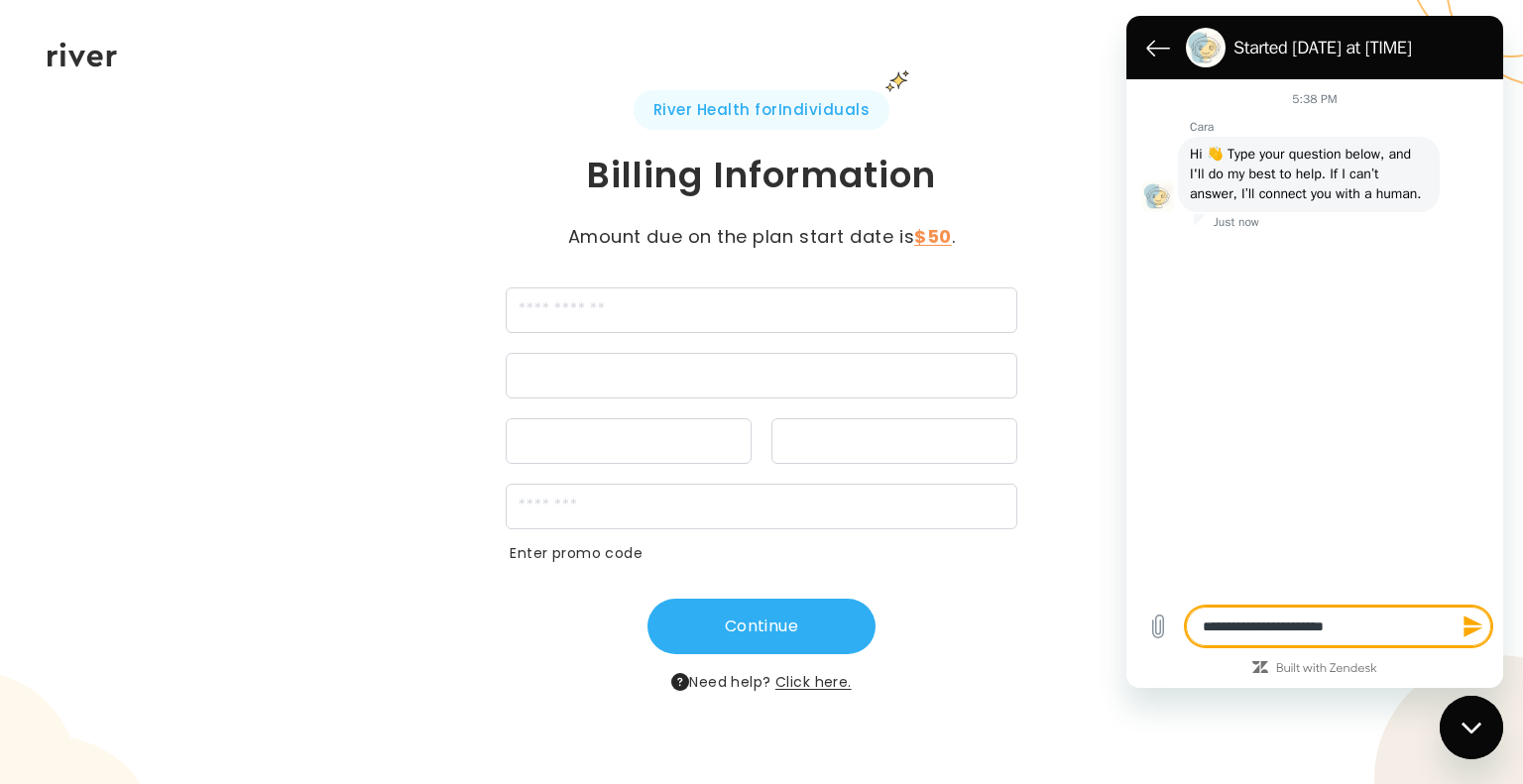 type on "*" 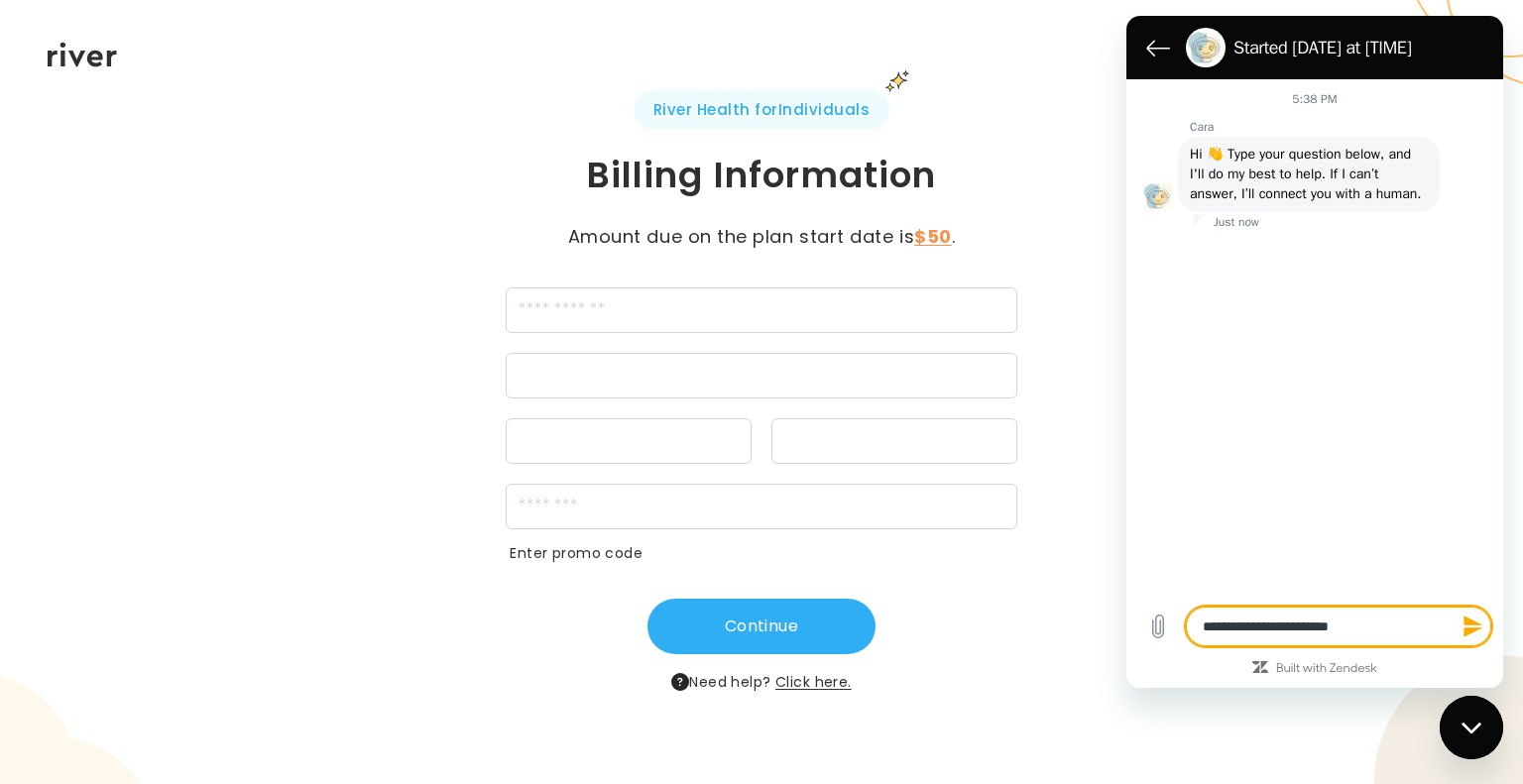 type on "**********" 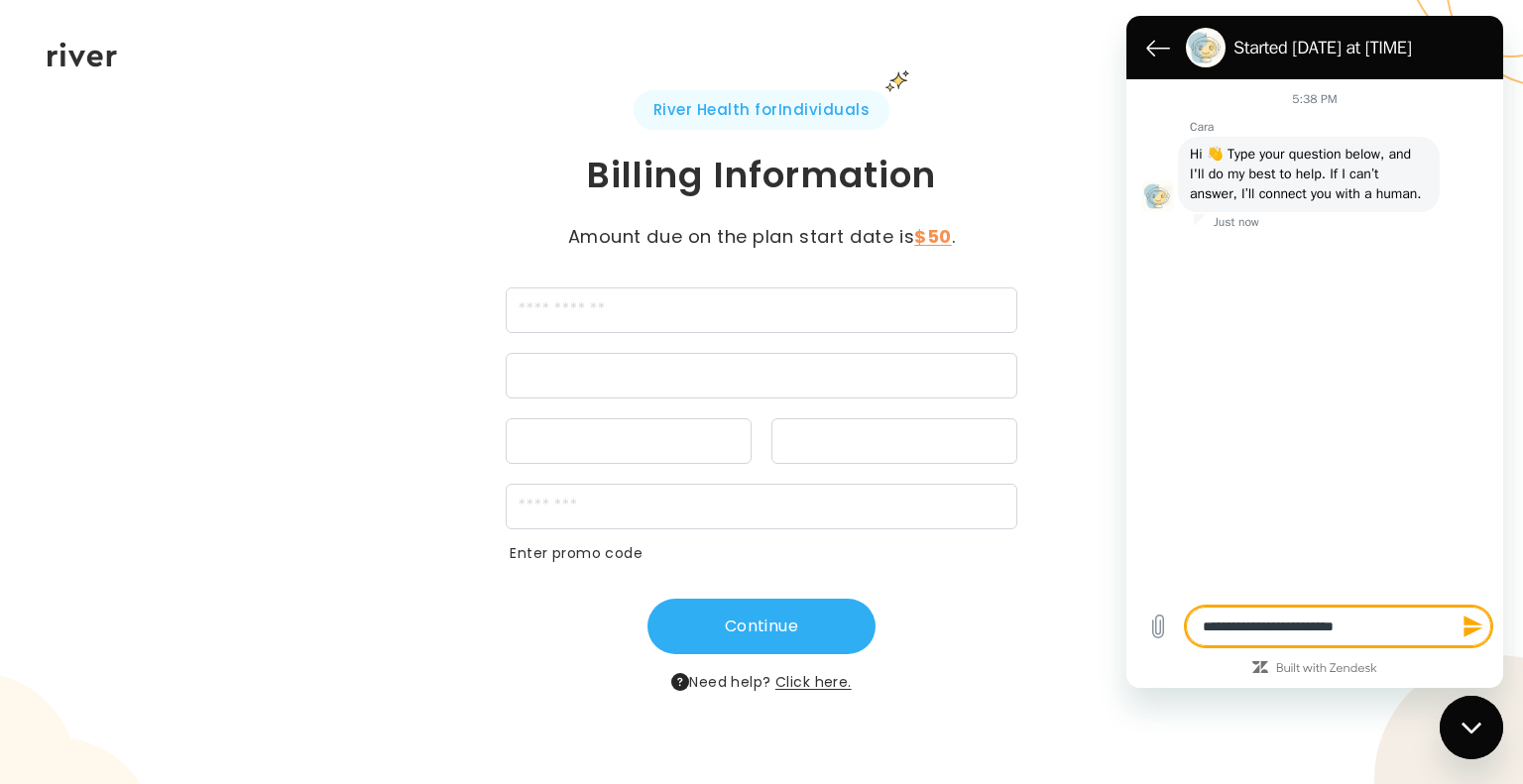 type on "**********" 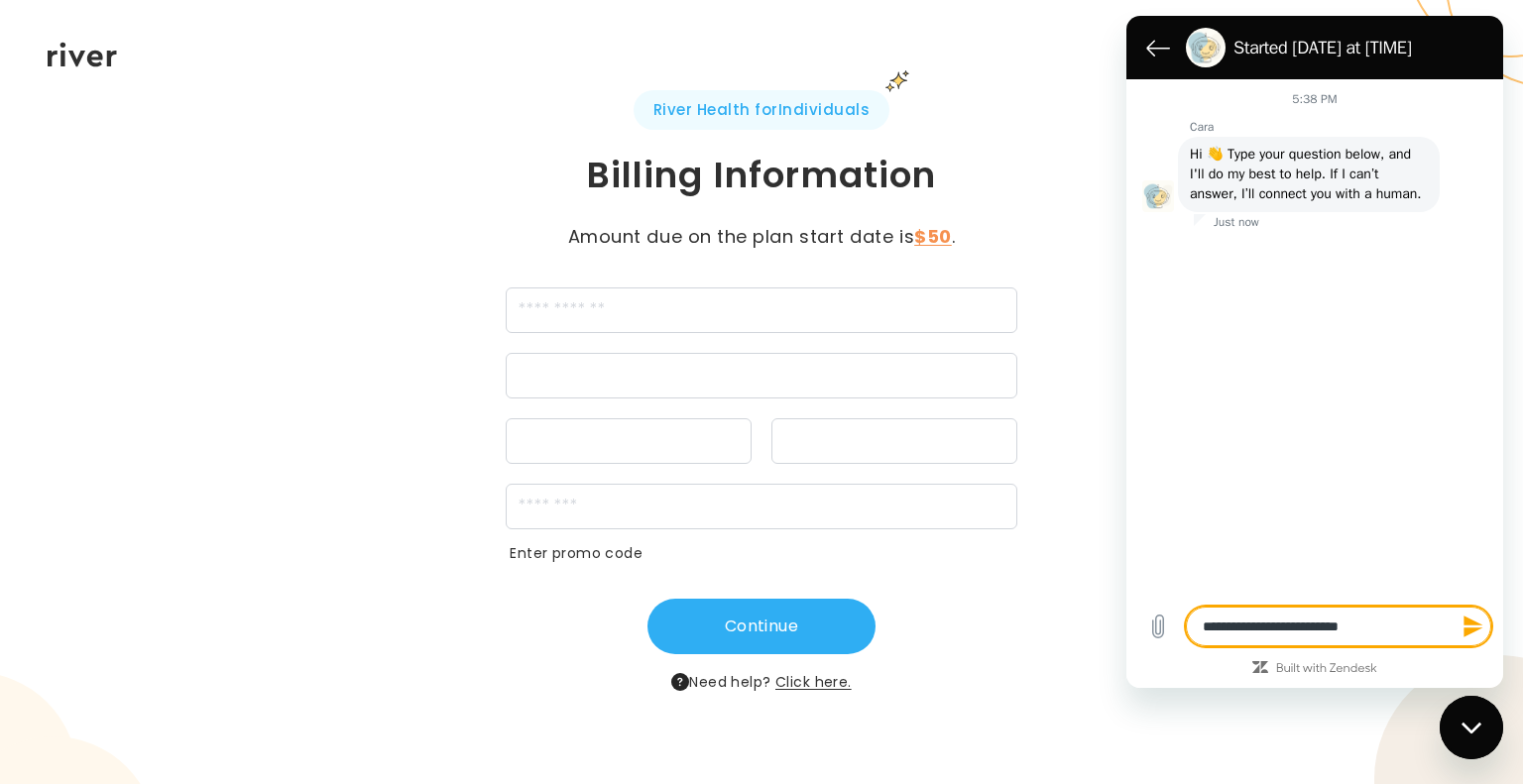 type on "*" 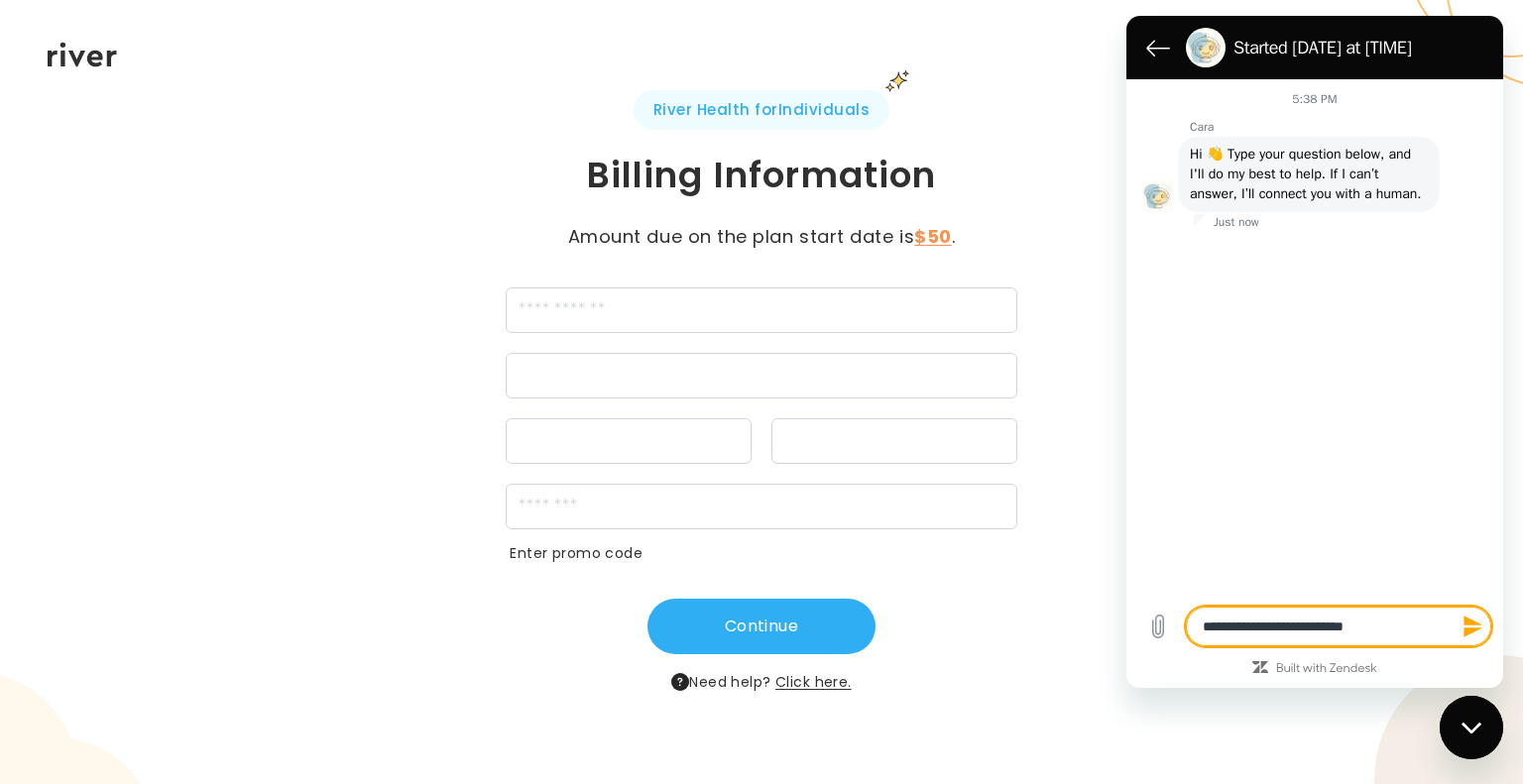 type on "*" 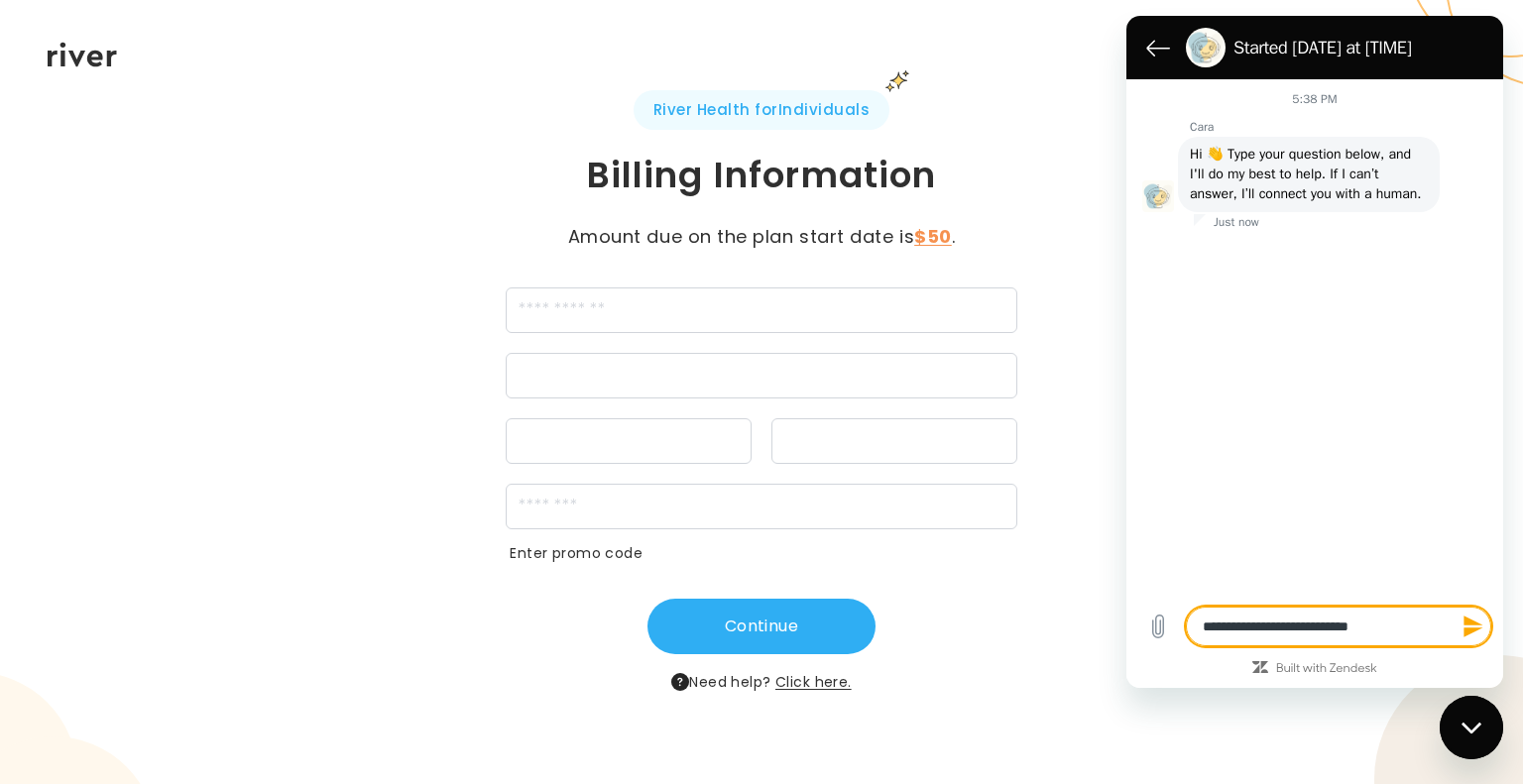 type on "**********" 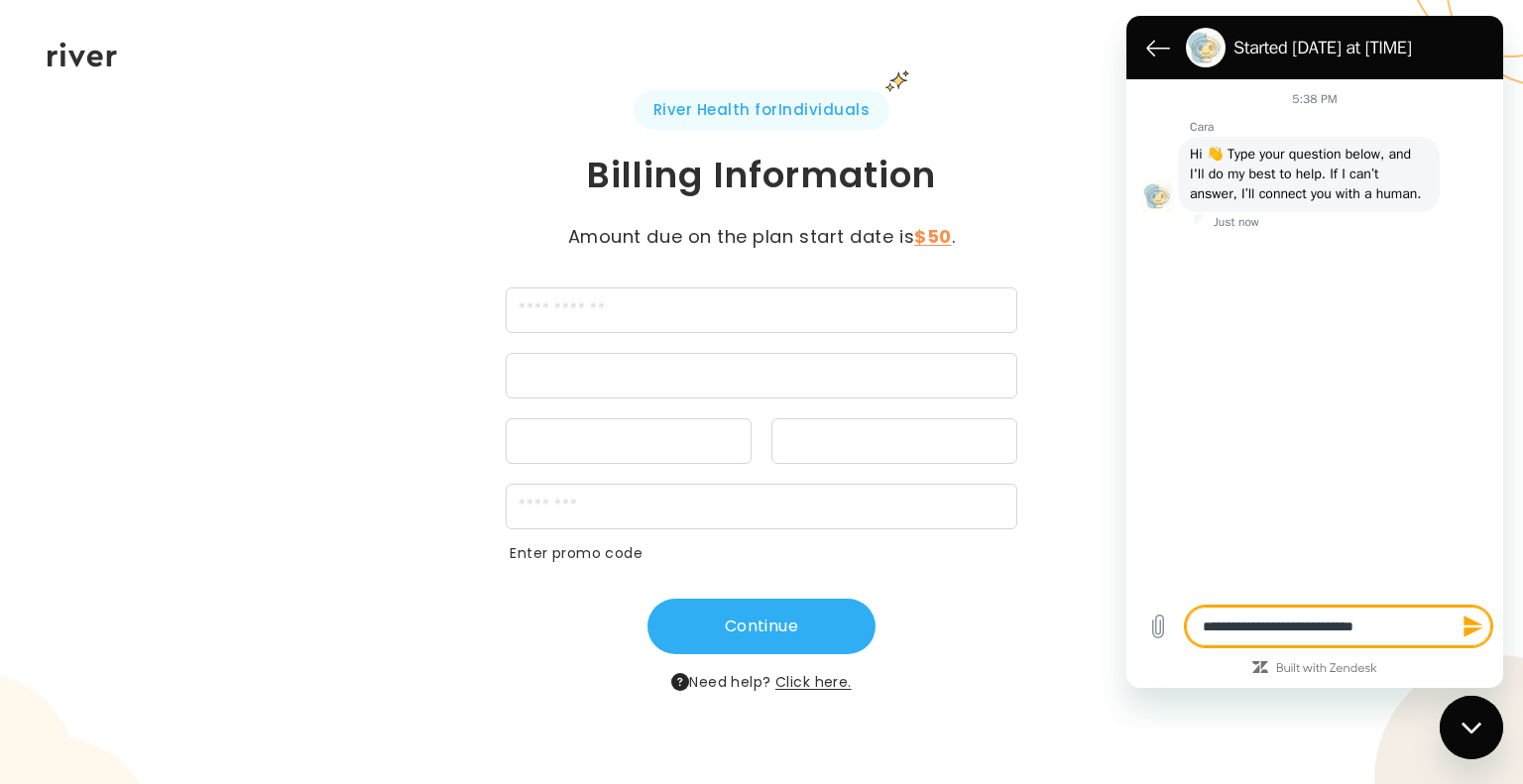 type on "**********" 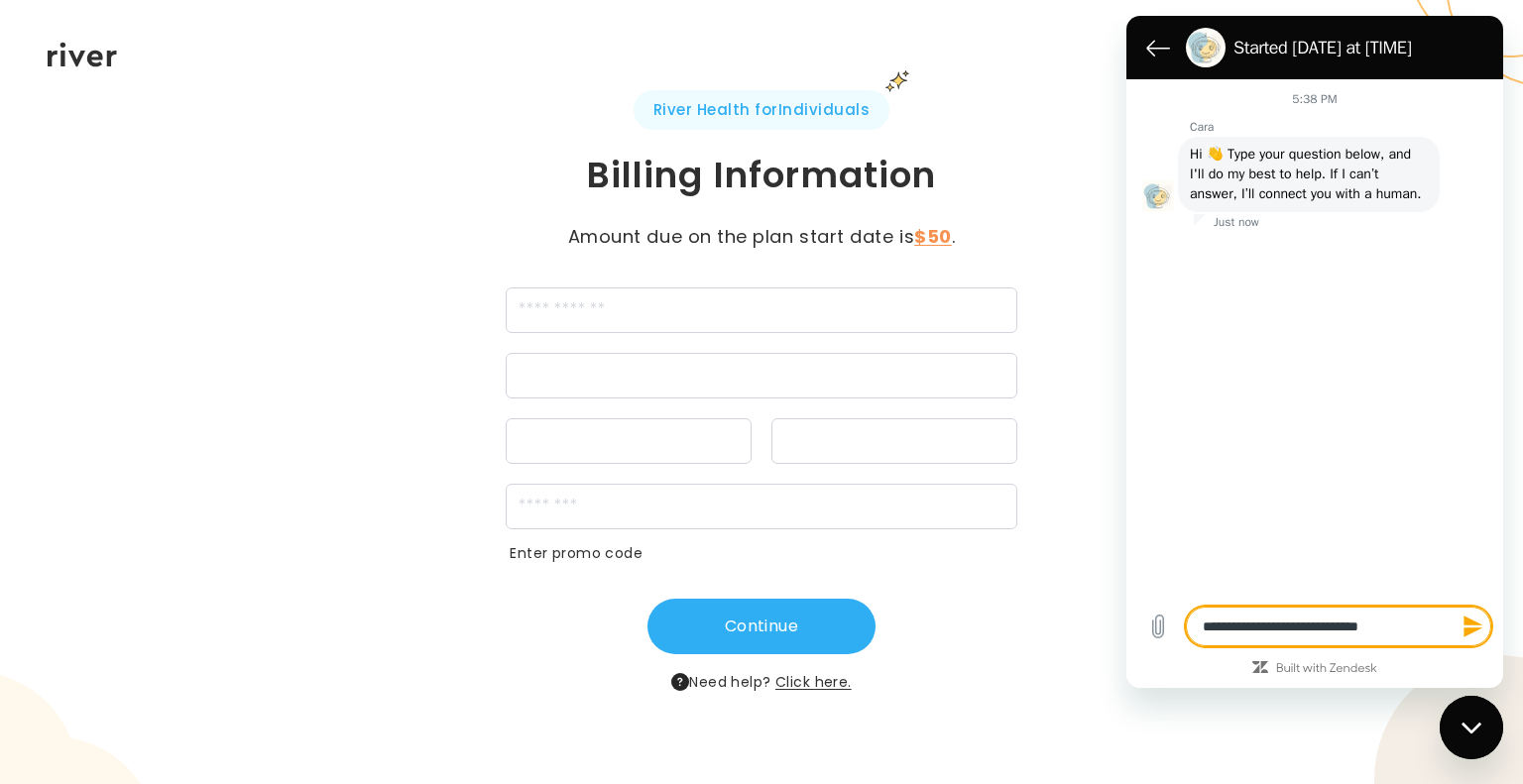 type on "**********" 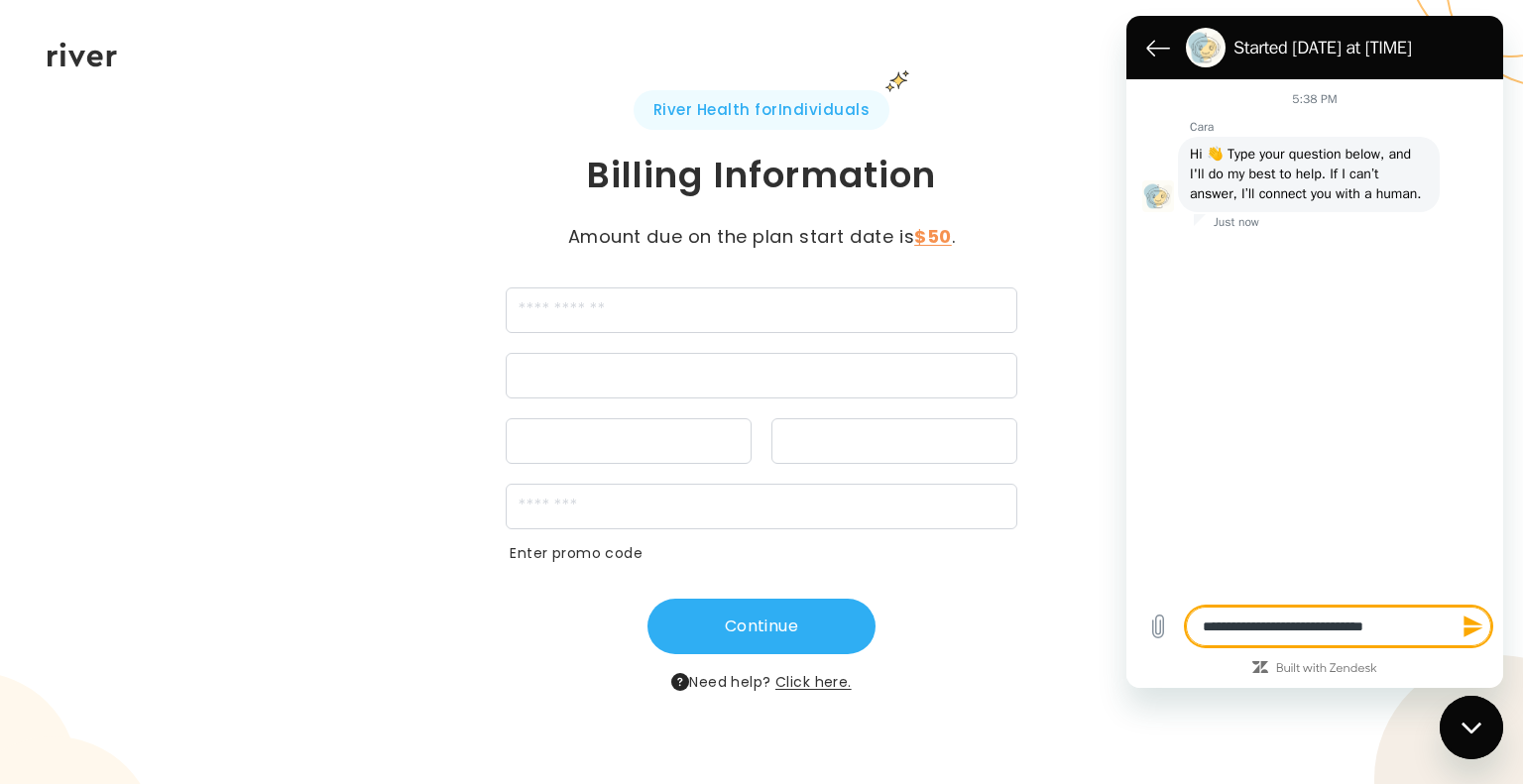 type on "**********" 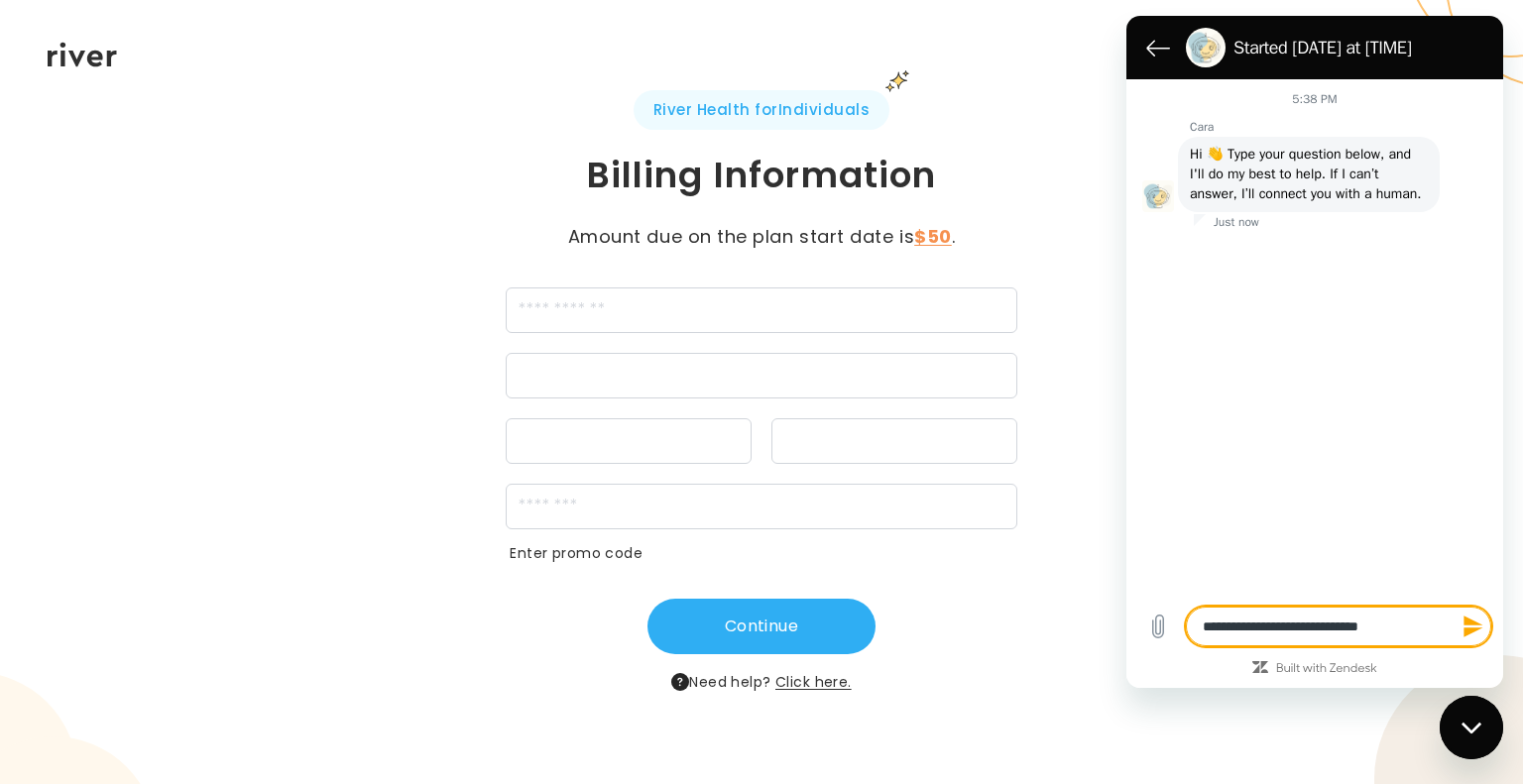 type on "*" 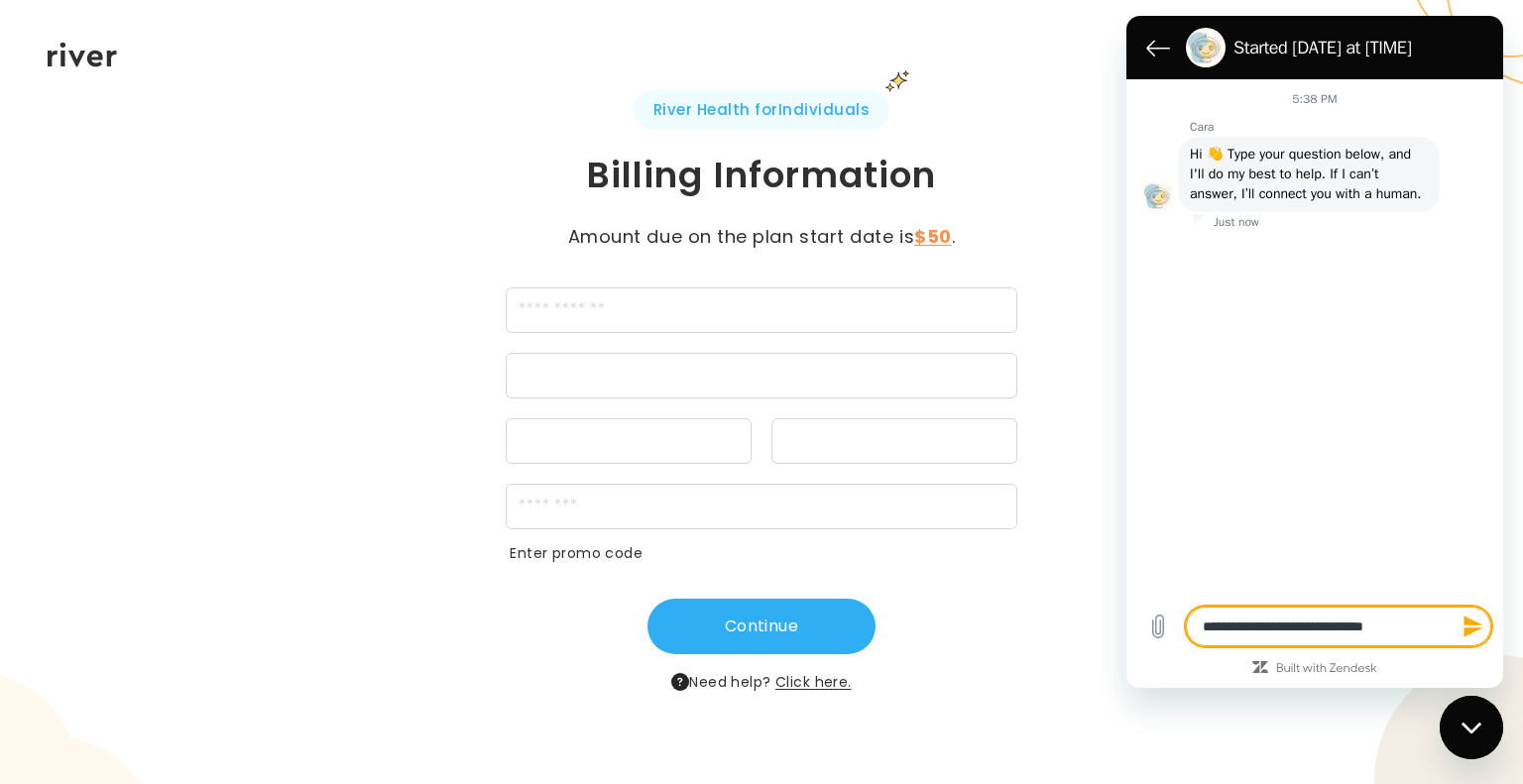 type on "**********" 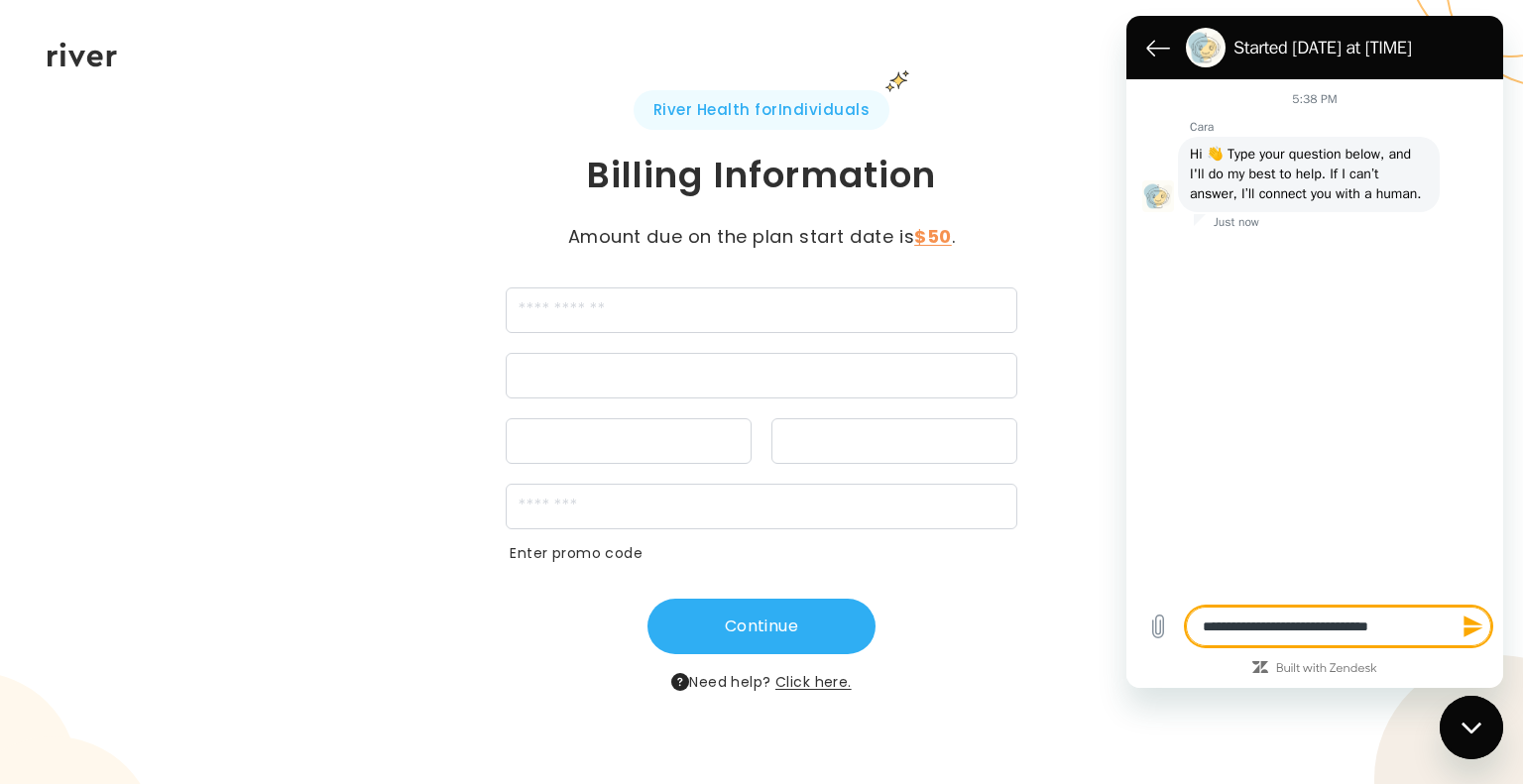 type on "**********" 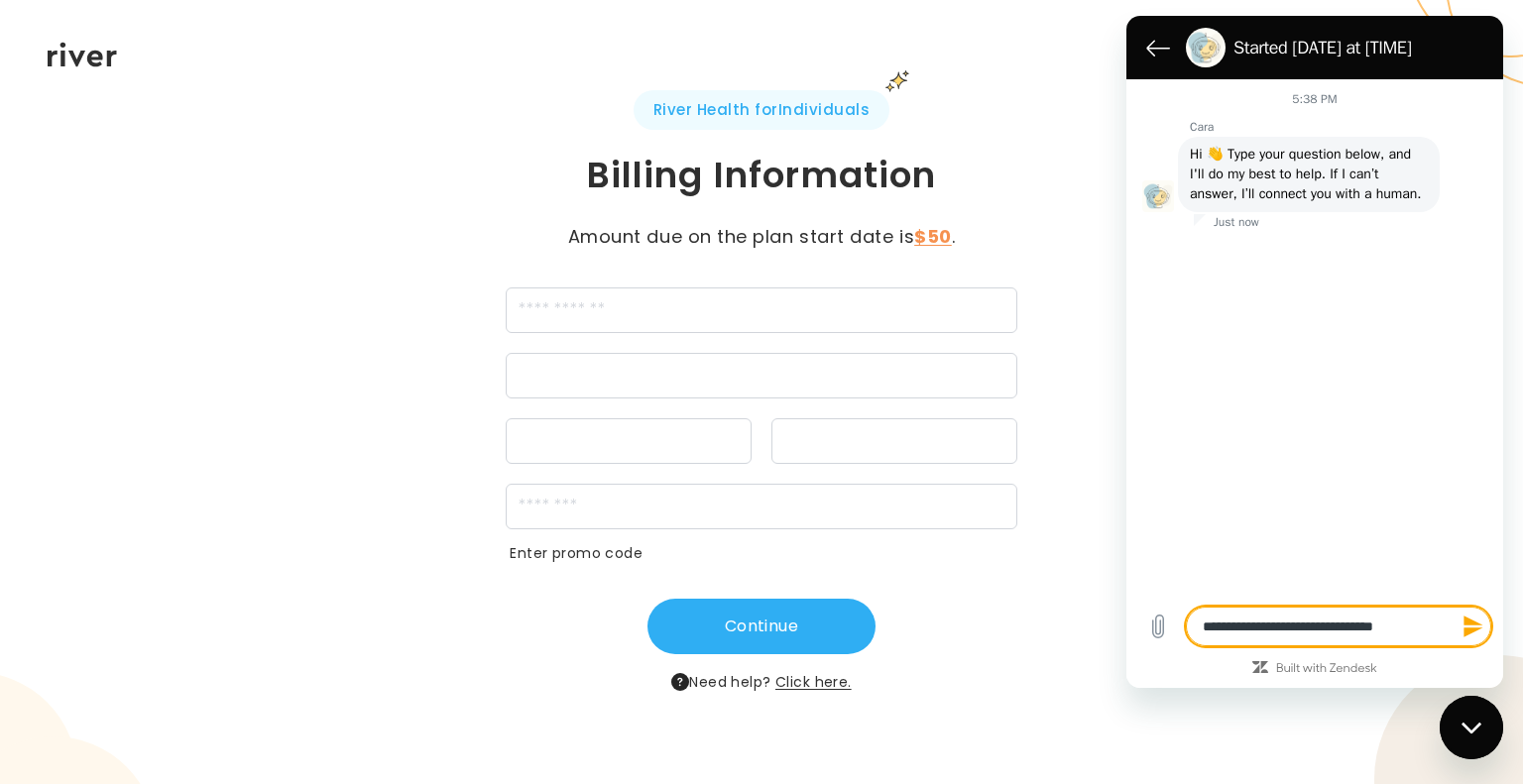 type on "**********" 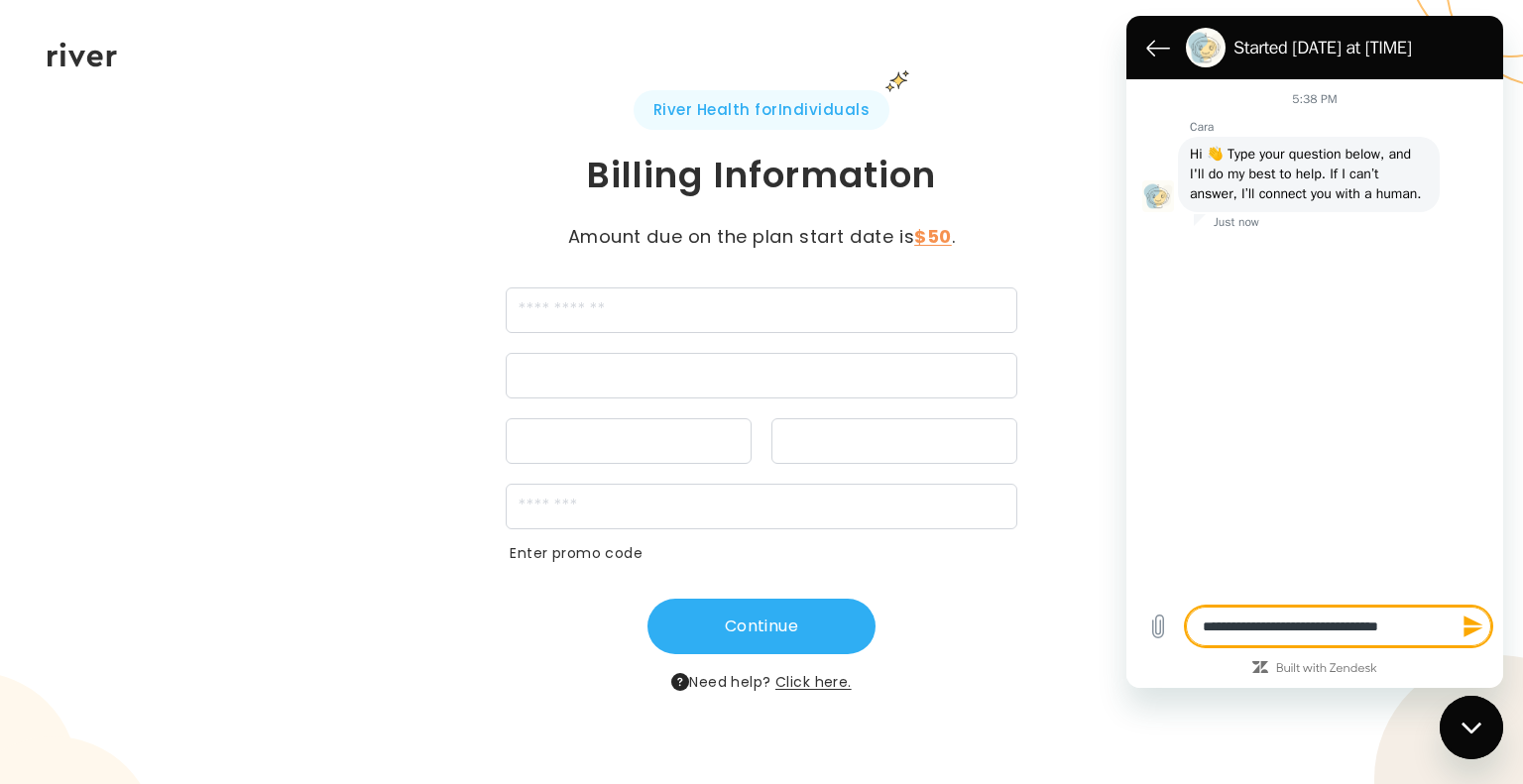type on "**********" 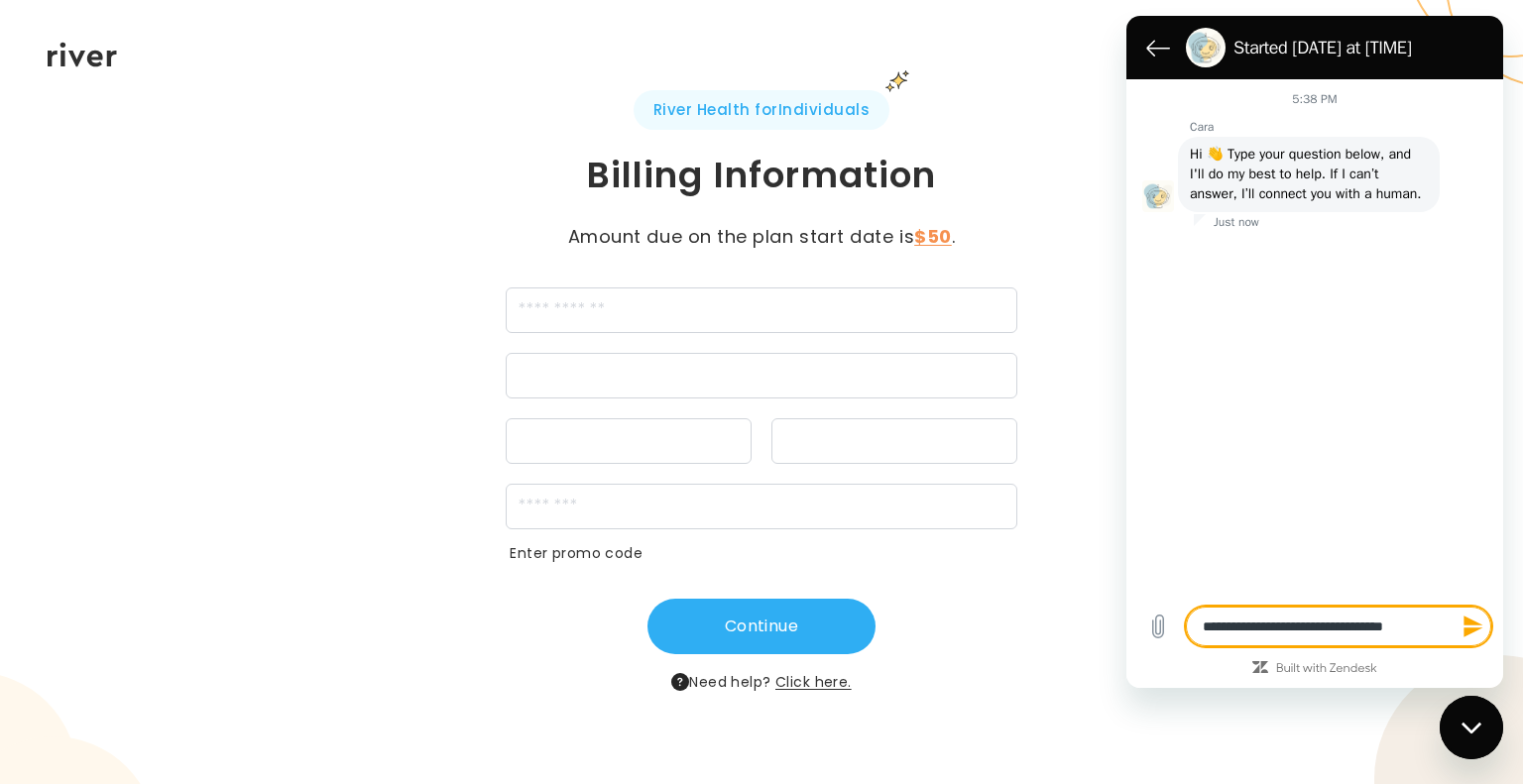 type on "**********" 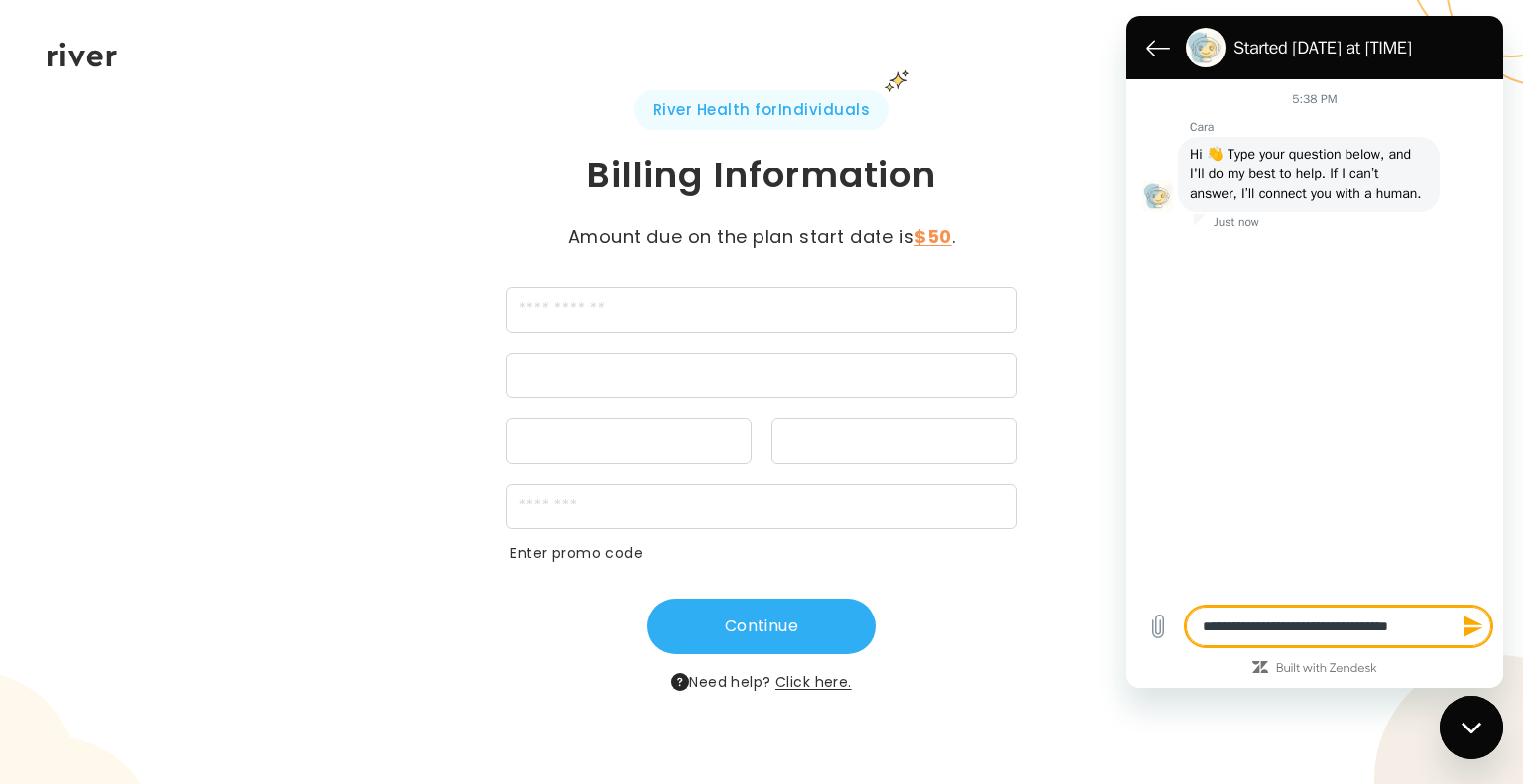 type on "**********" 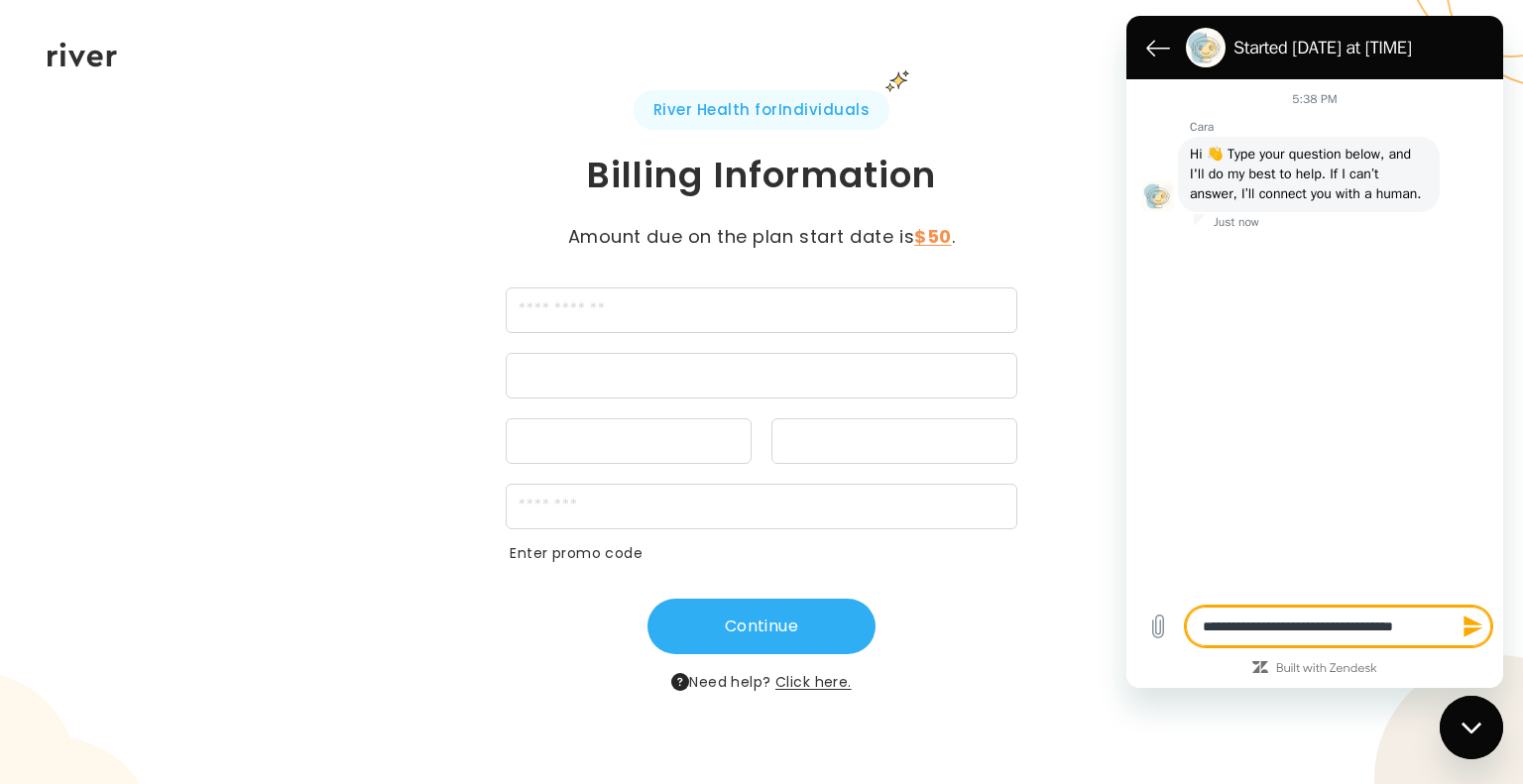 type on "**********" 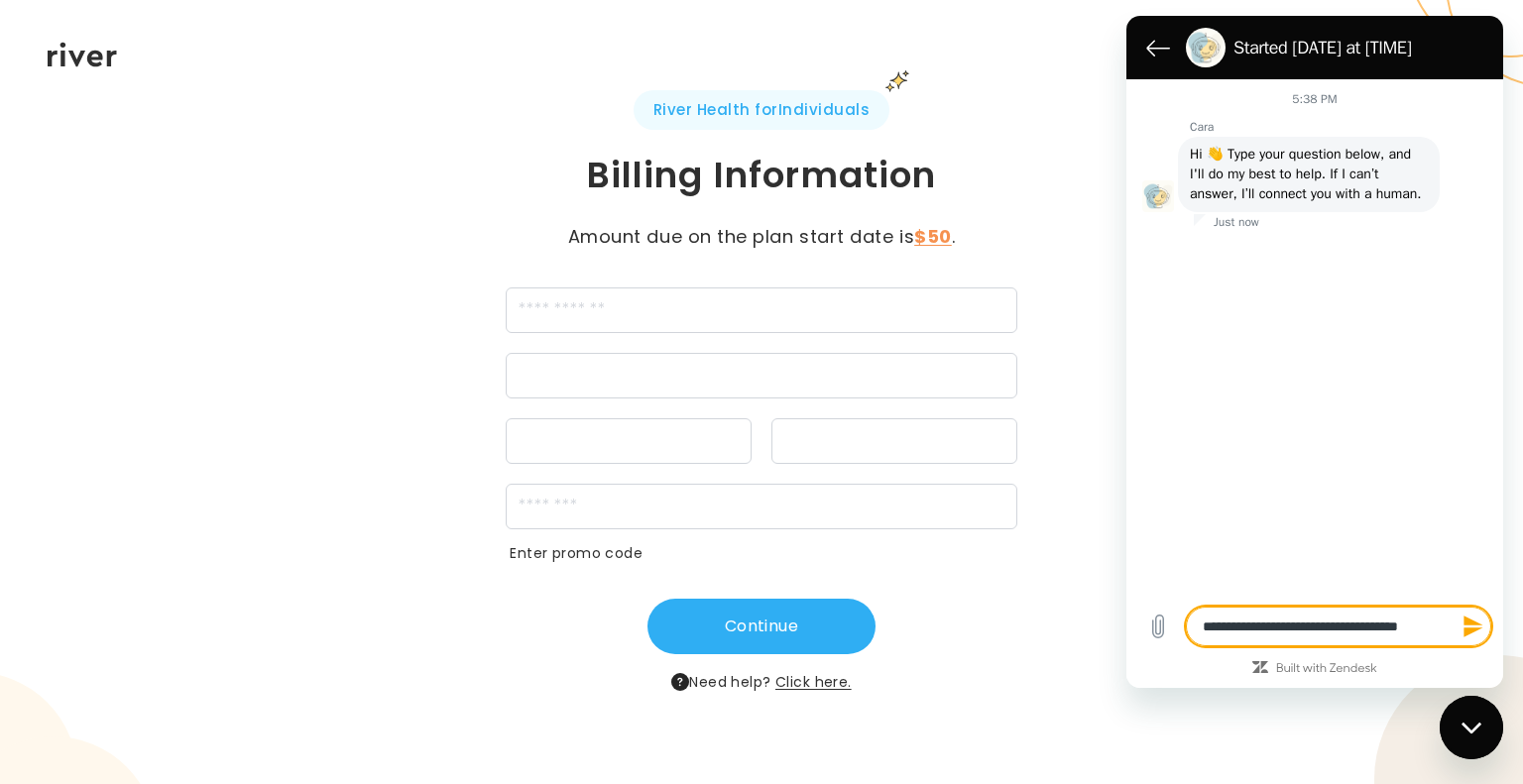 type on "*" 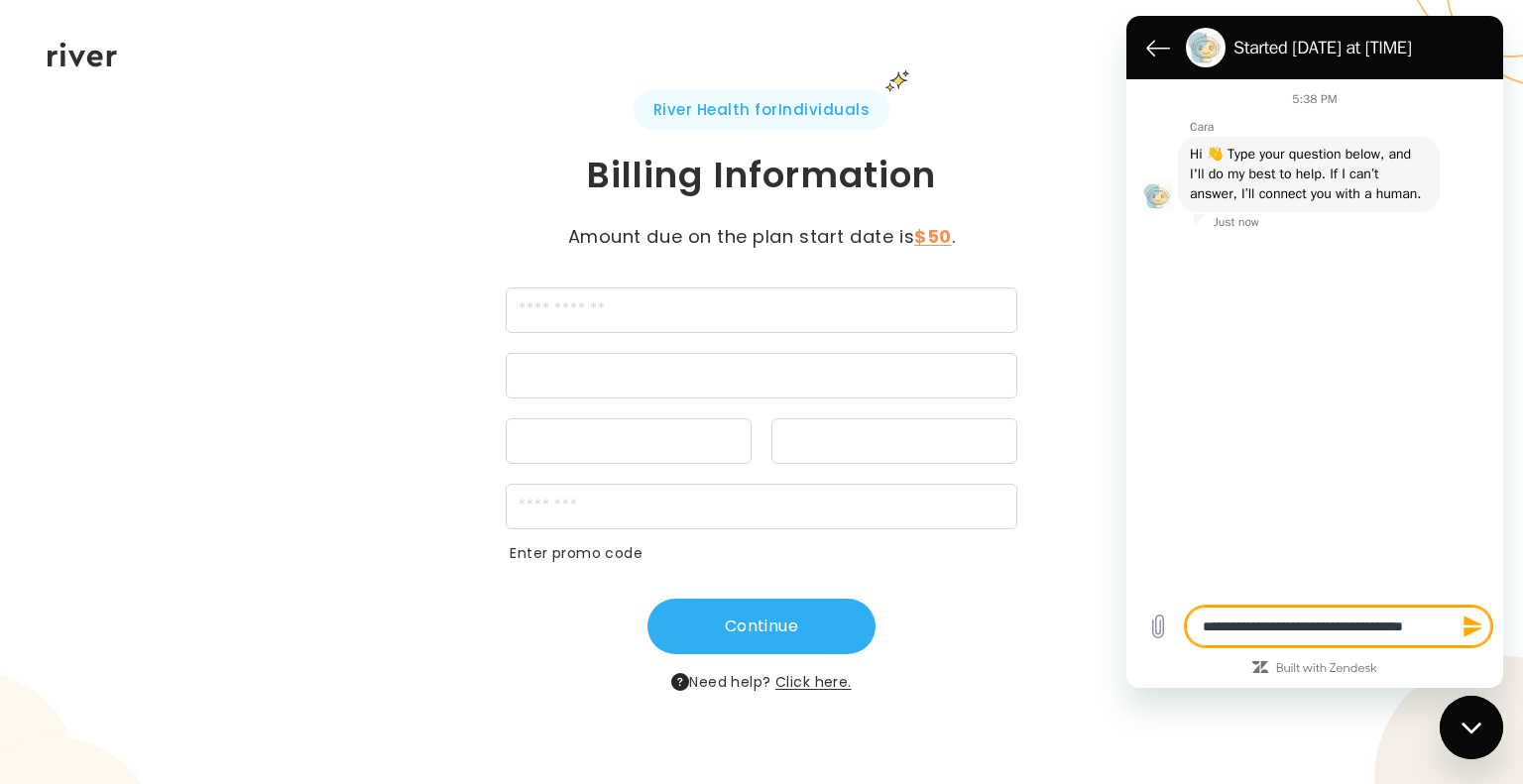 type on "**********" 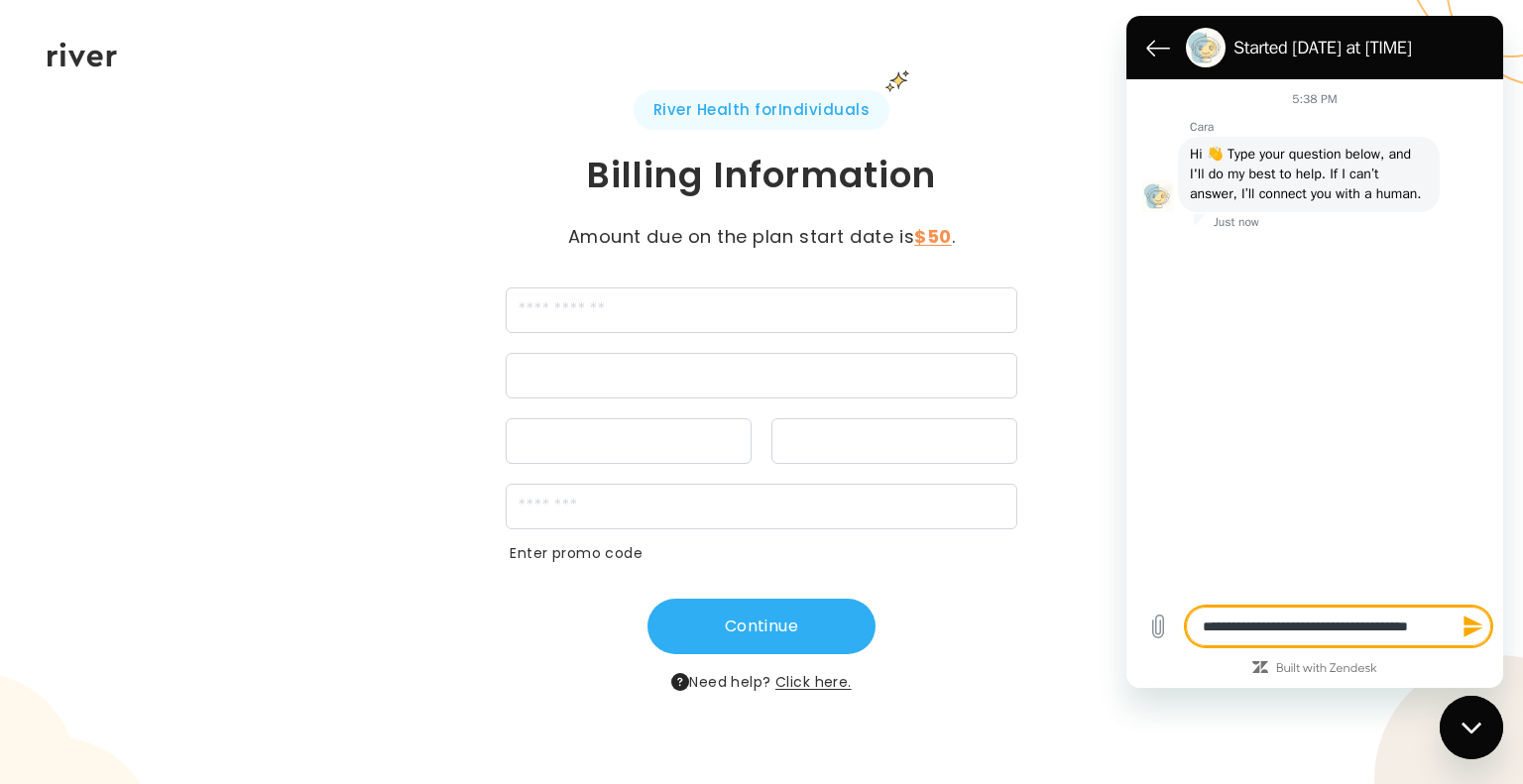 type on "*" 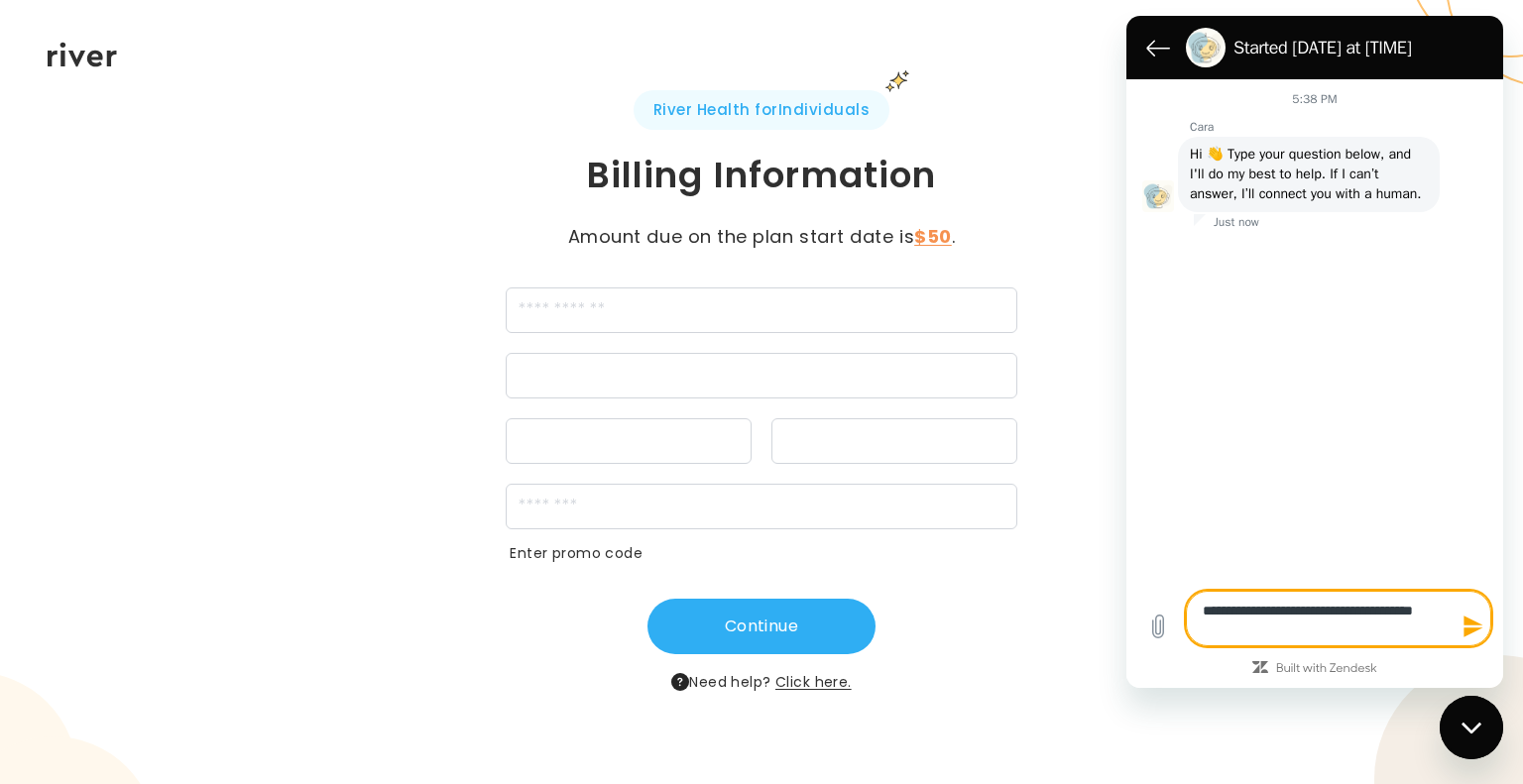 type on "**********" 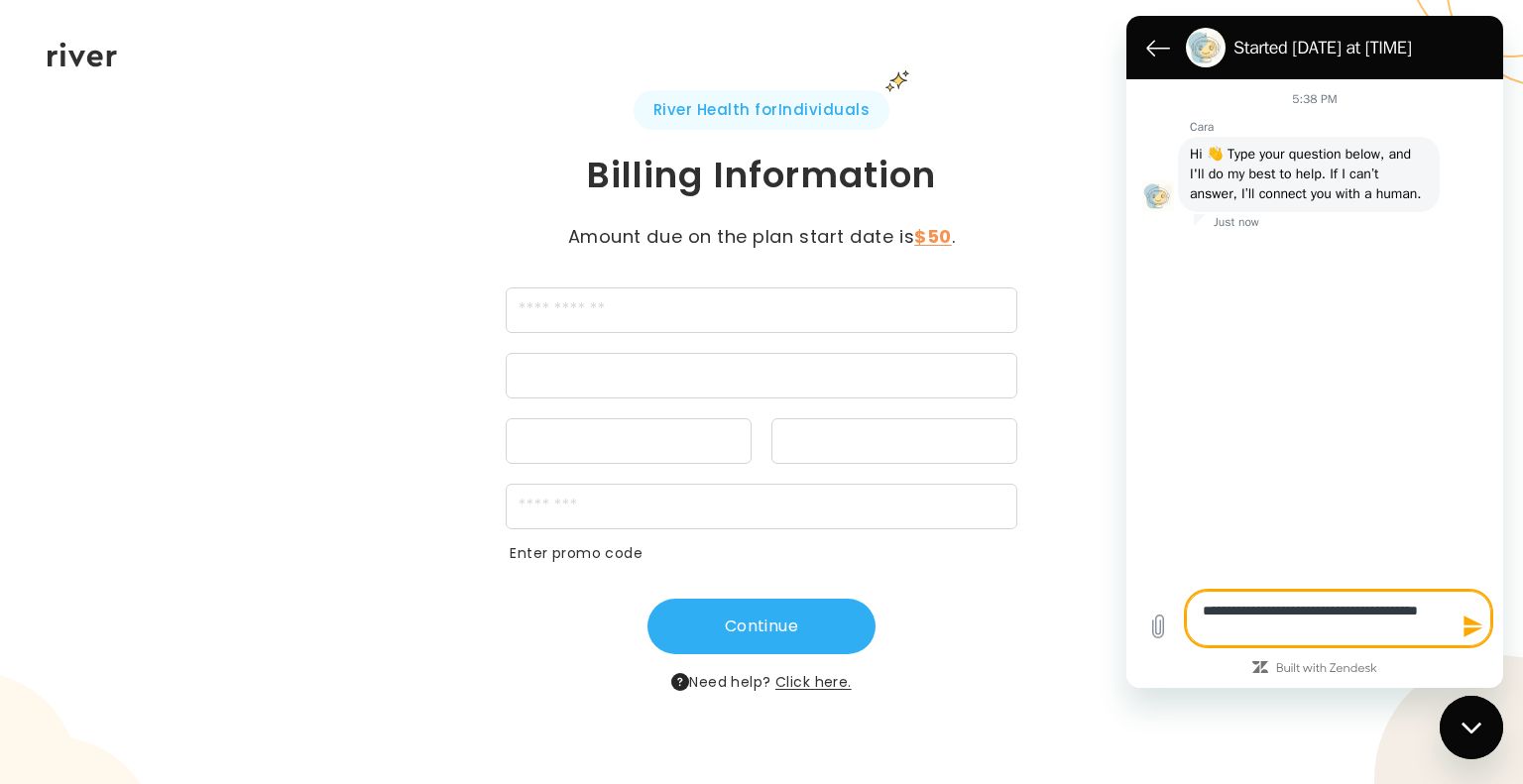 type on "**********" 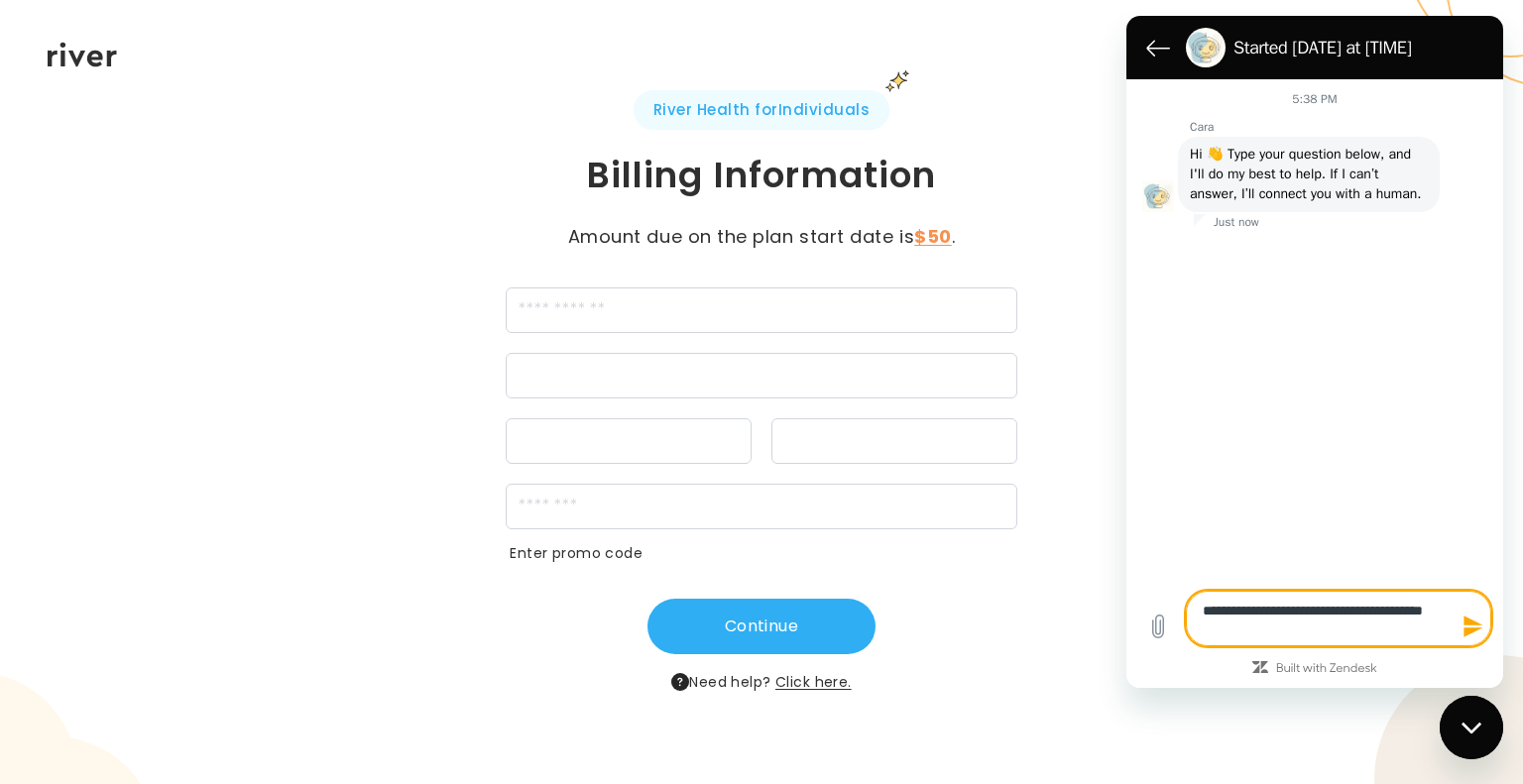type on "**********" 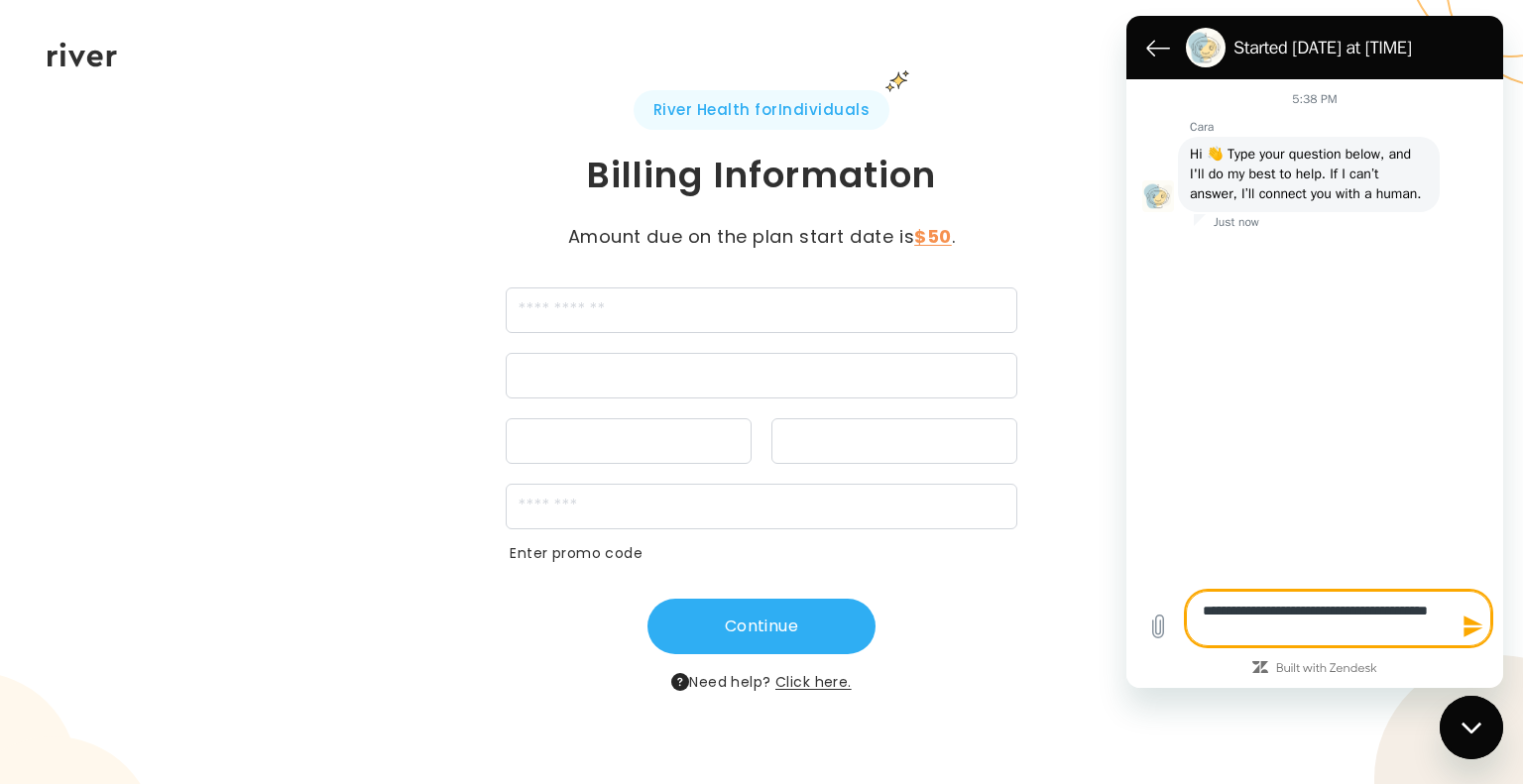 type on "**********" 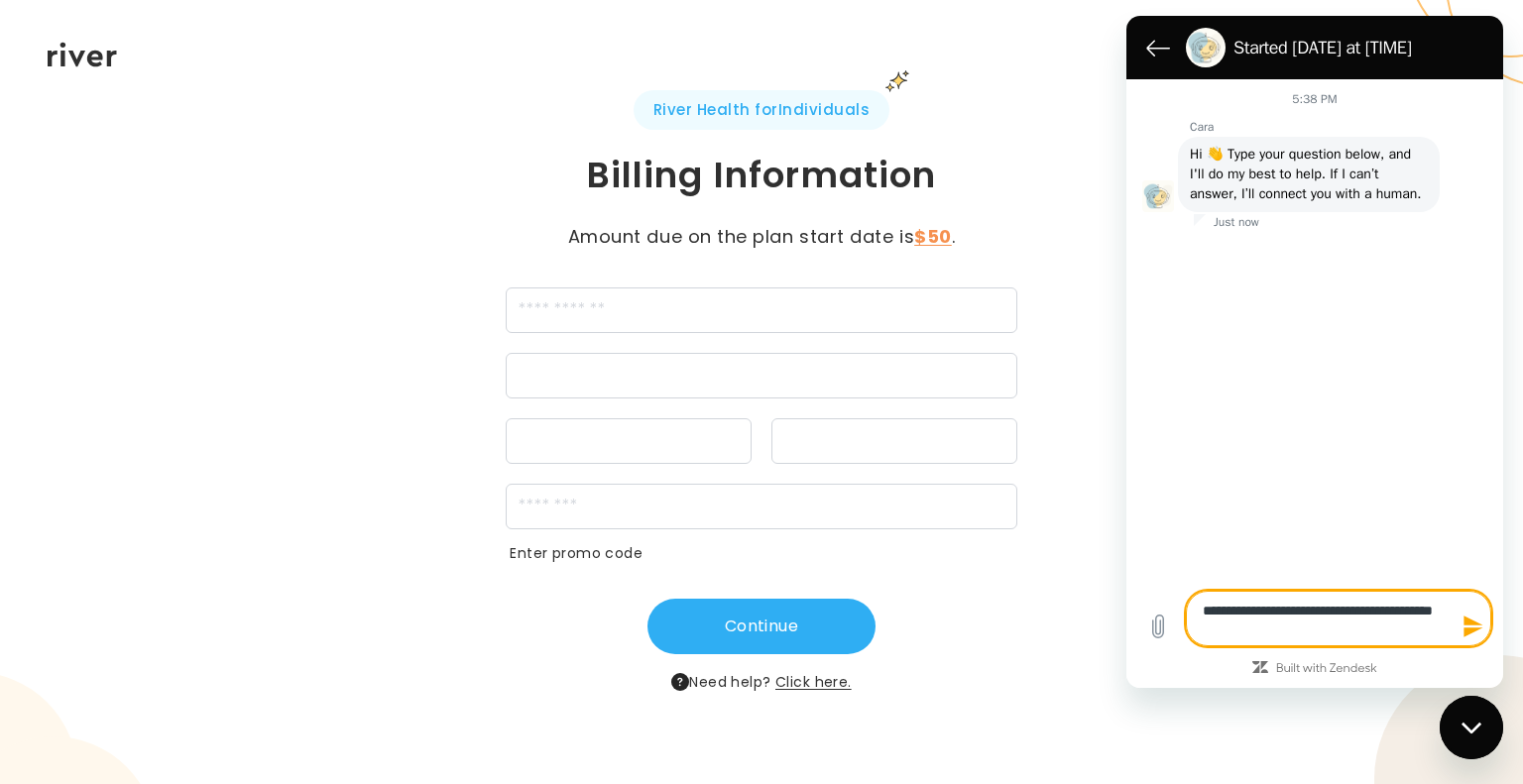 type on "*" 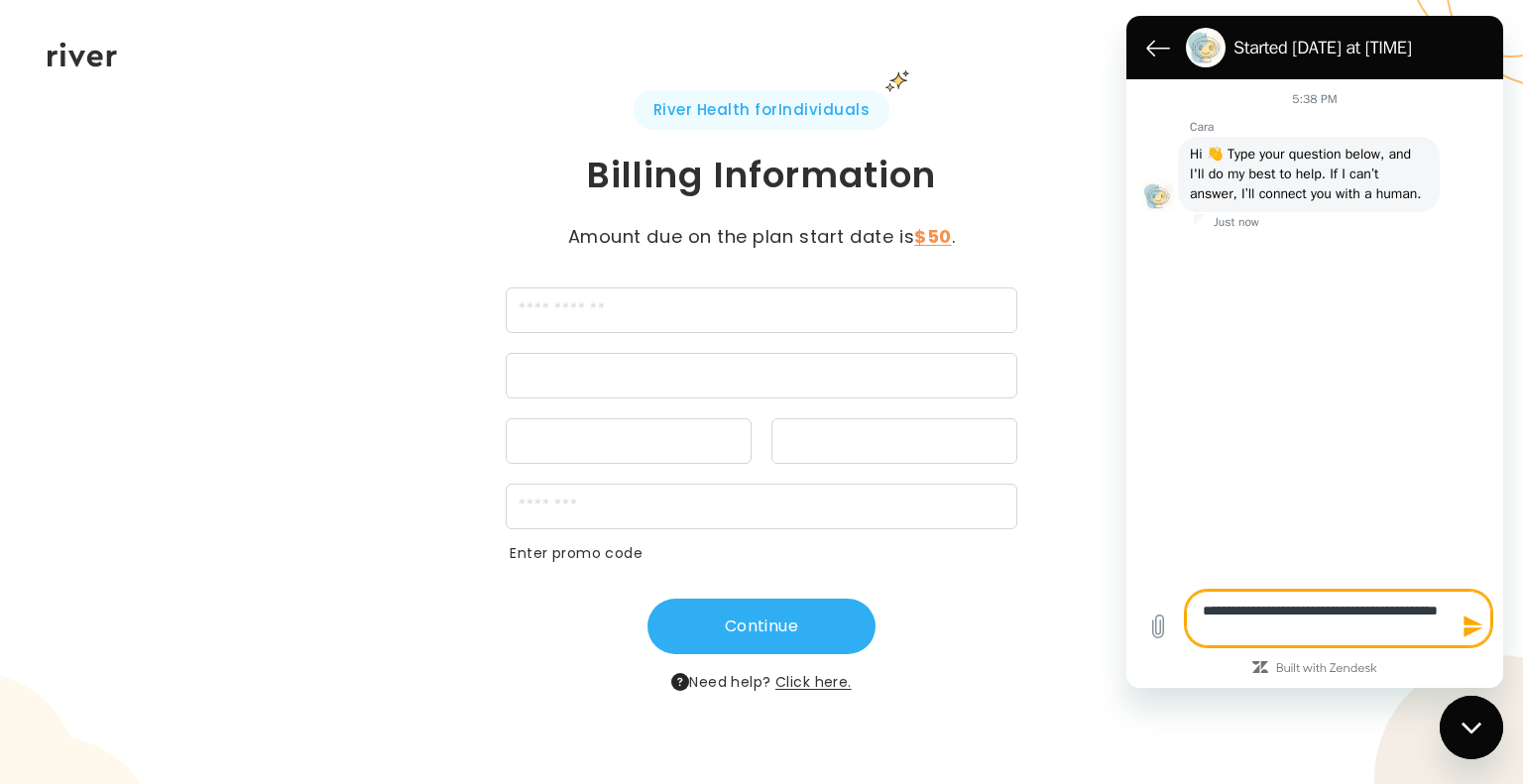 type on "*" 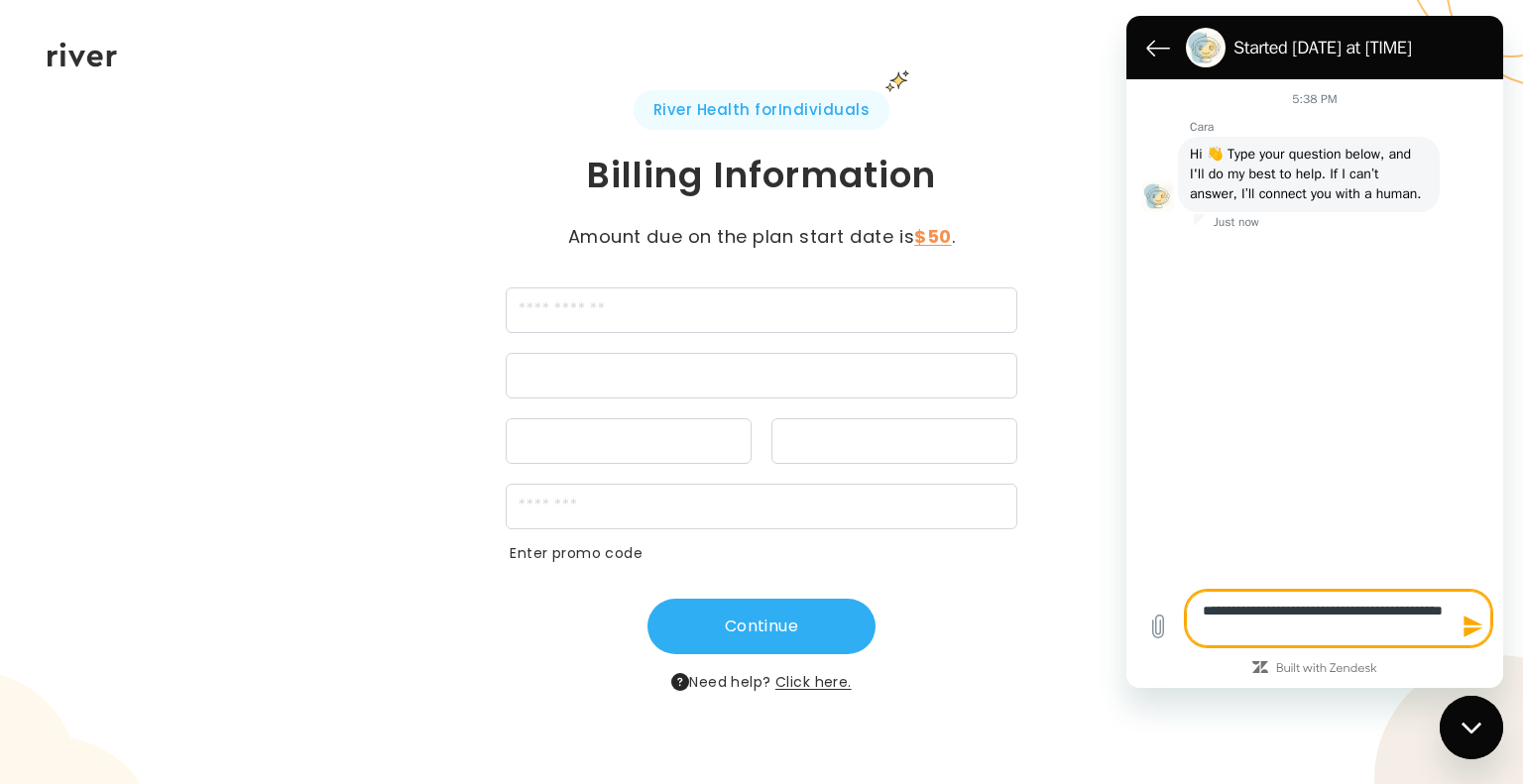 type on "*" 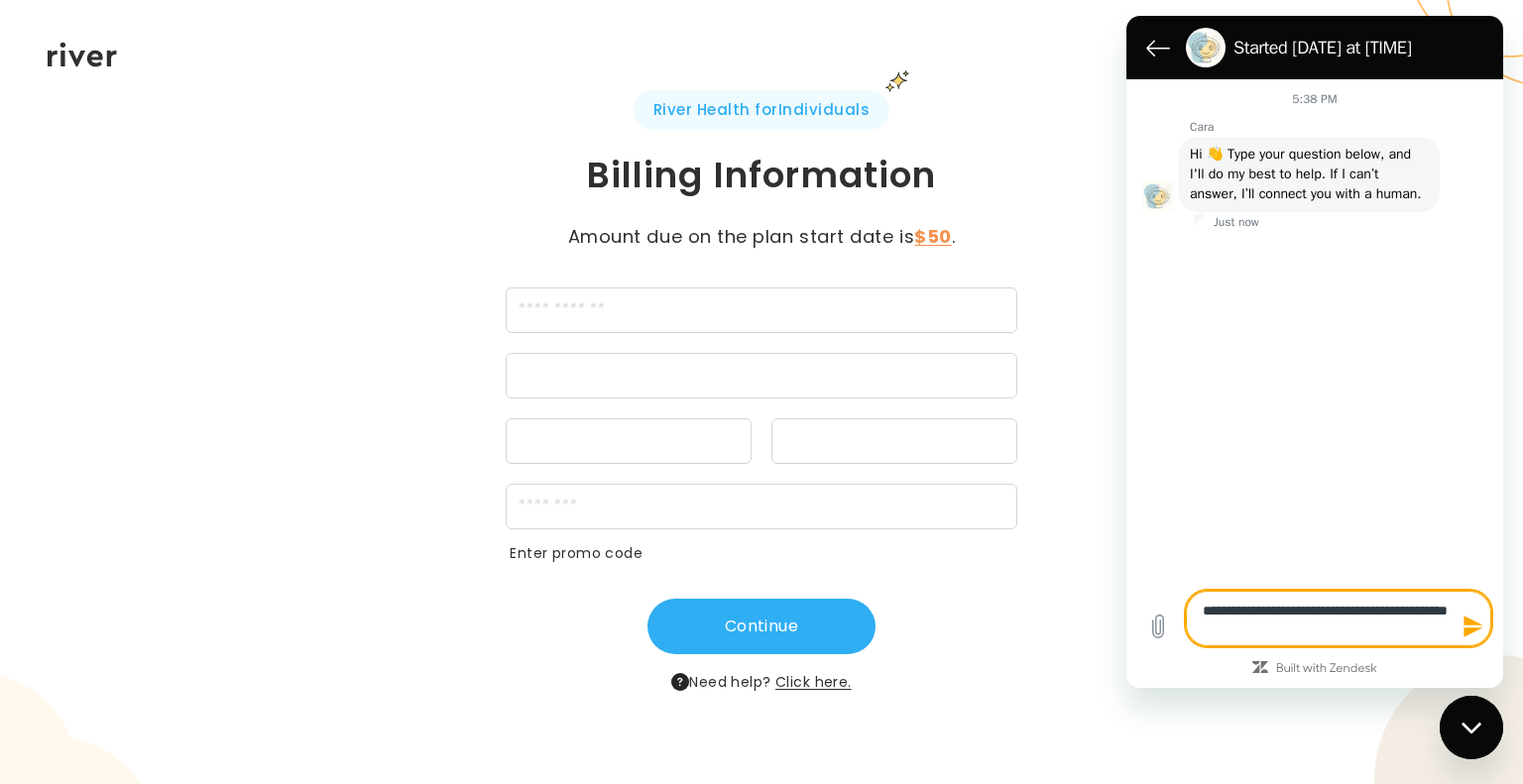 type on "**********" 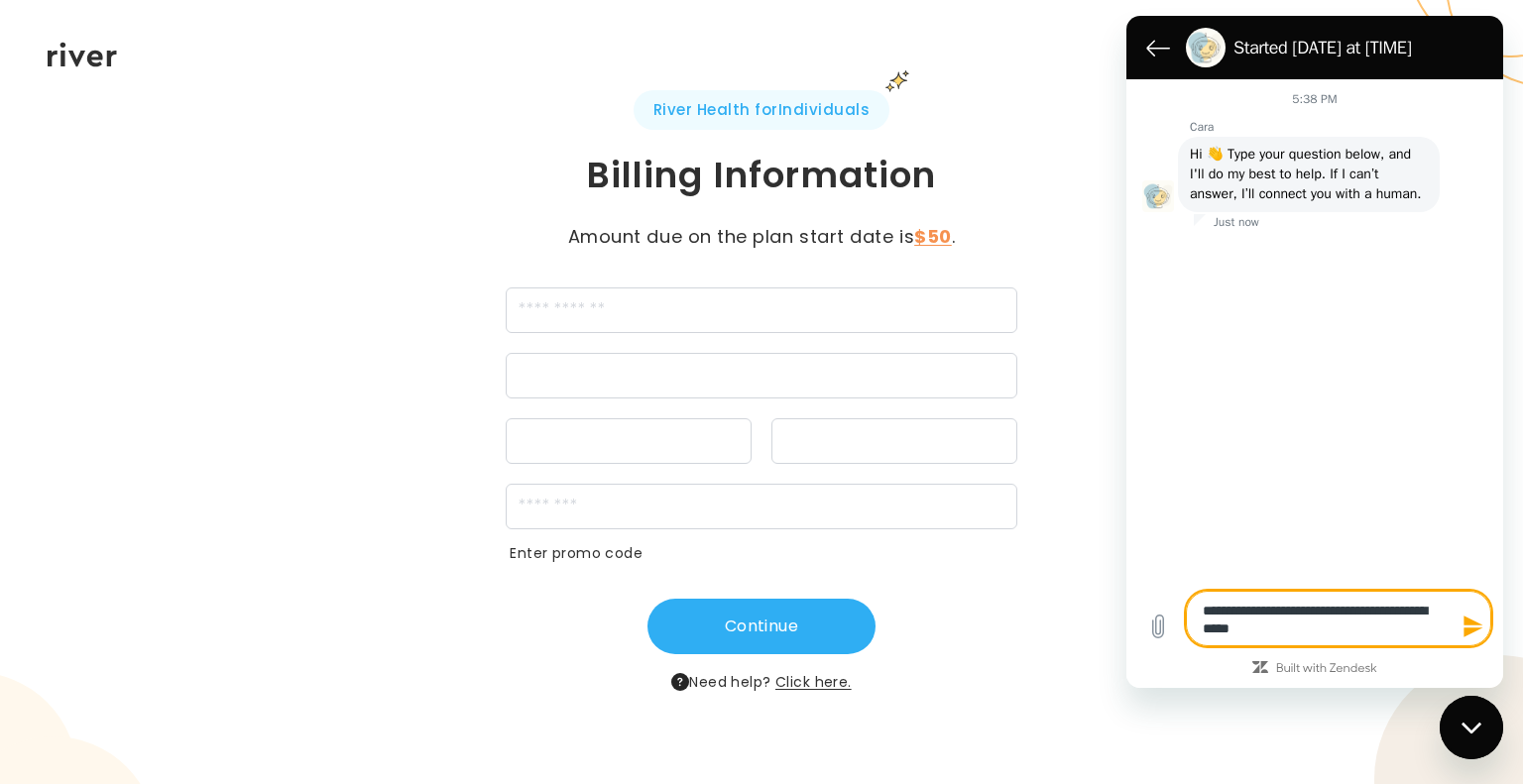 type on "**********" 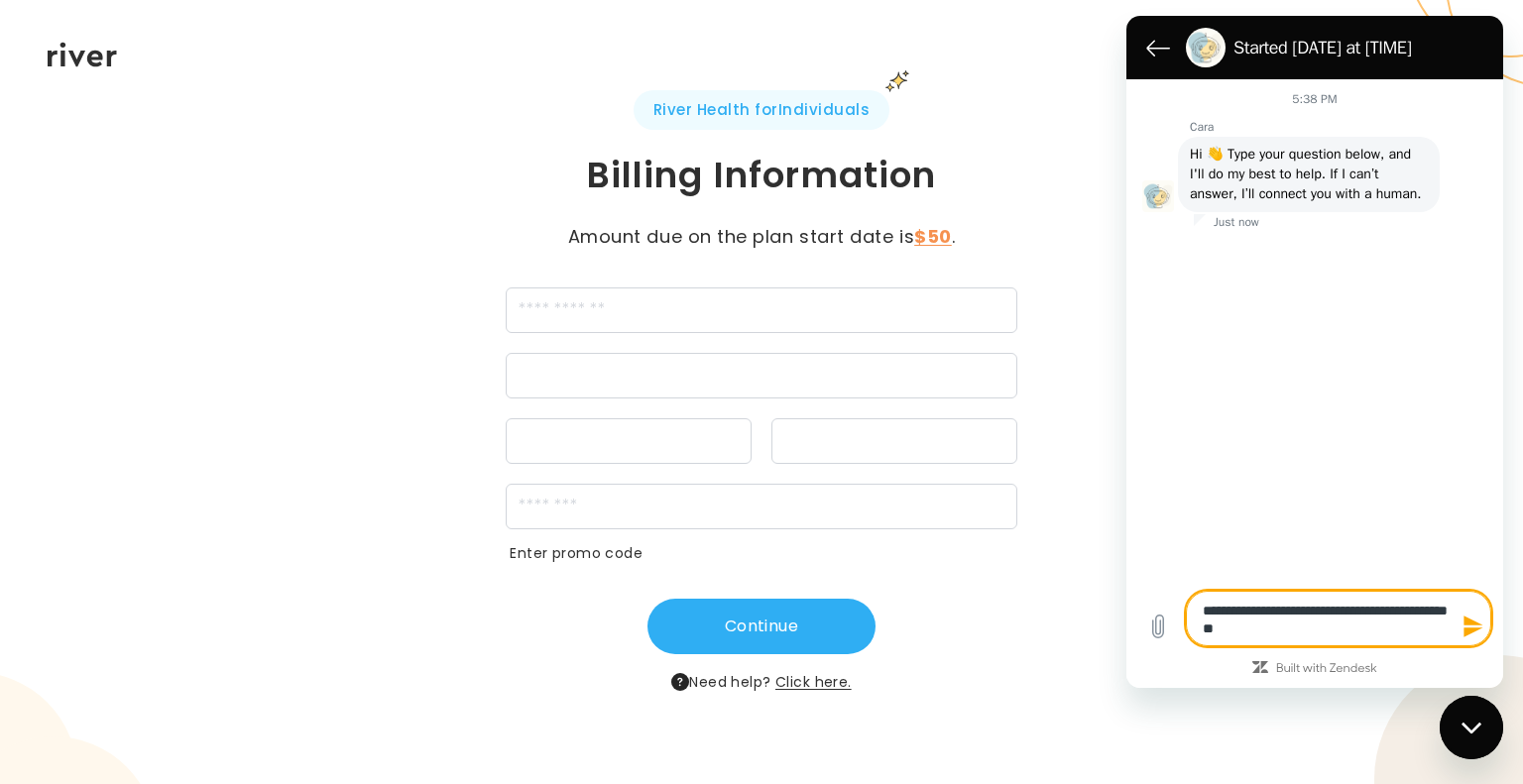 type on "**********" 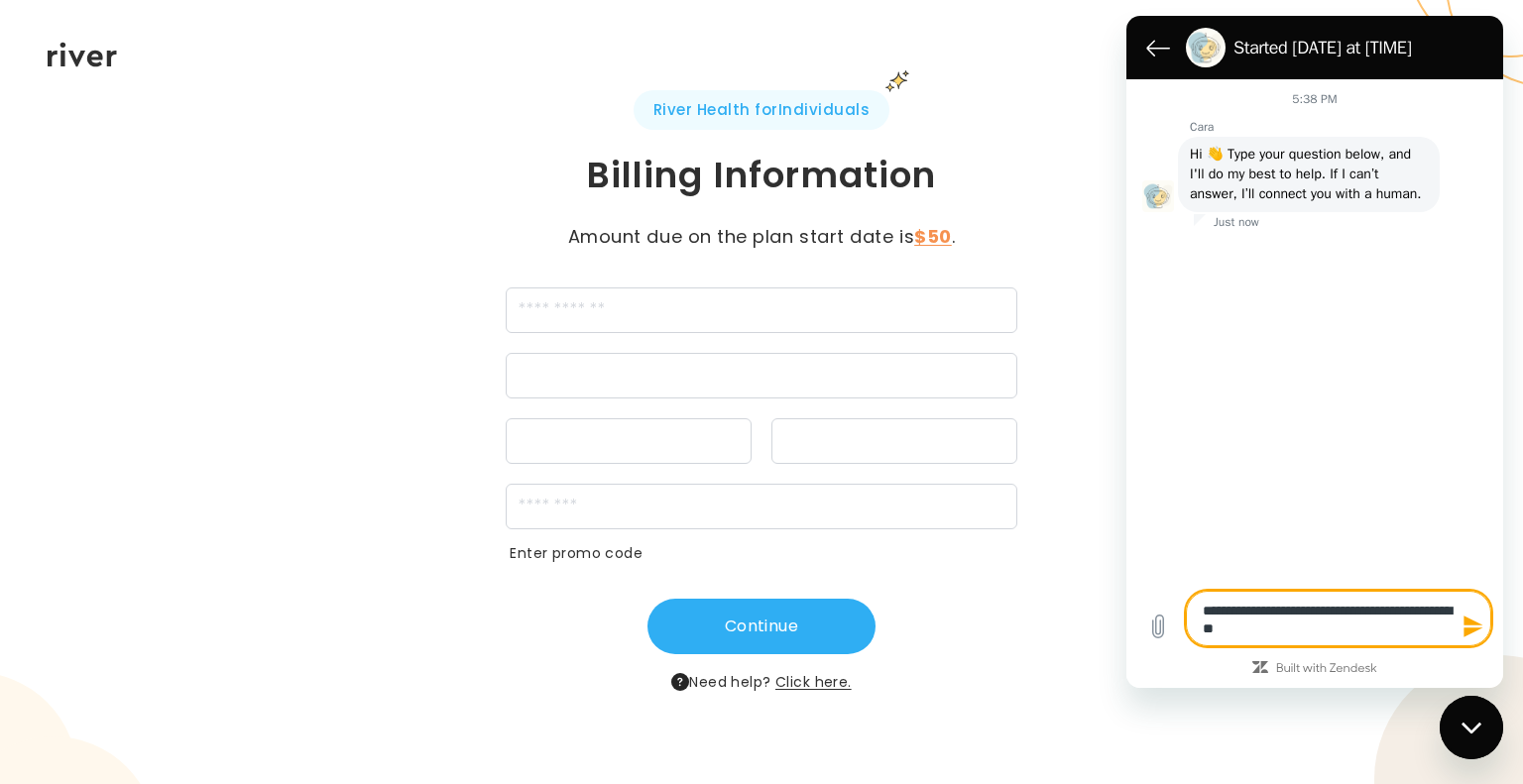type on "*" 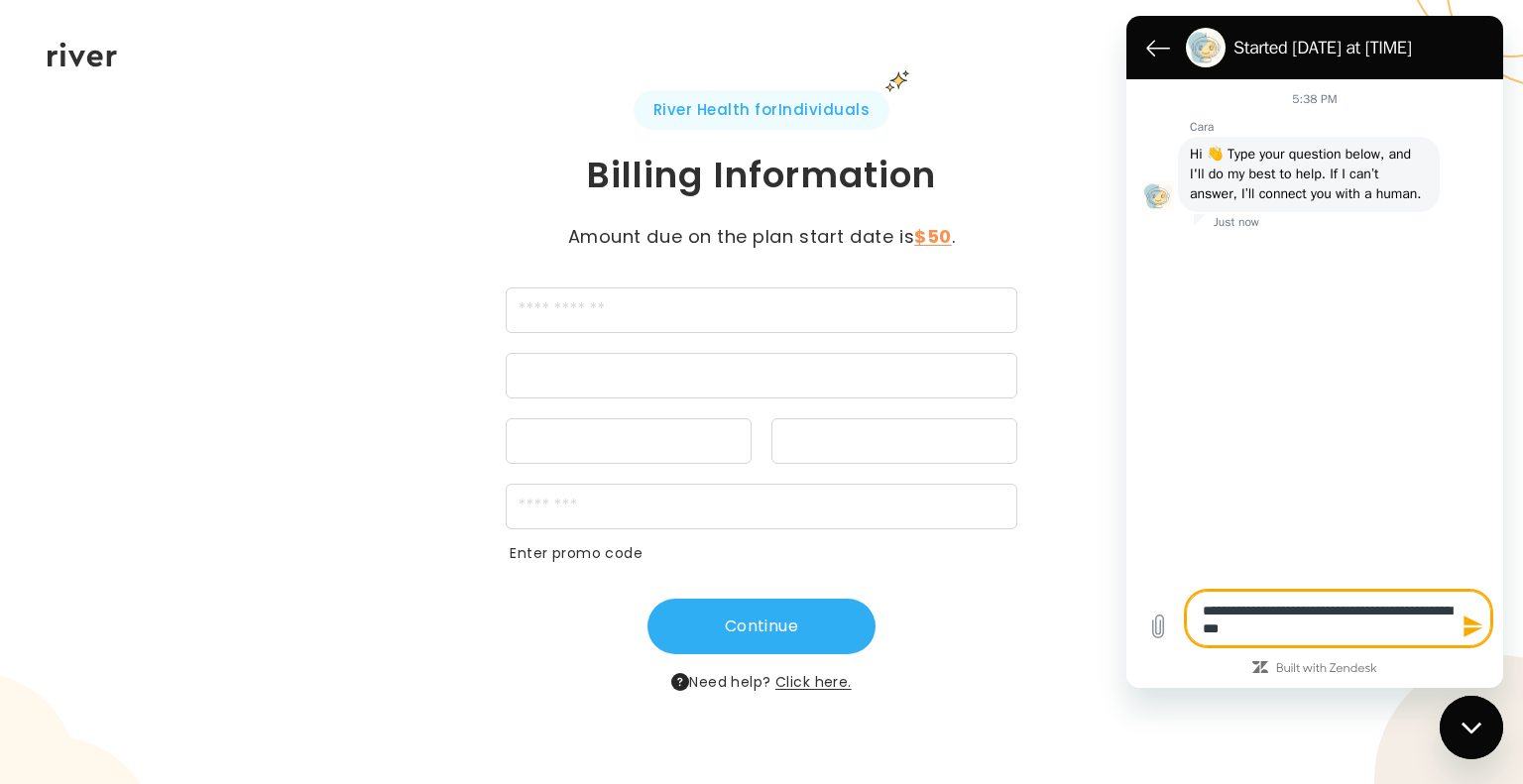 type on "**********" 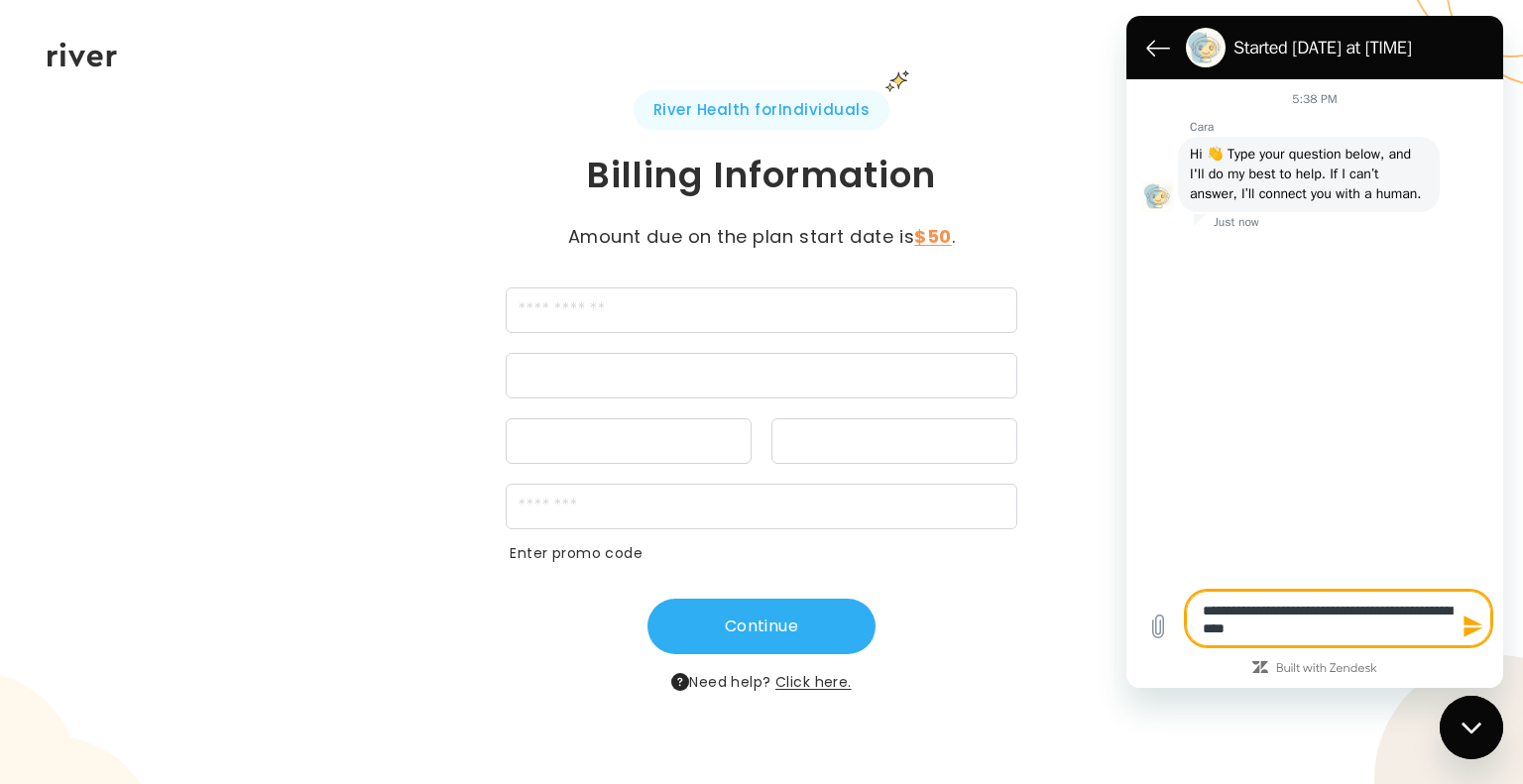 type on "**********" 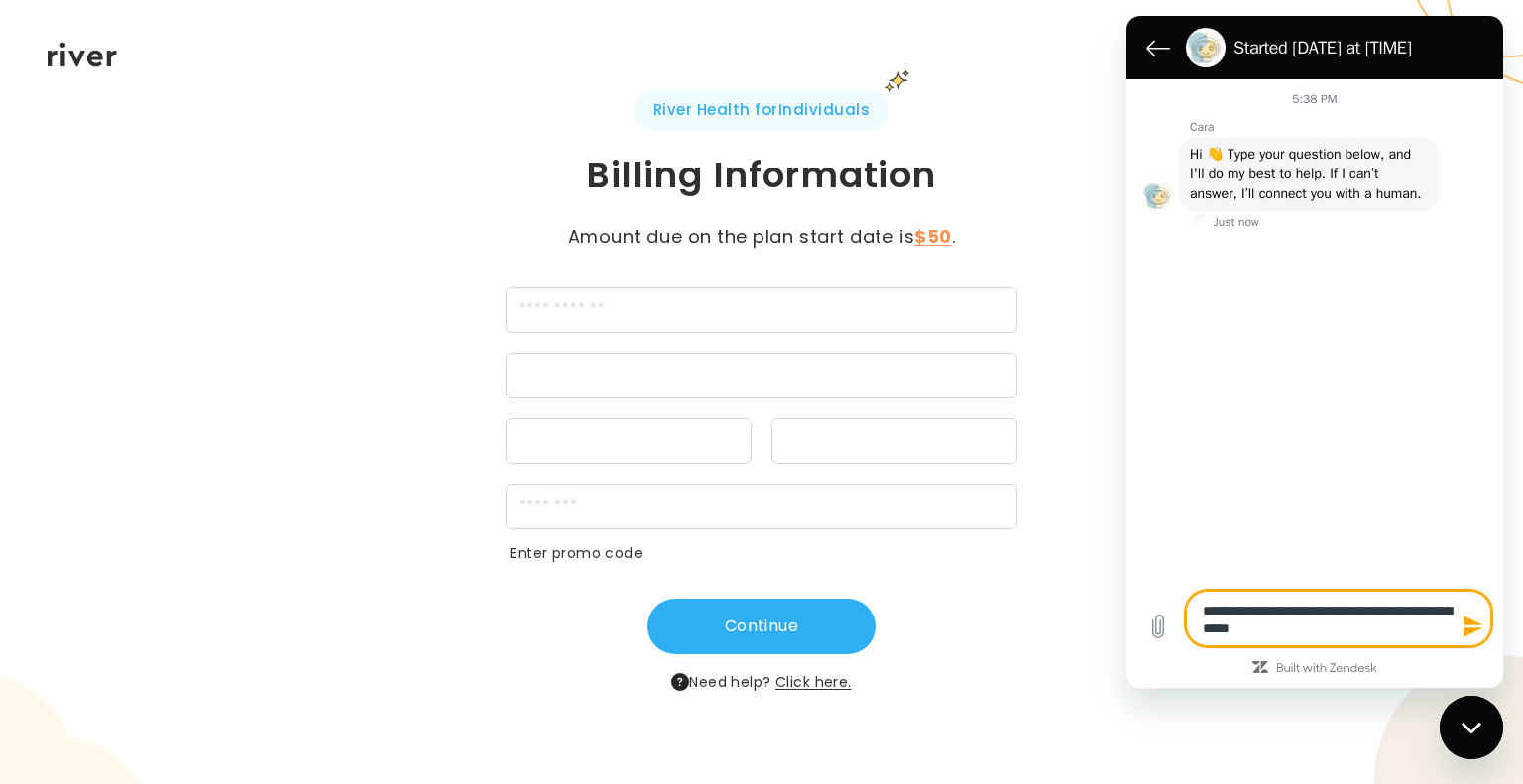 type on "**********" 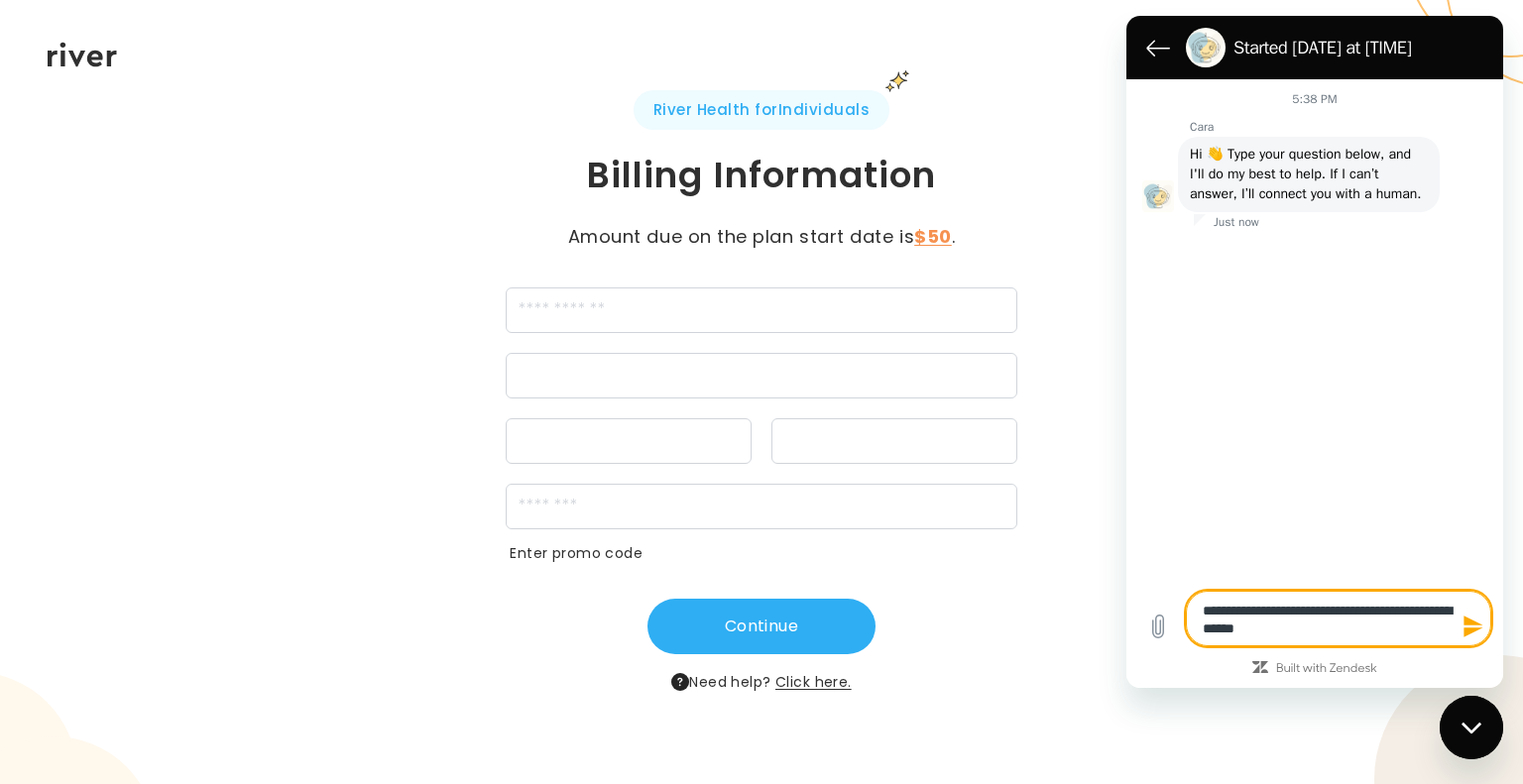 type on "**********" 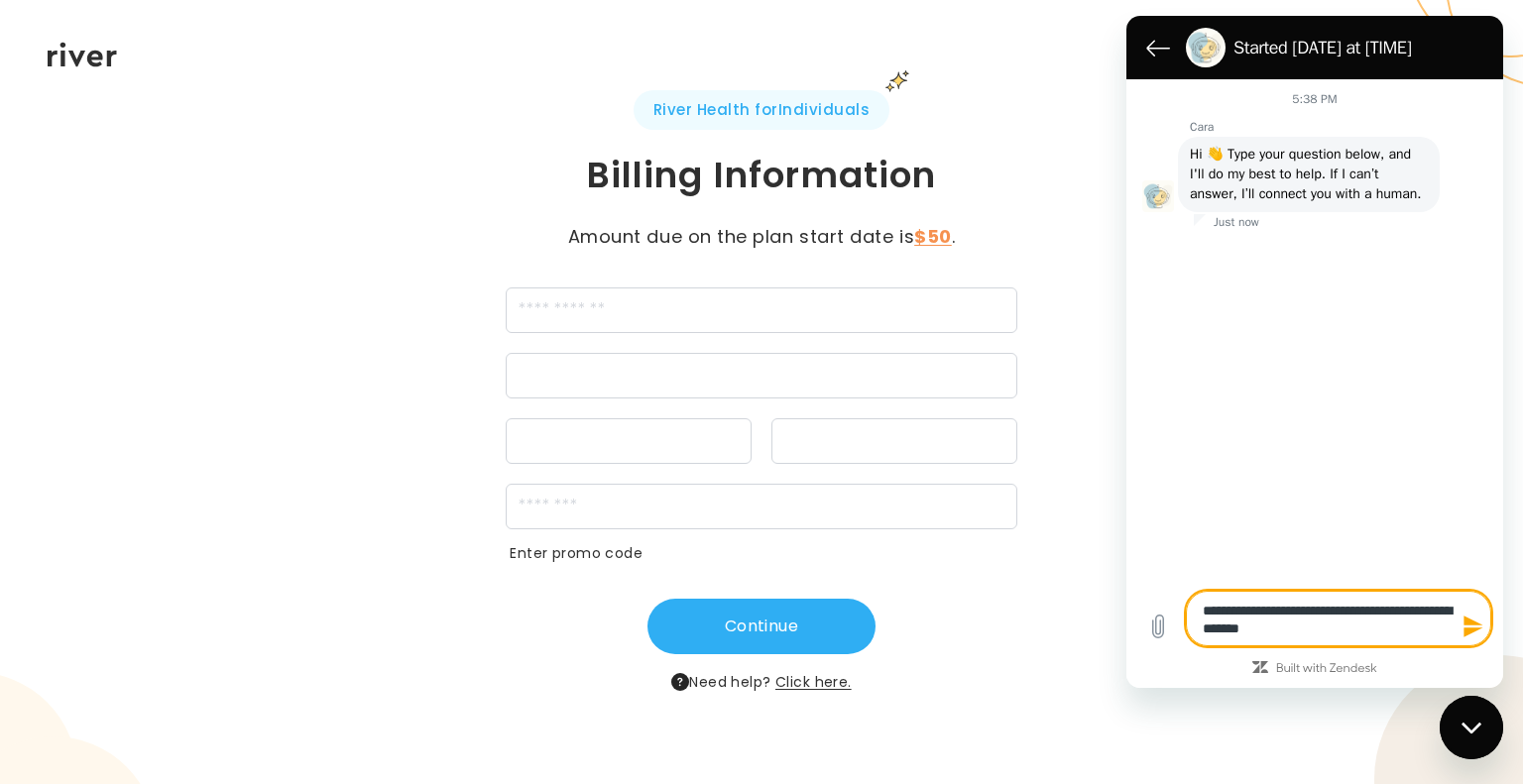 type on "**********" 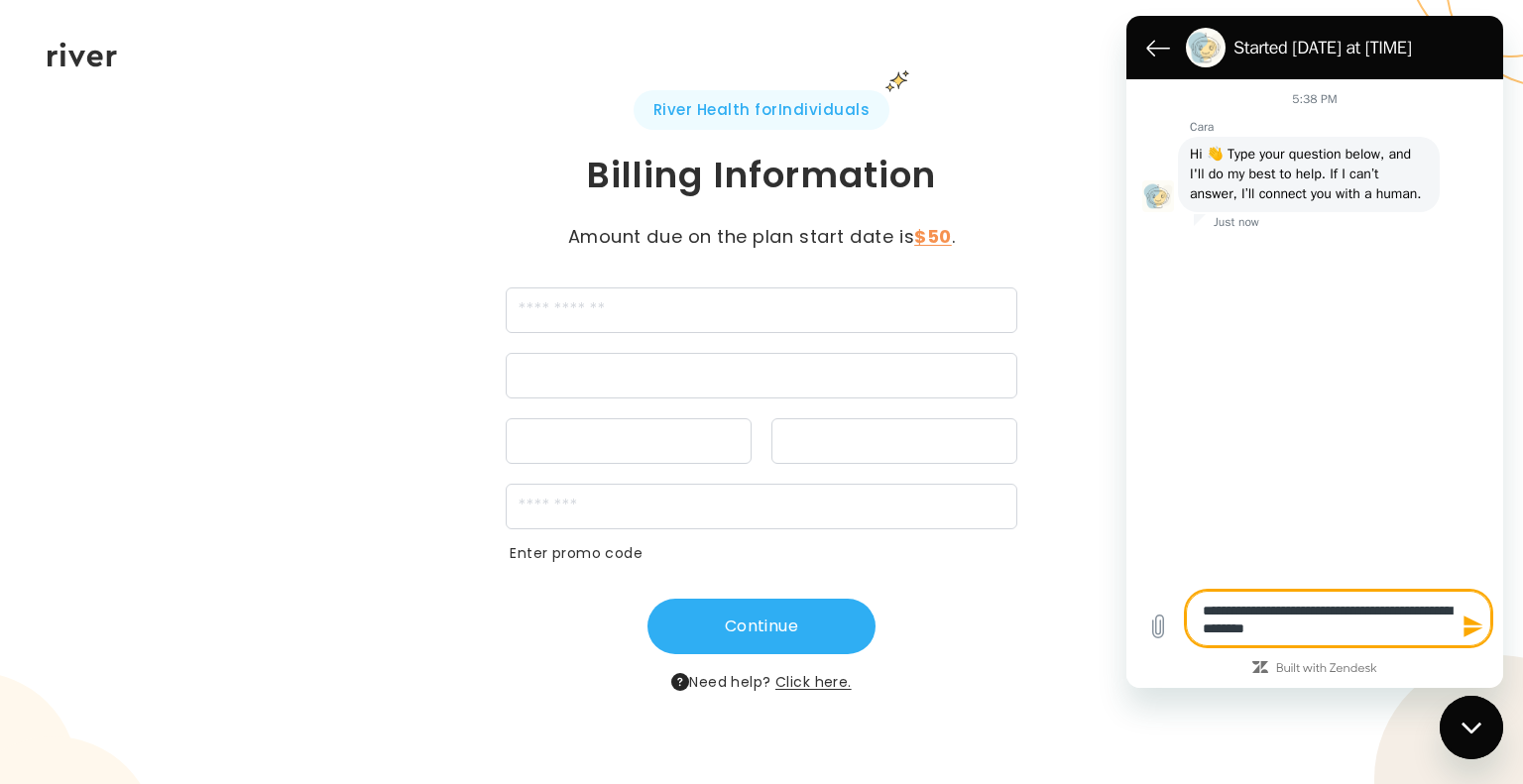type on "**********" 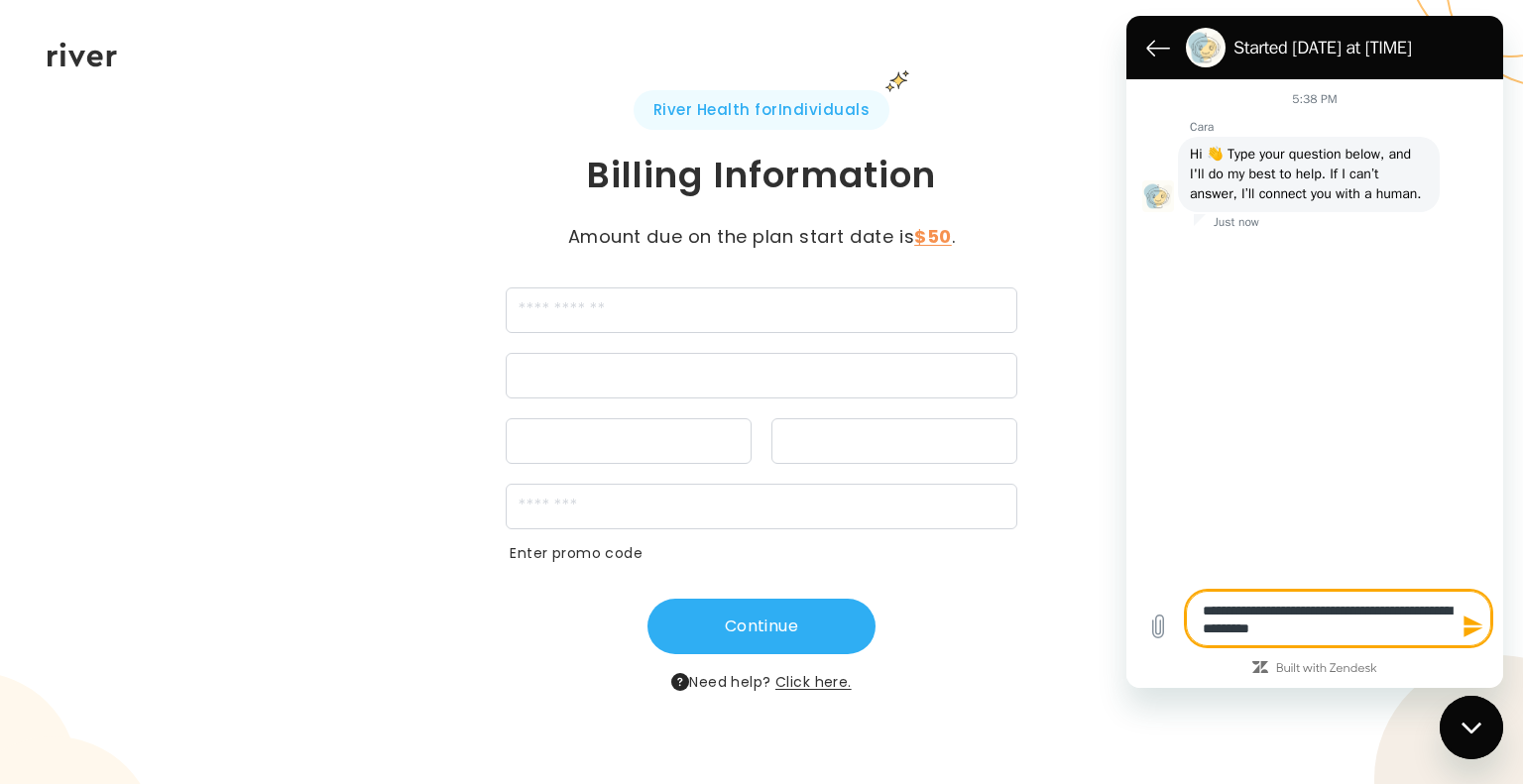 type on "**********" 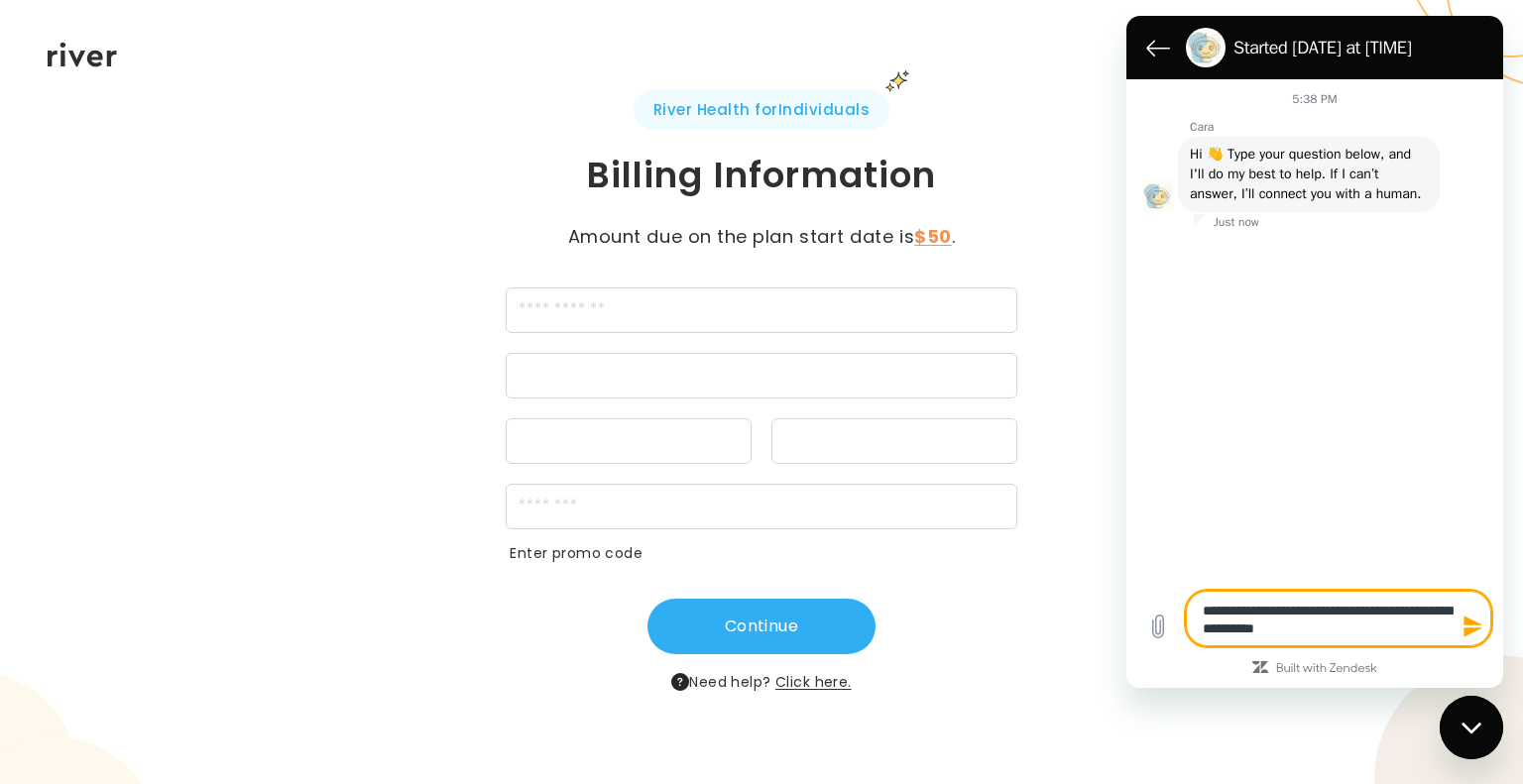 type on "**********" 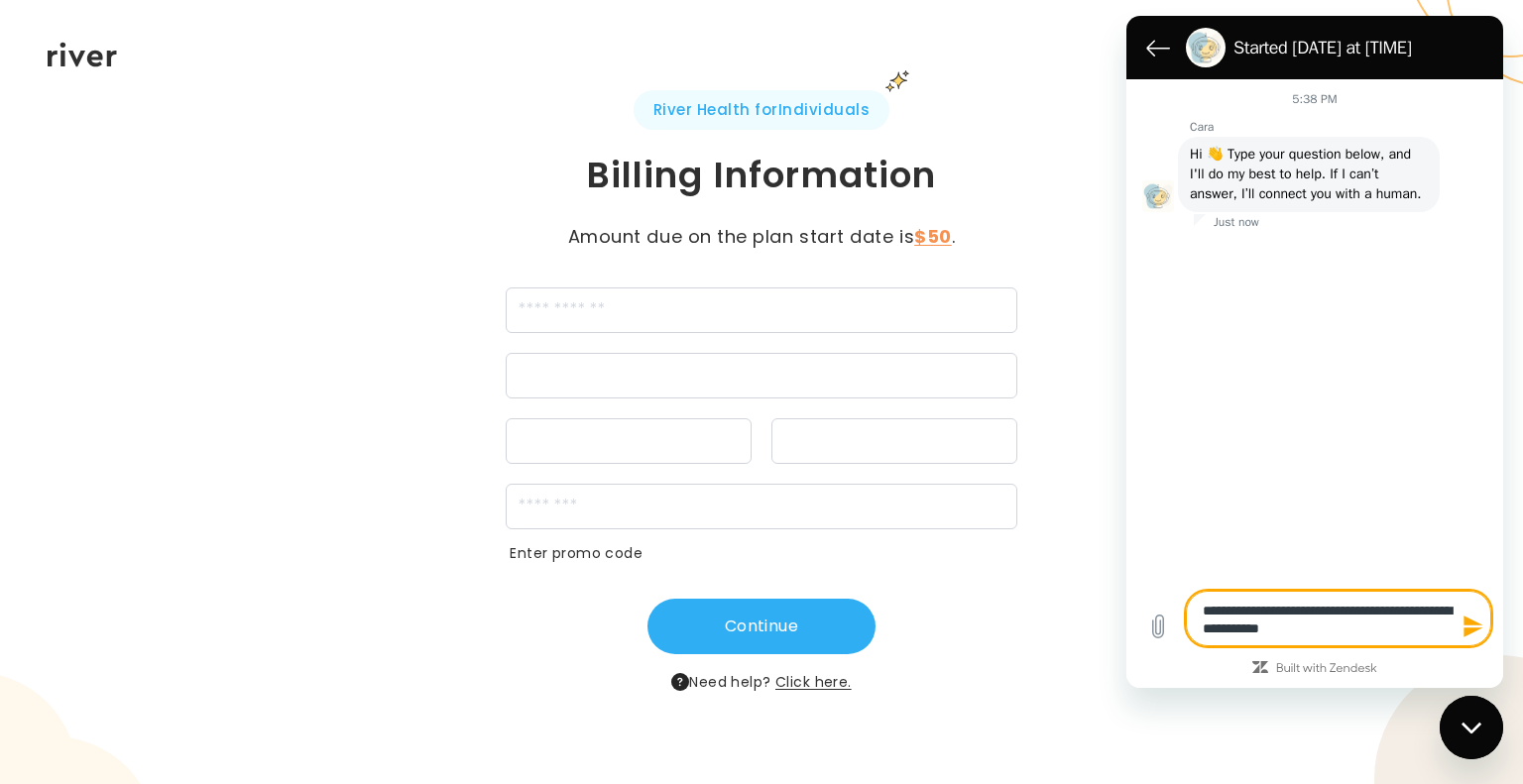 type on "**********" 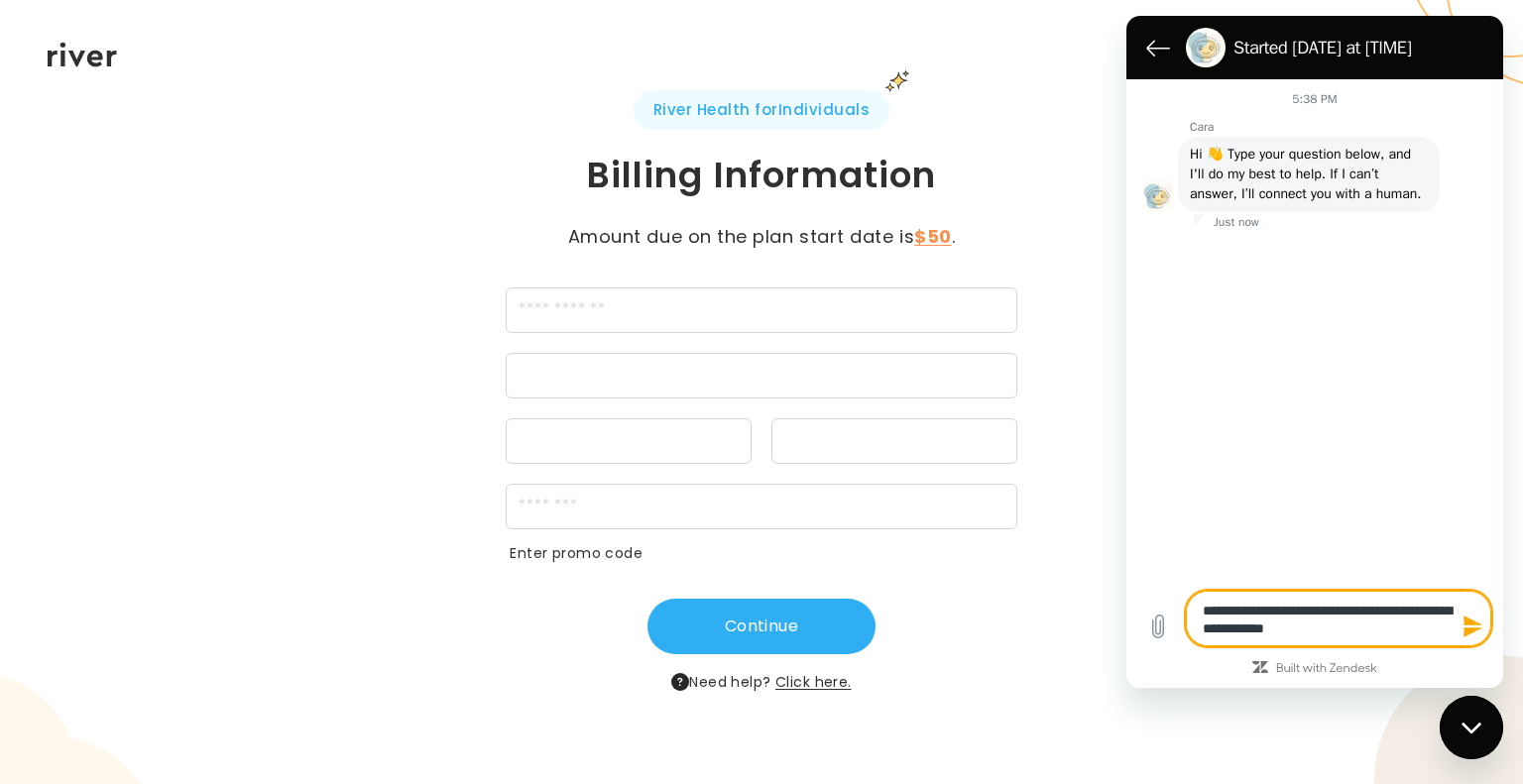 type on "**********" 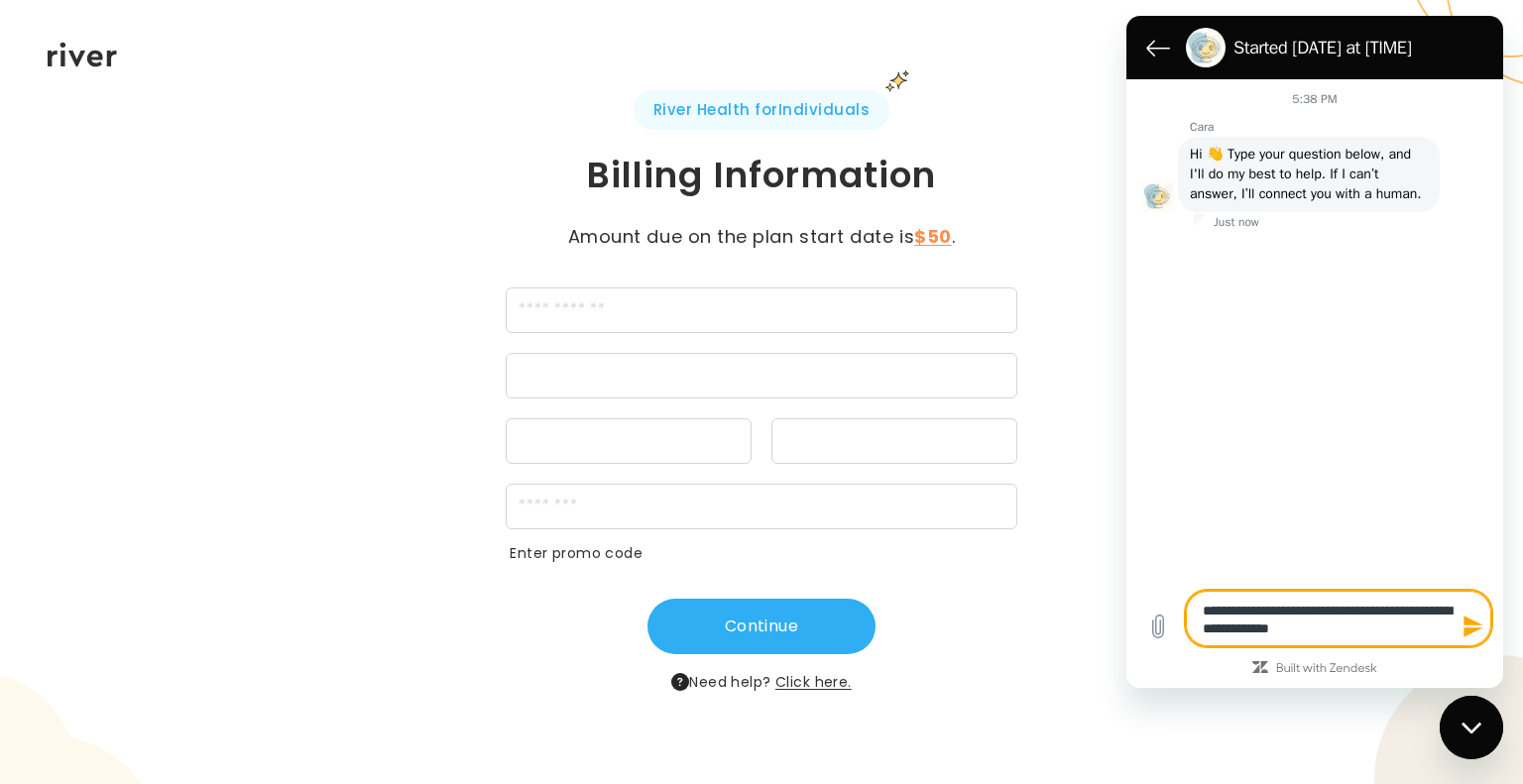 type on "**********" 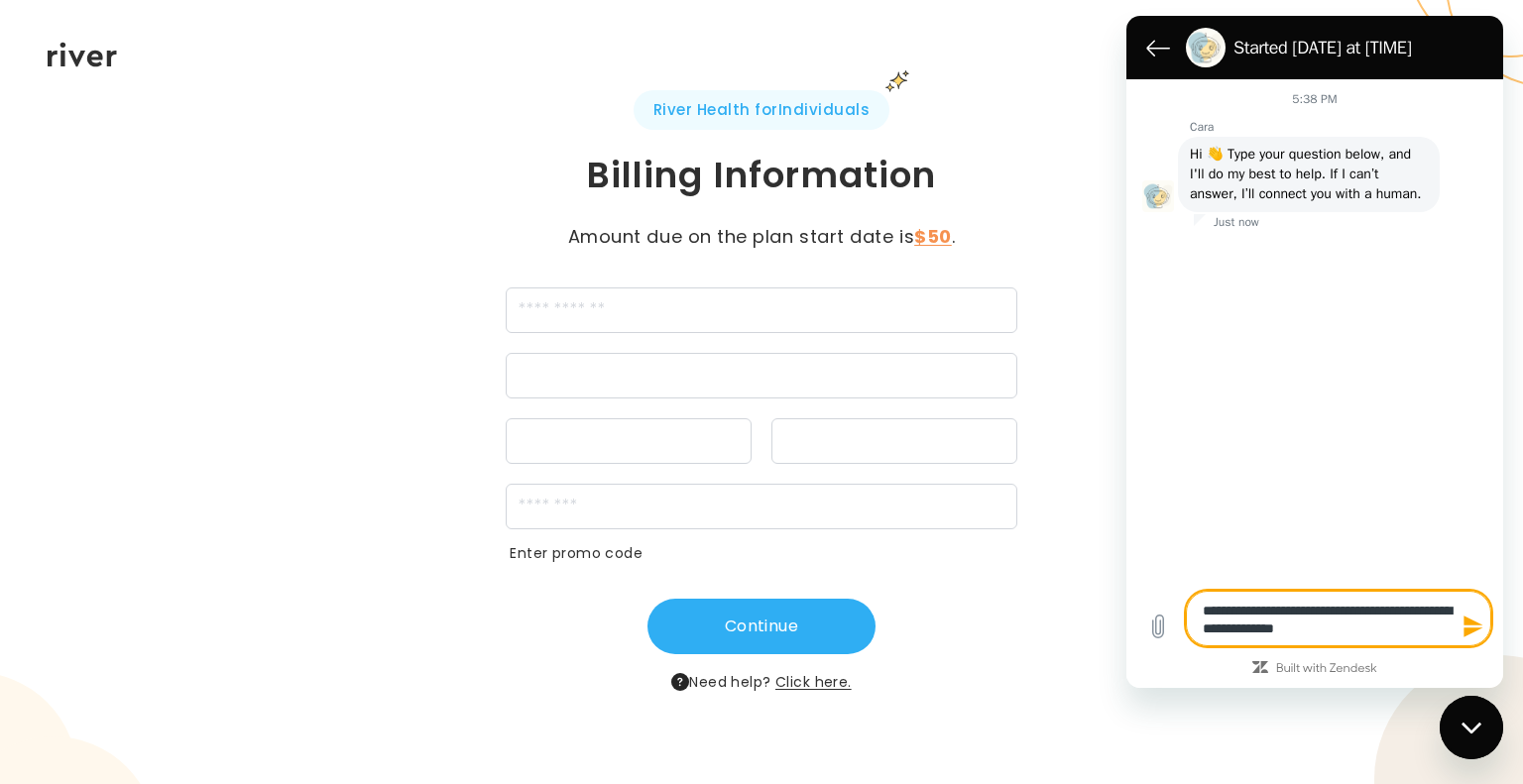 type on "**********" 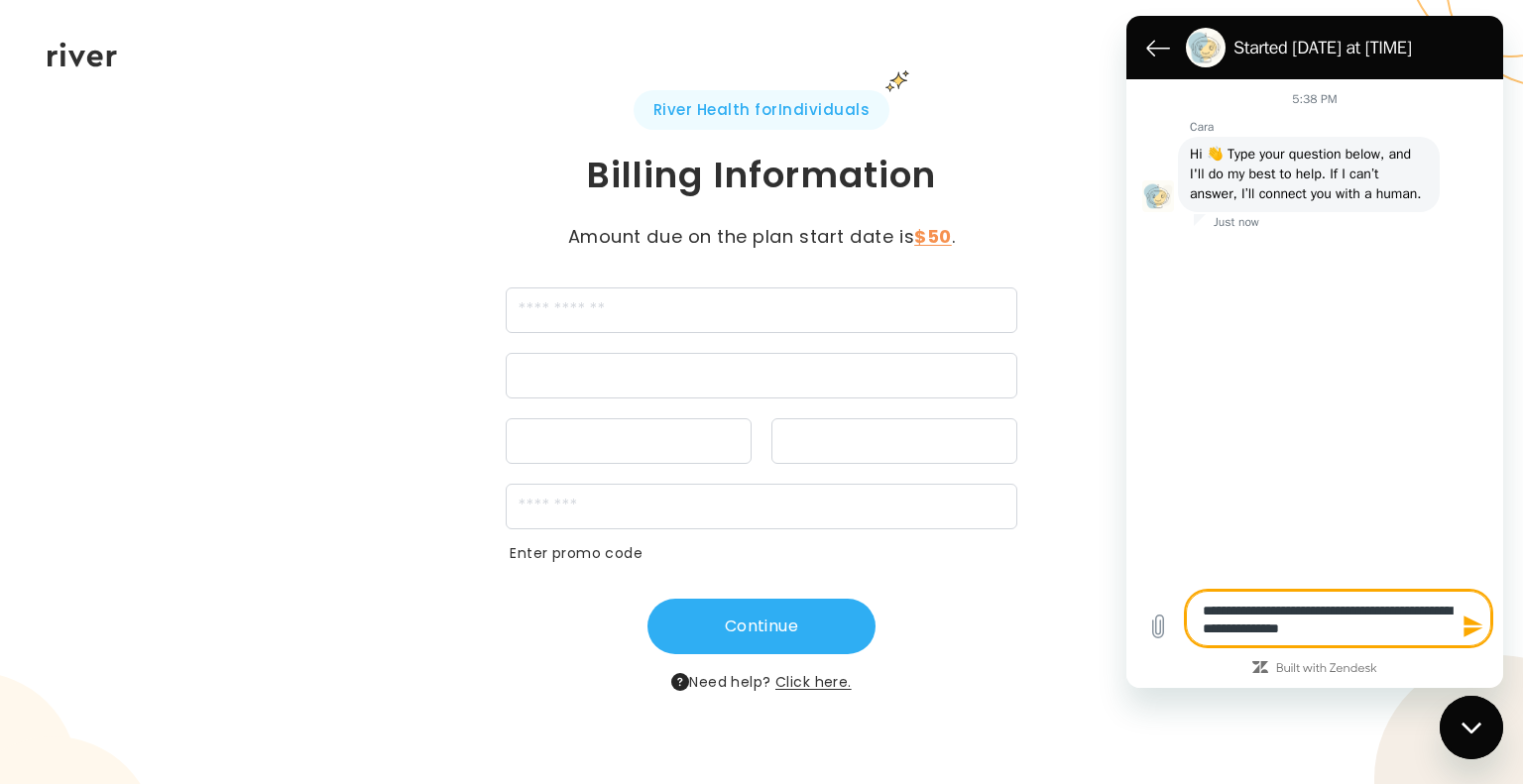type 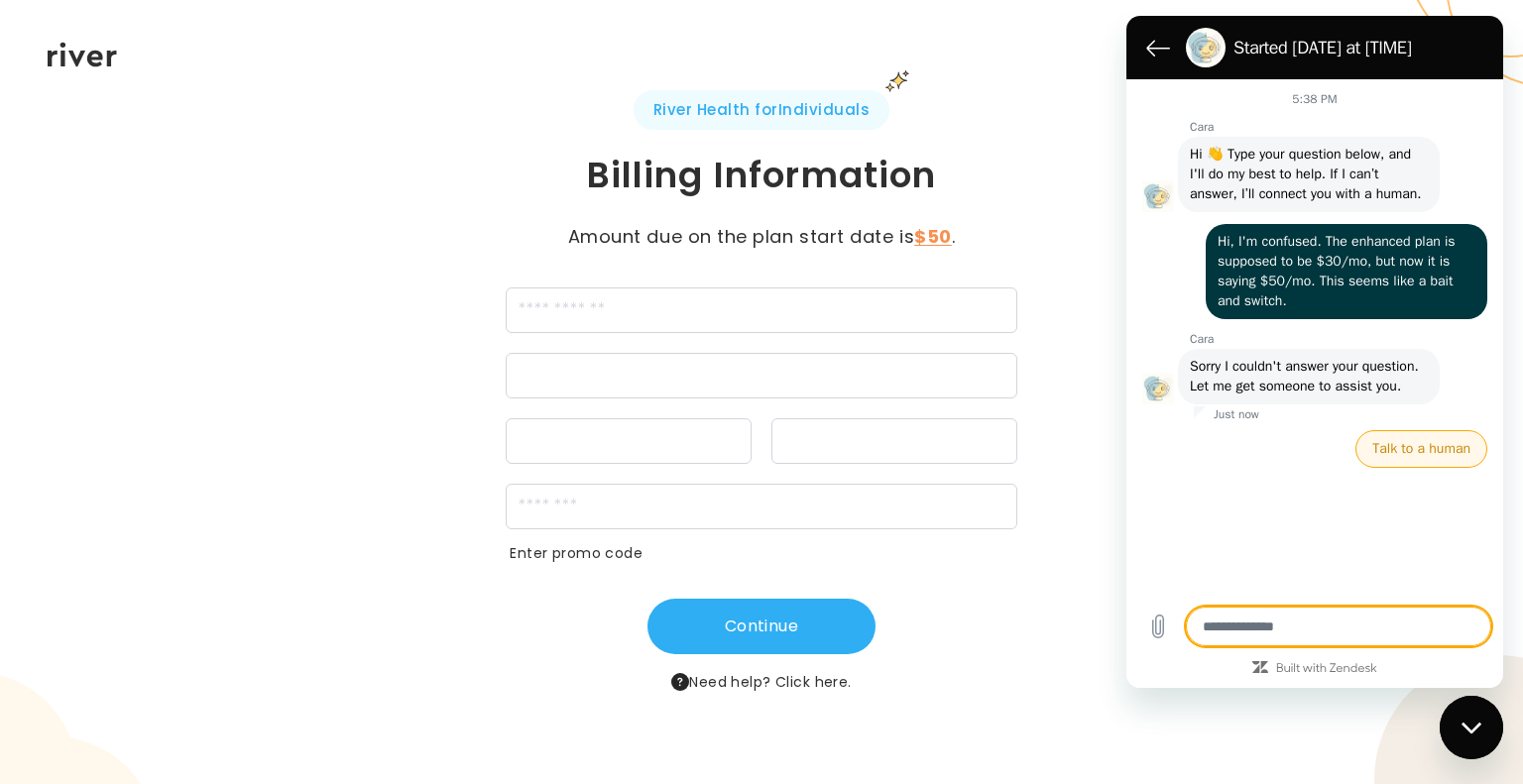 click on "Talk to a human" at bounding box center [1421, 449] 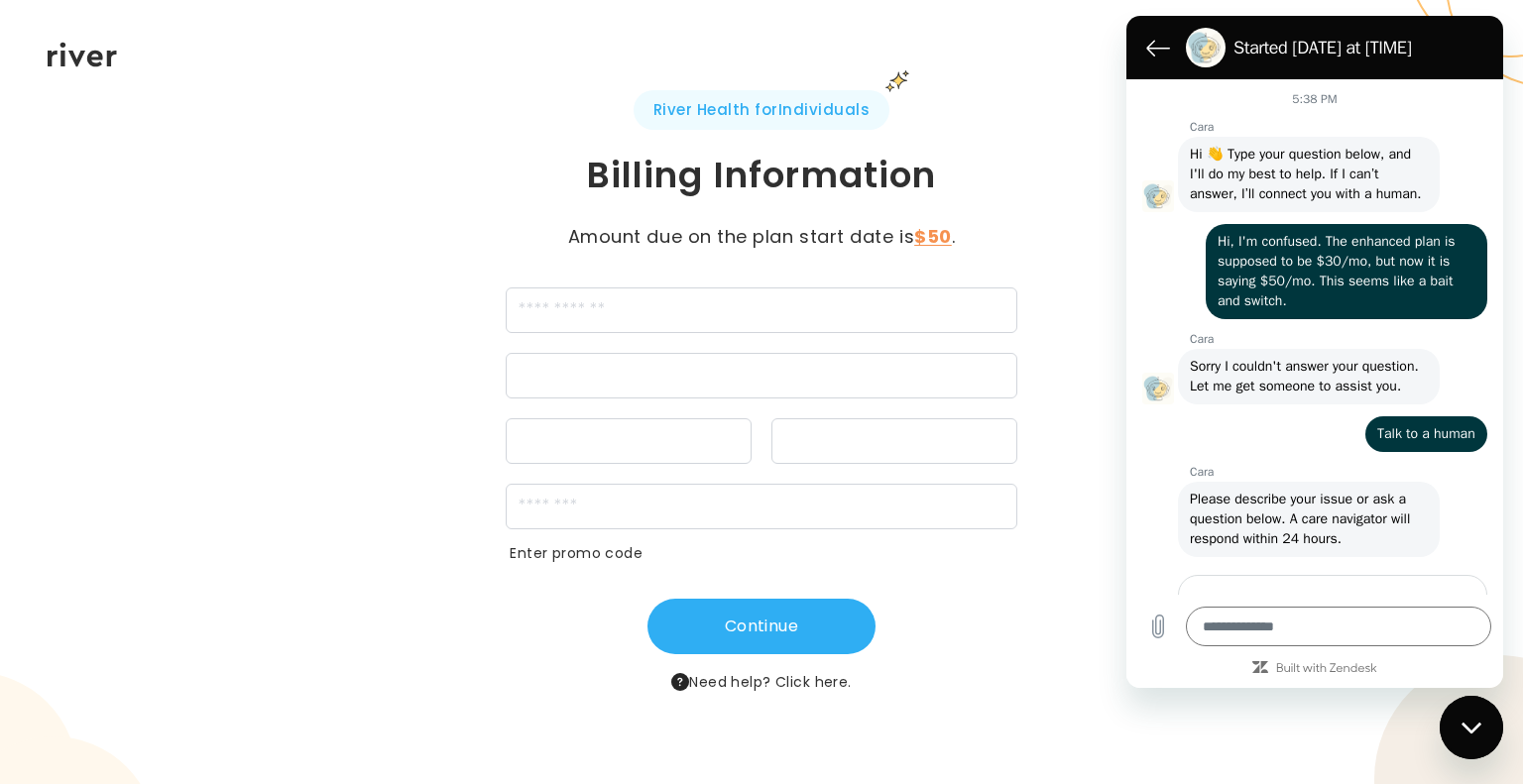 scroll, scrollTop: 175, scrollLeft: 0, axis: vertical 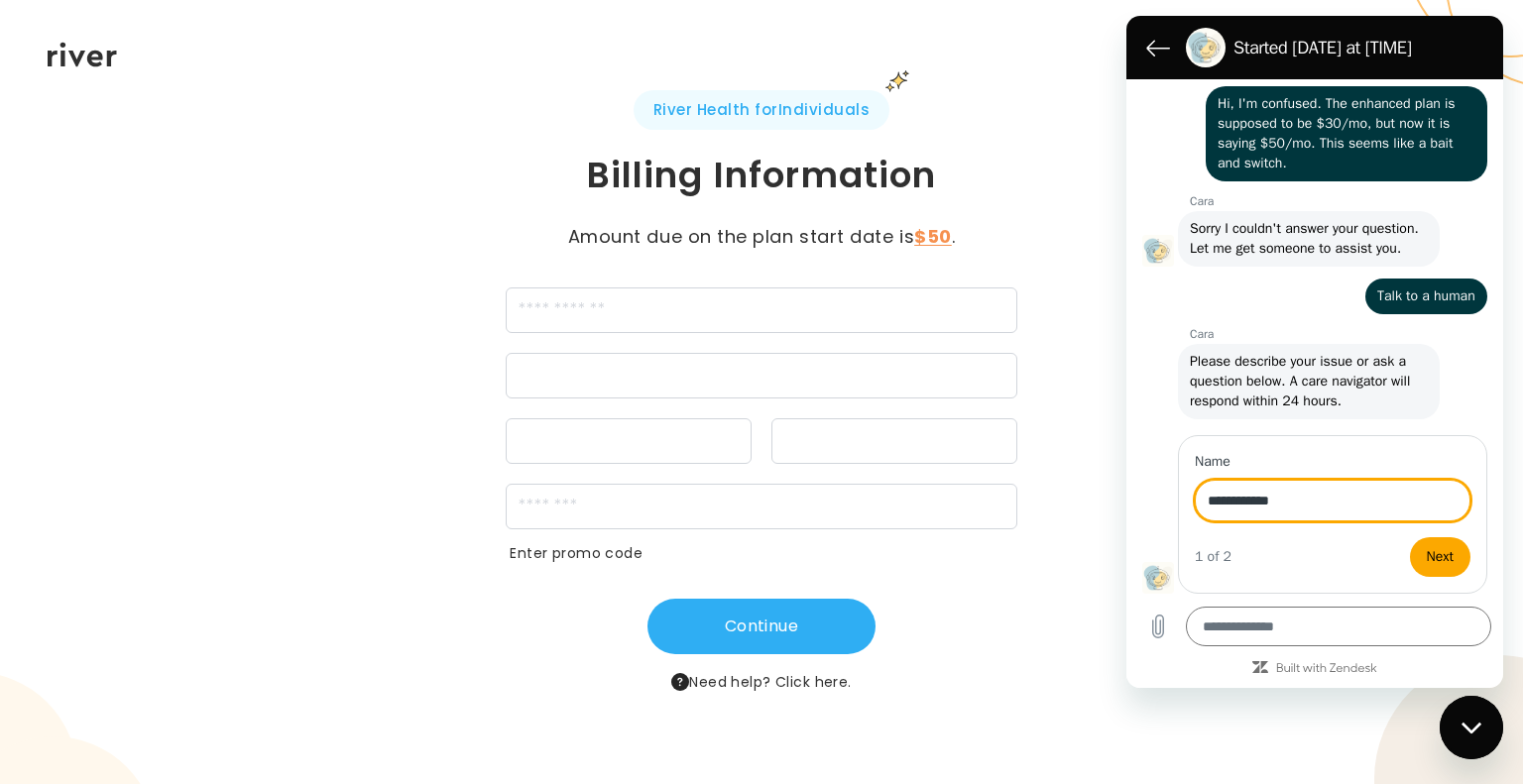 click on "Cara  says:  Please describe your issue or ask a question below. A care navigator will respond within 24 hours." at bounding box center [1323, 381] 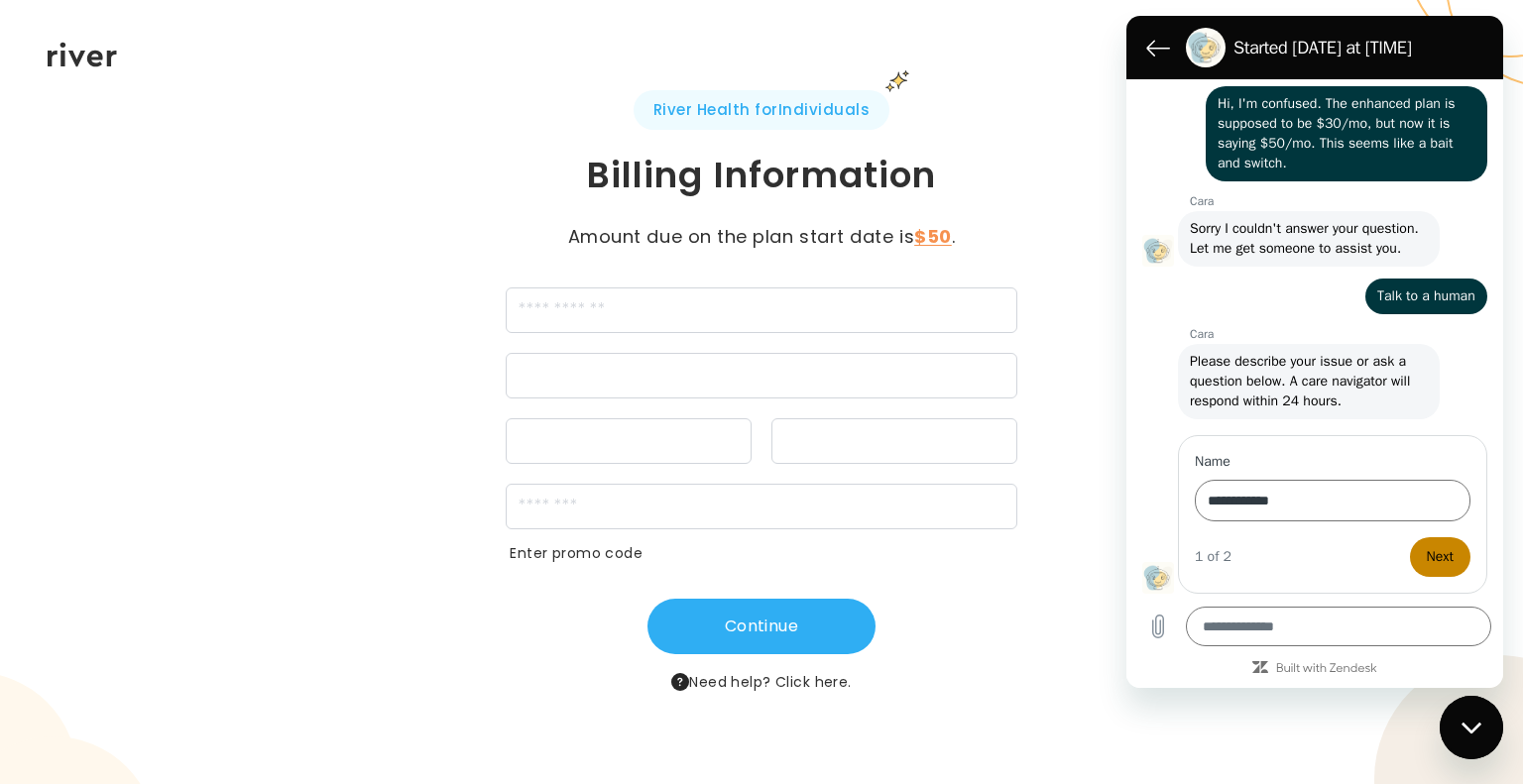 click on "Next" at bounding box center [1440, 557] 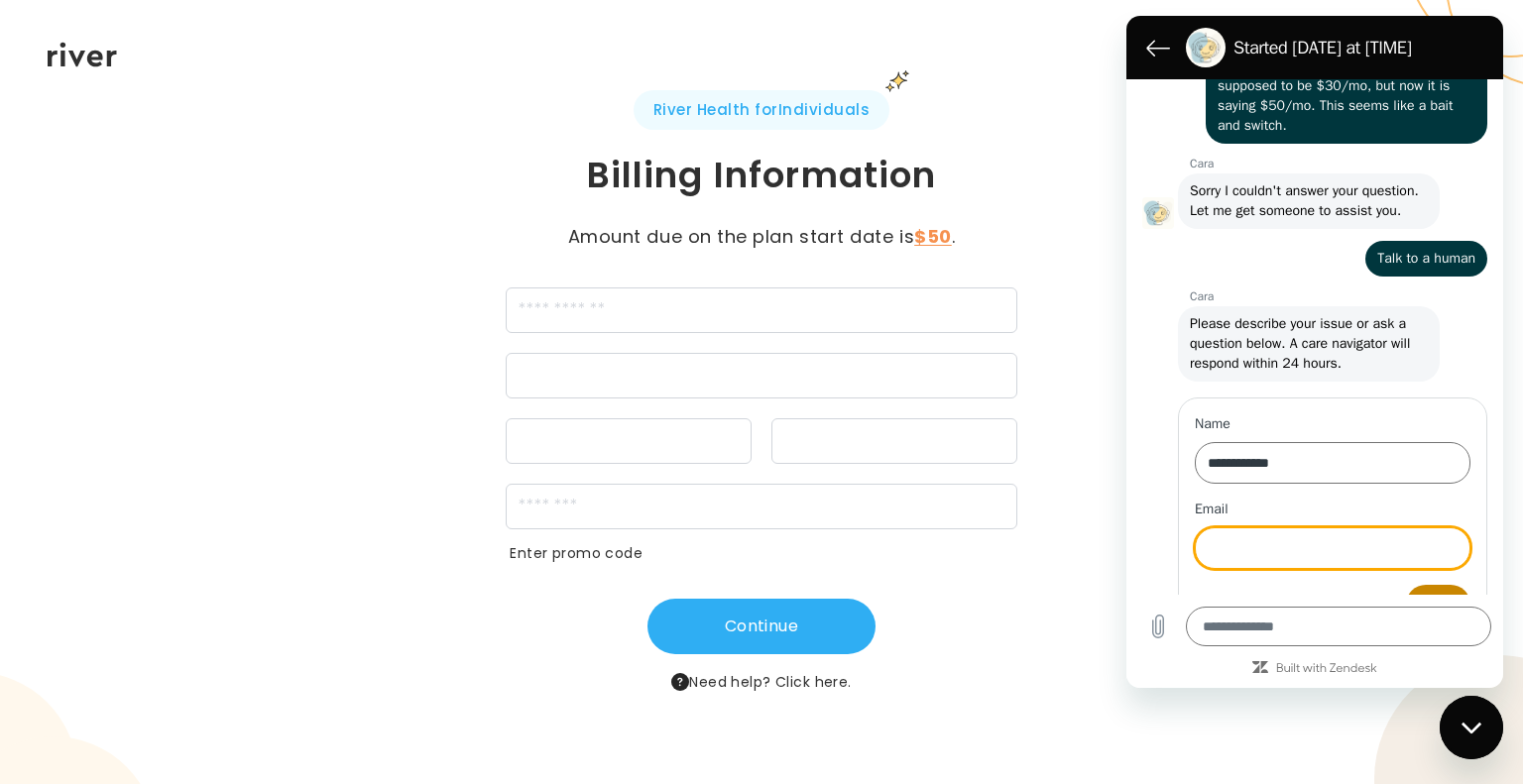 scroll, scrollTop: 261, scrollLeft: 0, axis: vertical 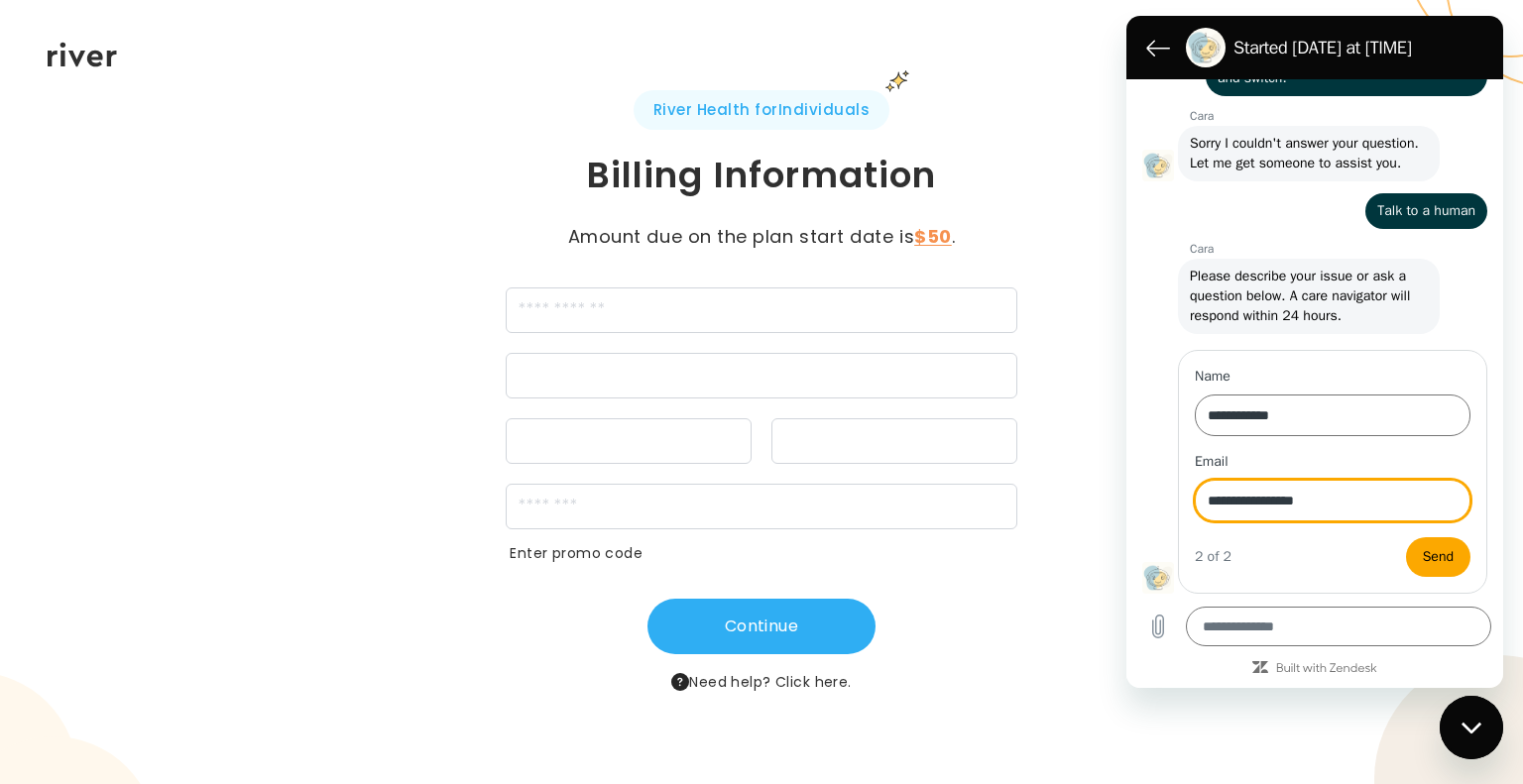 click on "**********" 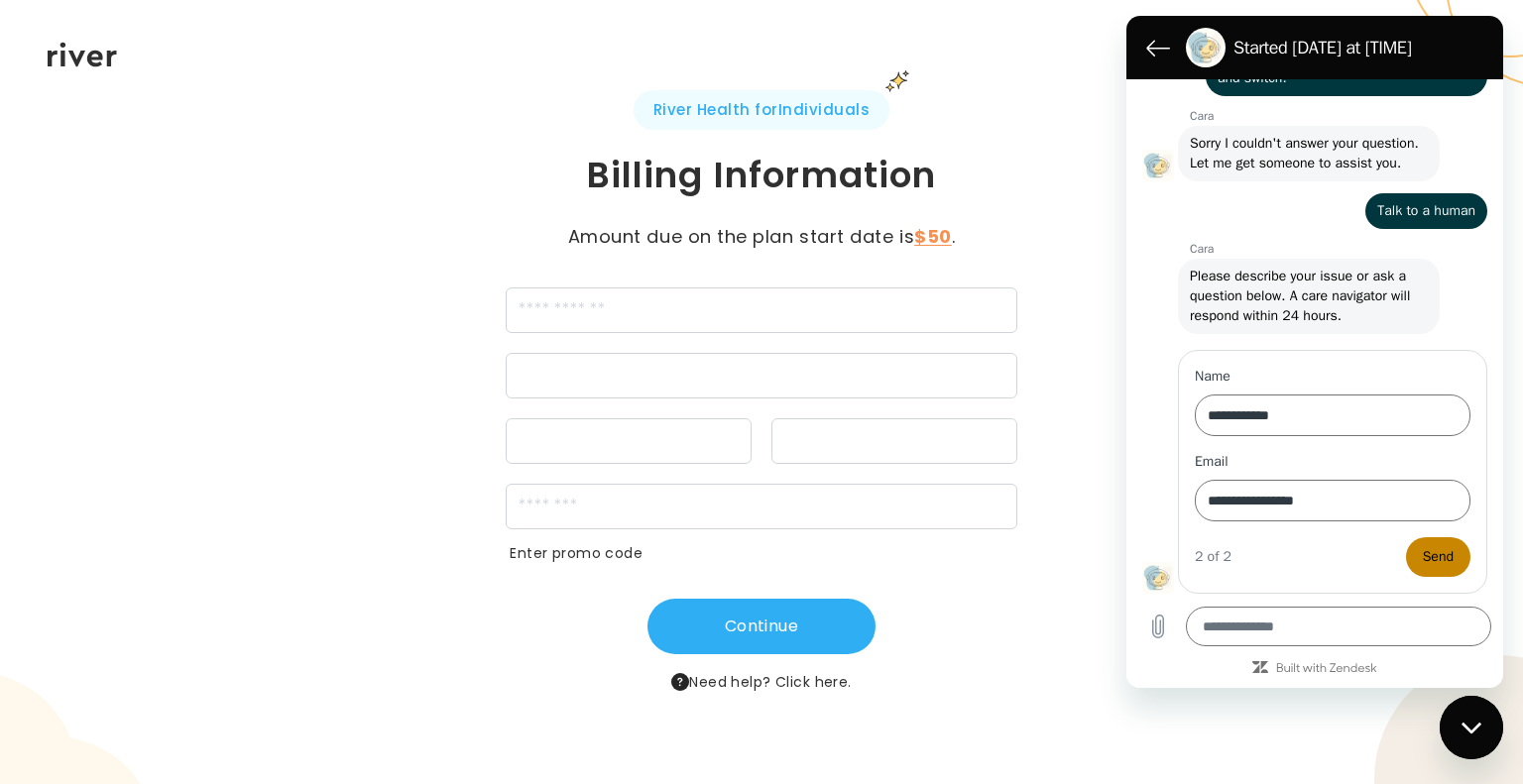 click on "Send" at bounding box center (1438, 557) 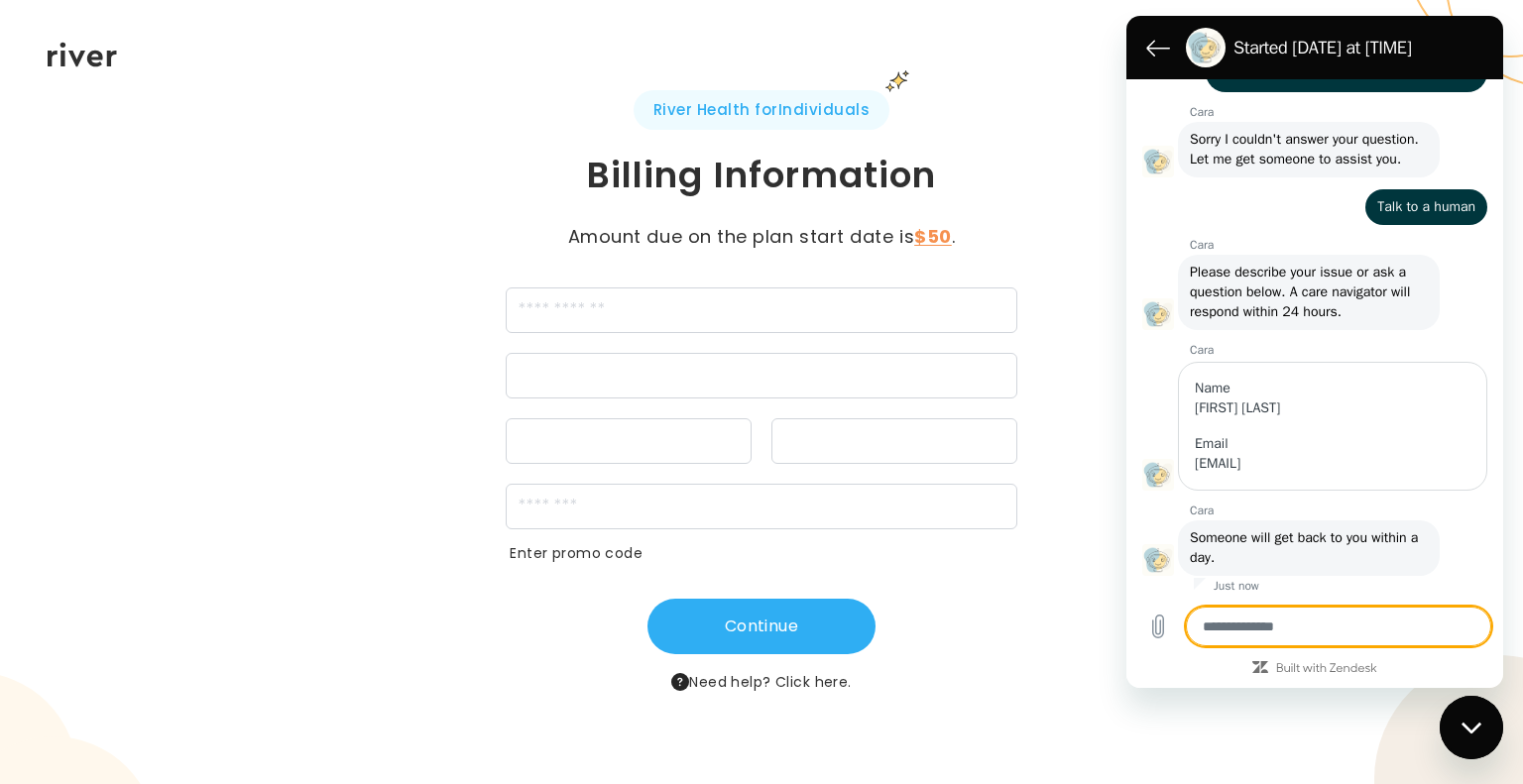 scroll, scrollTop: 270, scrollLeft: 0, axis: vertical 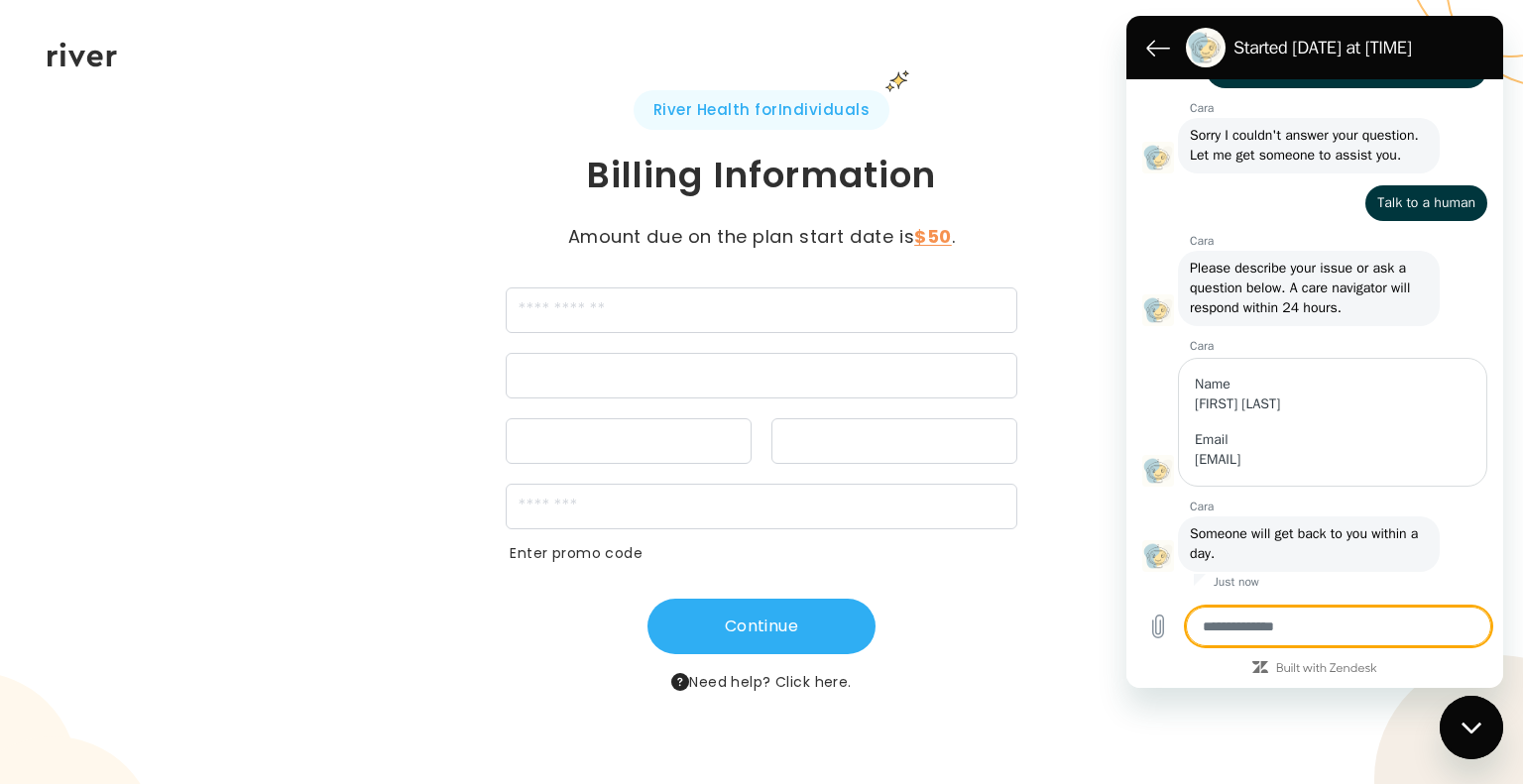 click 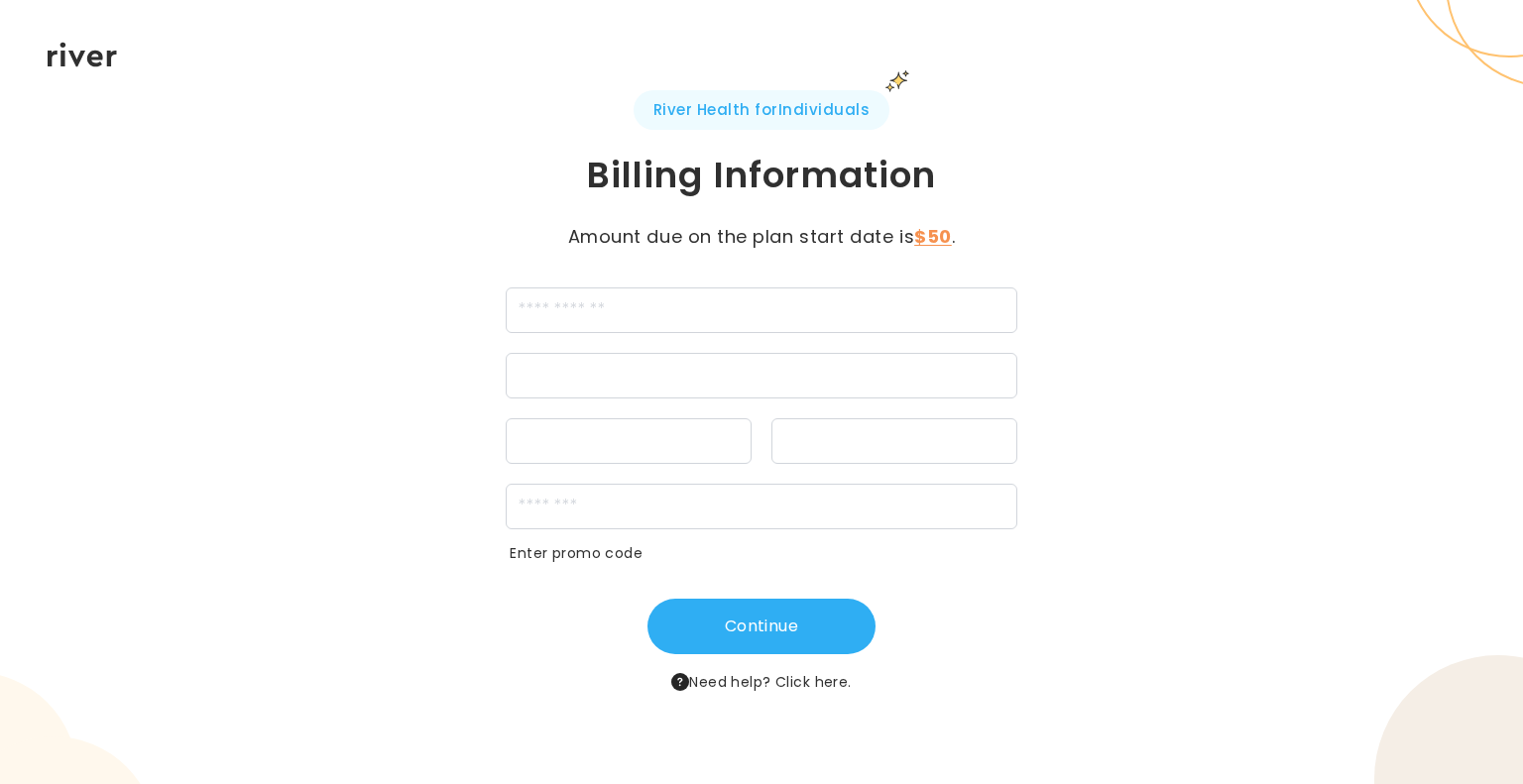 scroll, scrollTop: 0, scrollLeft: 0, axis: both 